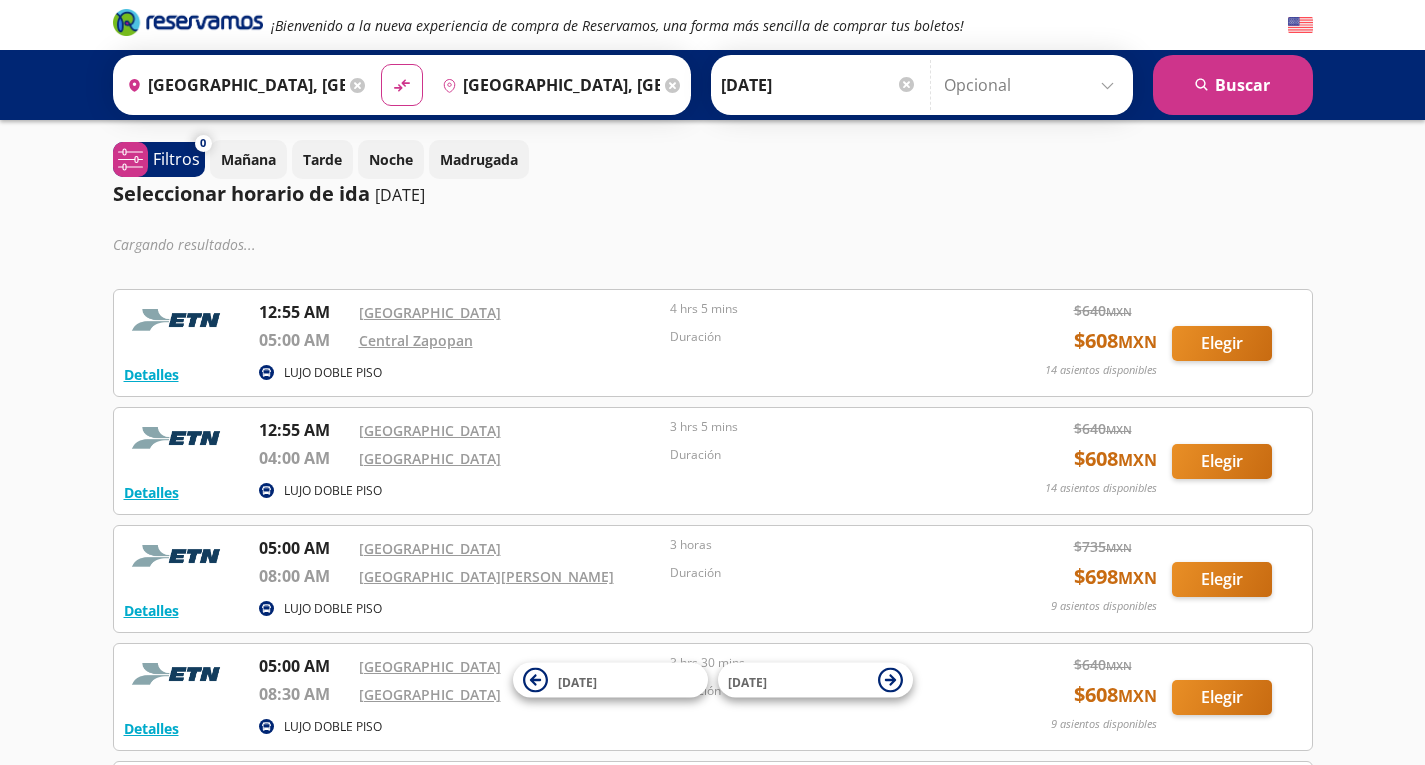 scroll, scrollTop: 0, scrollLeft: 0, axis: both 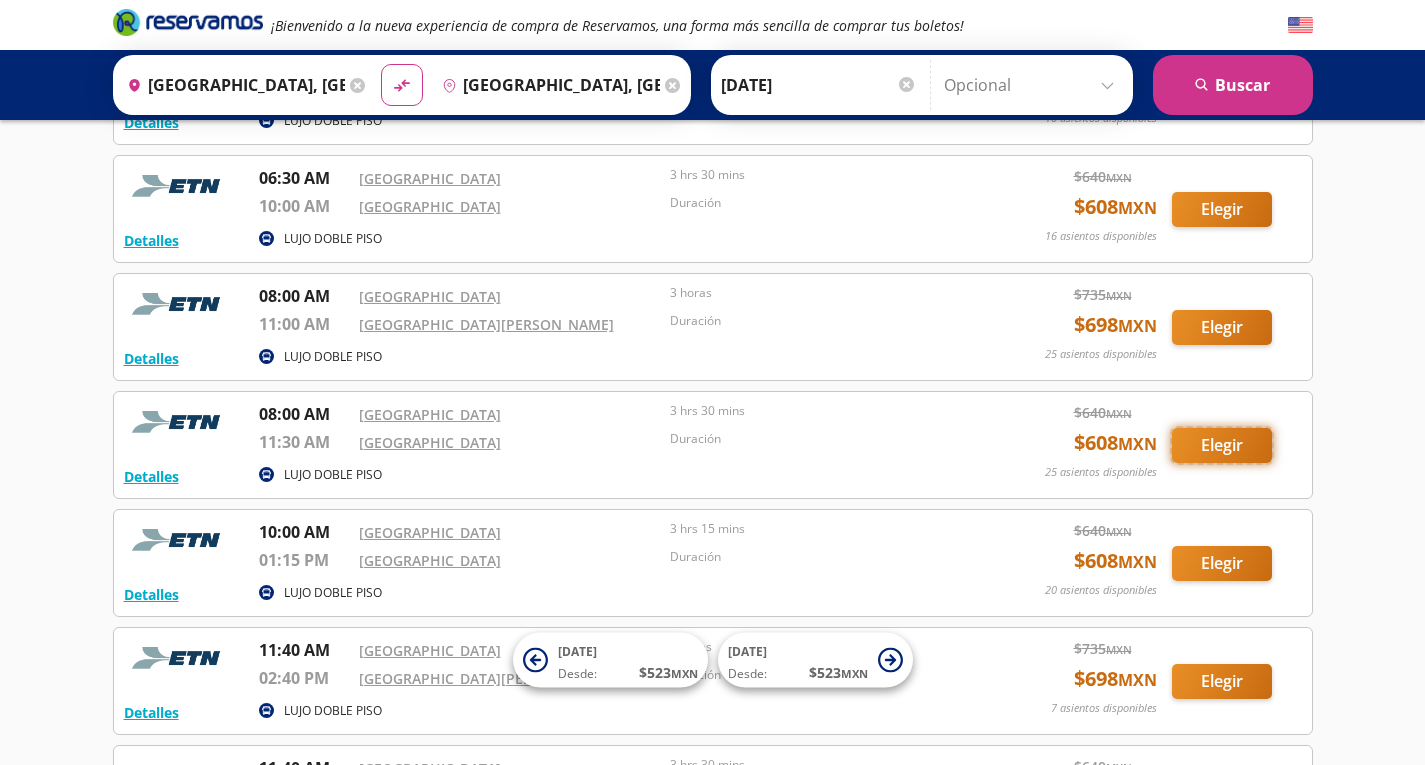 click on "Elegir" at bounding box center (1222, 445) 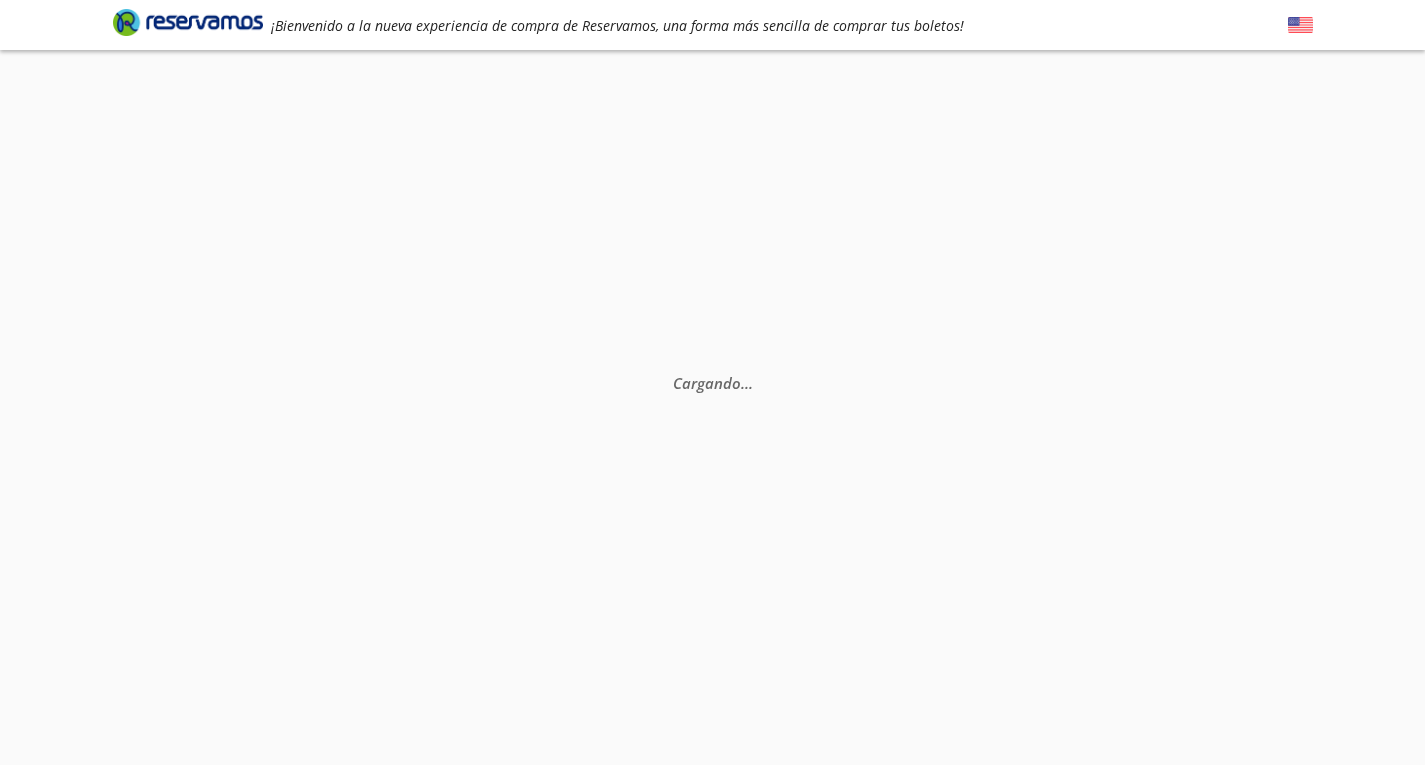 scroll, scrollTop: 0, scrollLeft: 0, axis: both 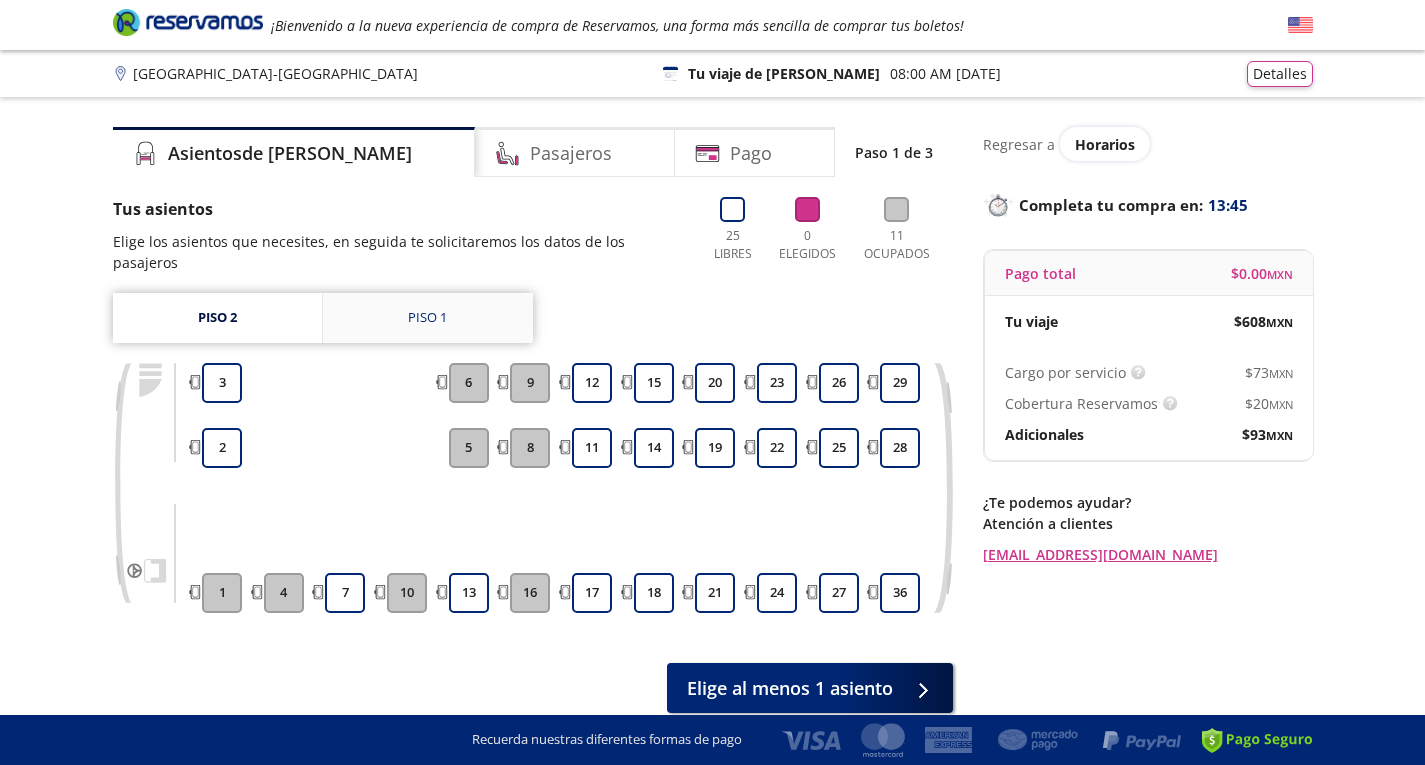 click on "Piso 1" at bounding box center [428, 318] 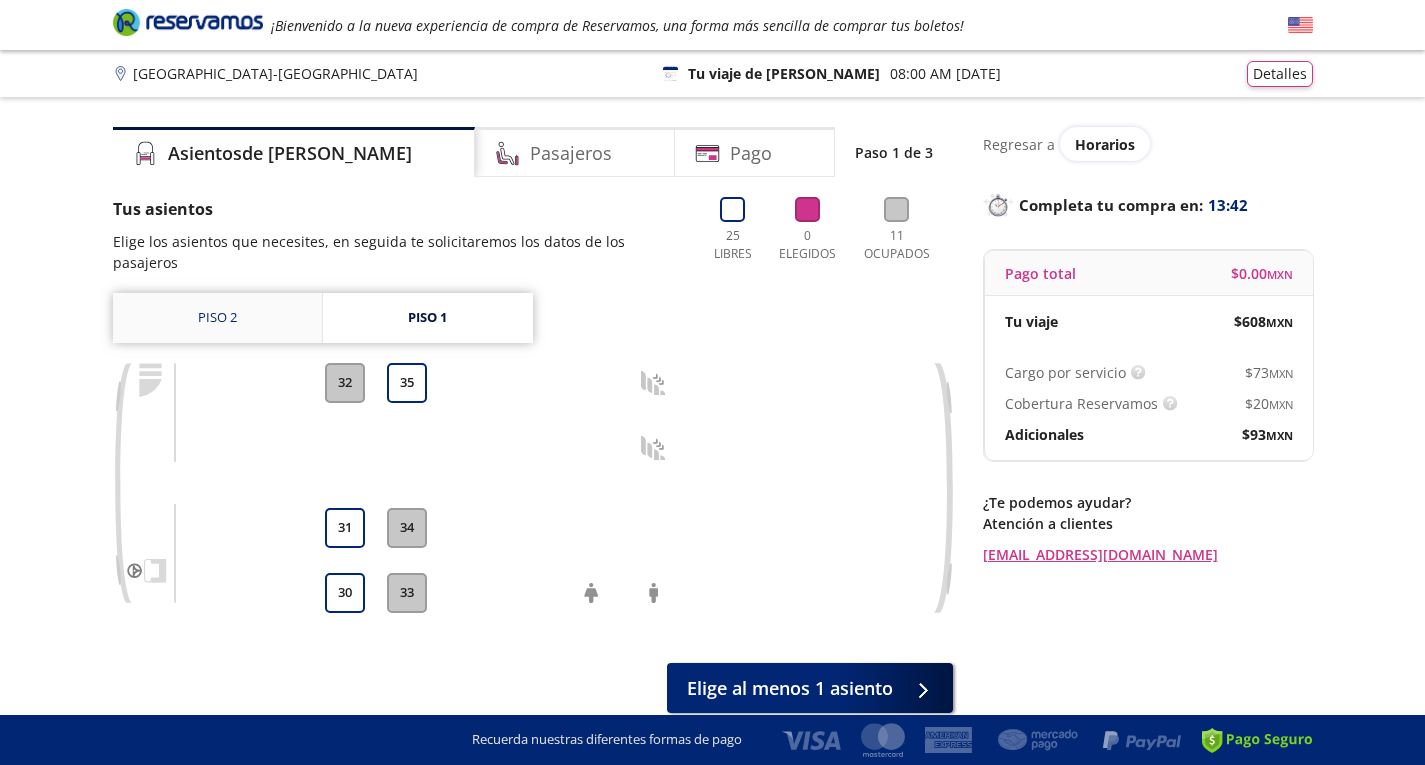 click on "Piso 2" at bounding box center (217, 318) 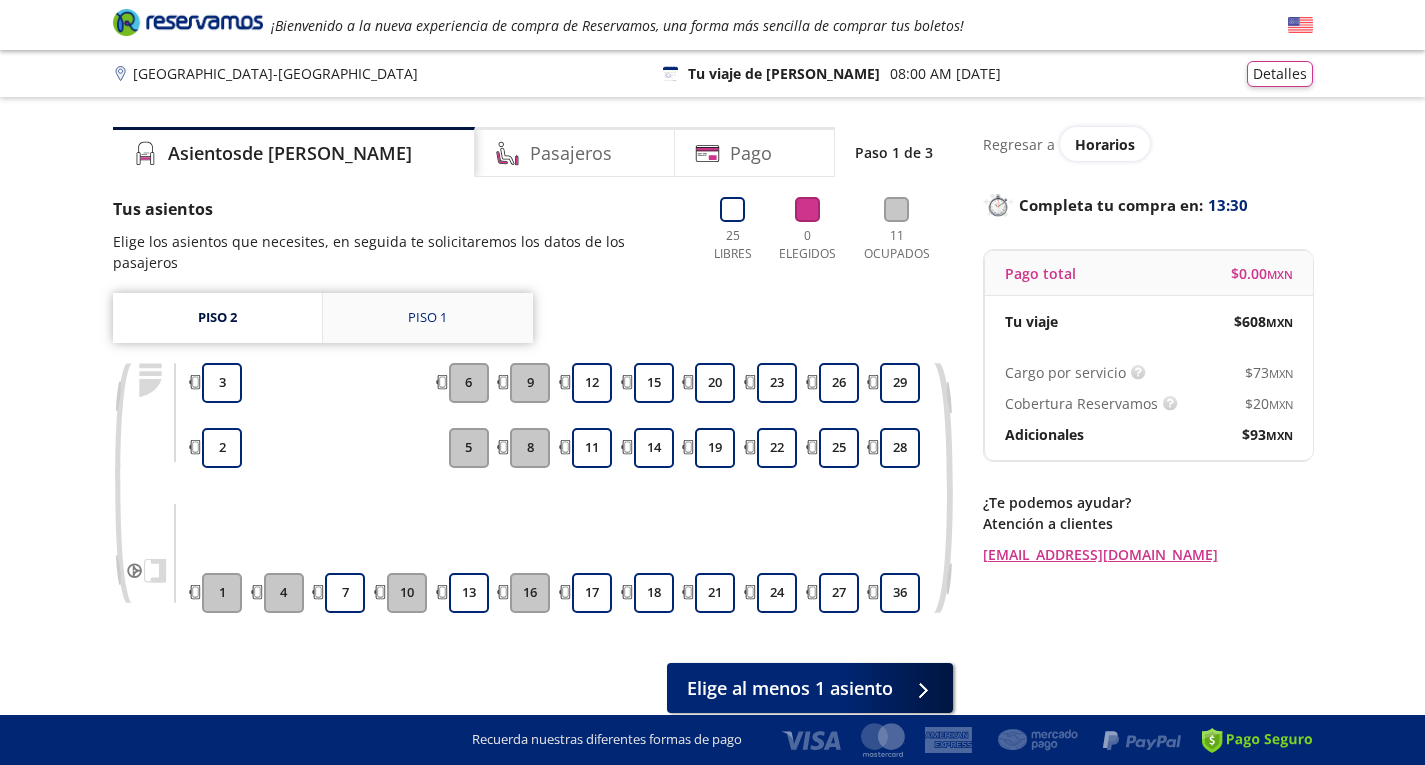 click on "Piso 1" at bounding box center [428, 318] 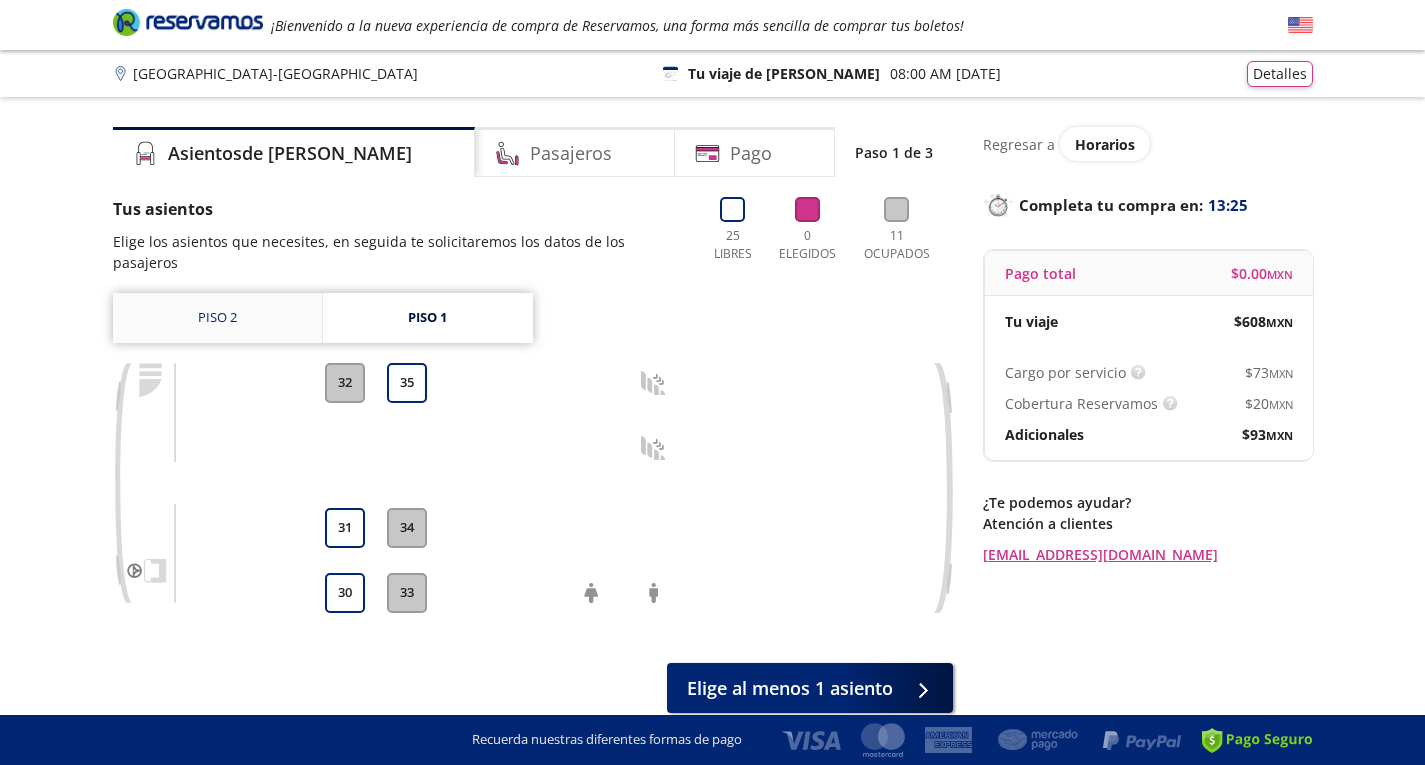 click on "Piso 2" at bounding box center (217, 318) 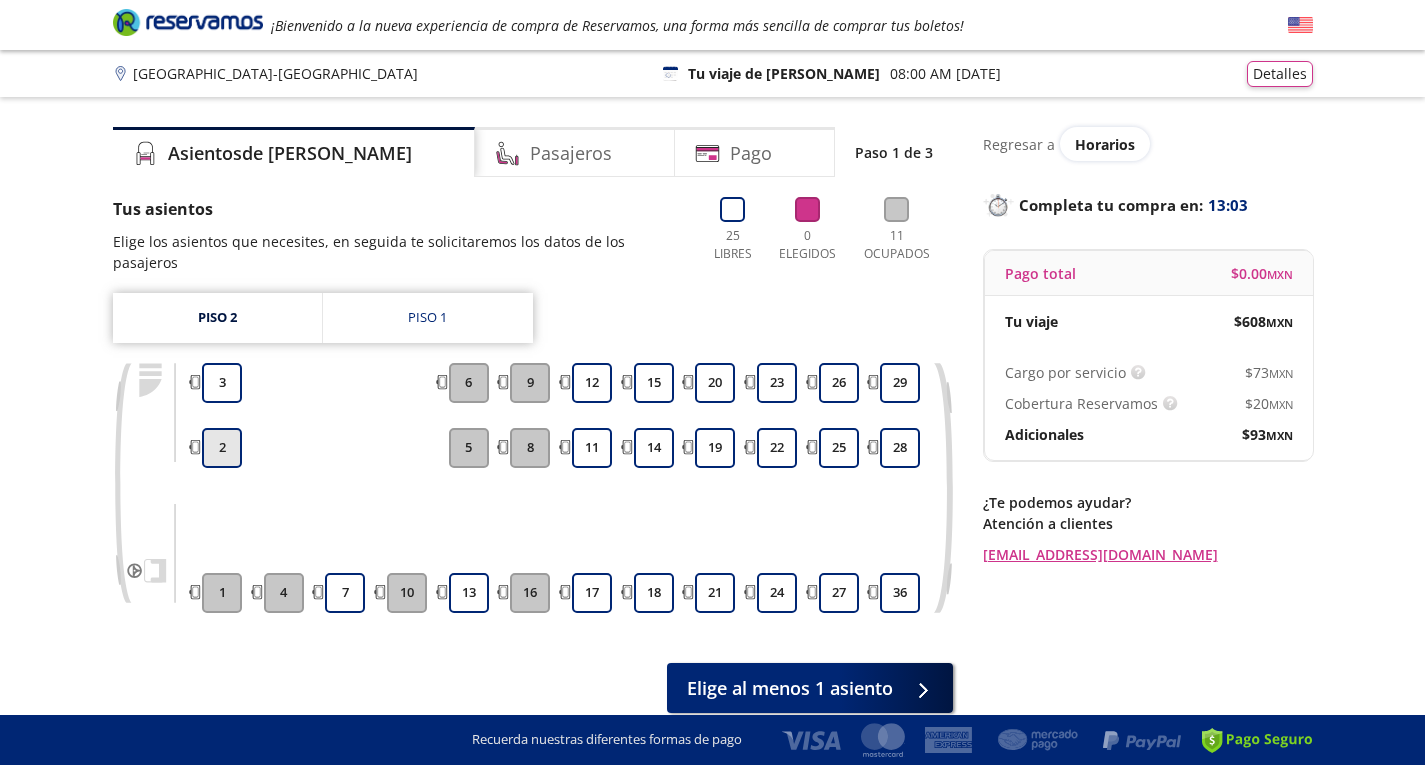 click on "2" at bounding box center (222, 448) 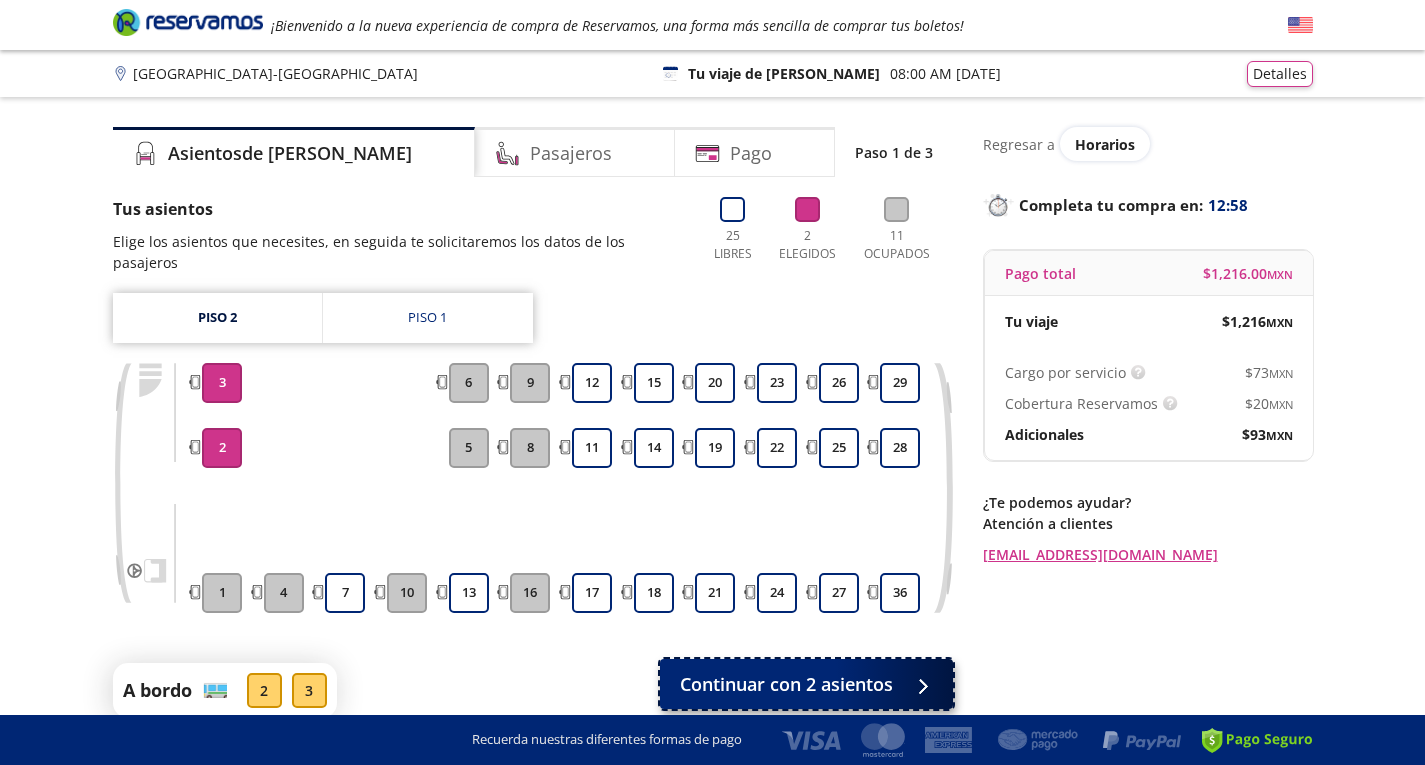 click on "Continuar con 2 asientos" at bounding box center [786, 684] 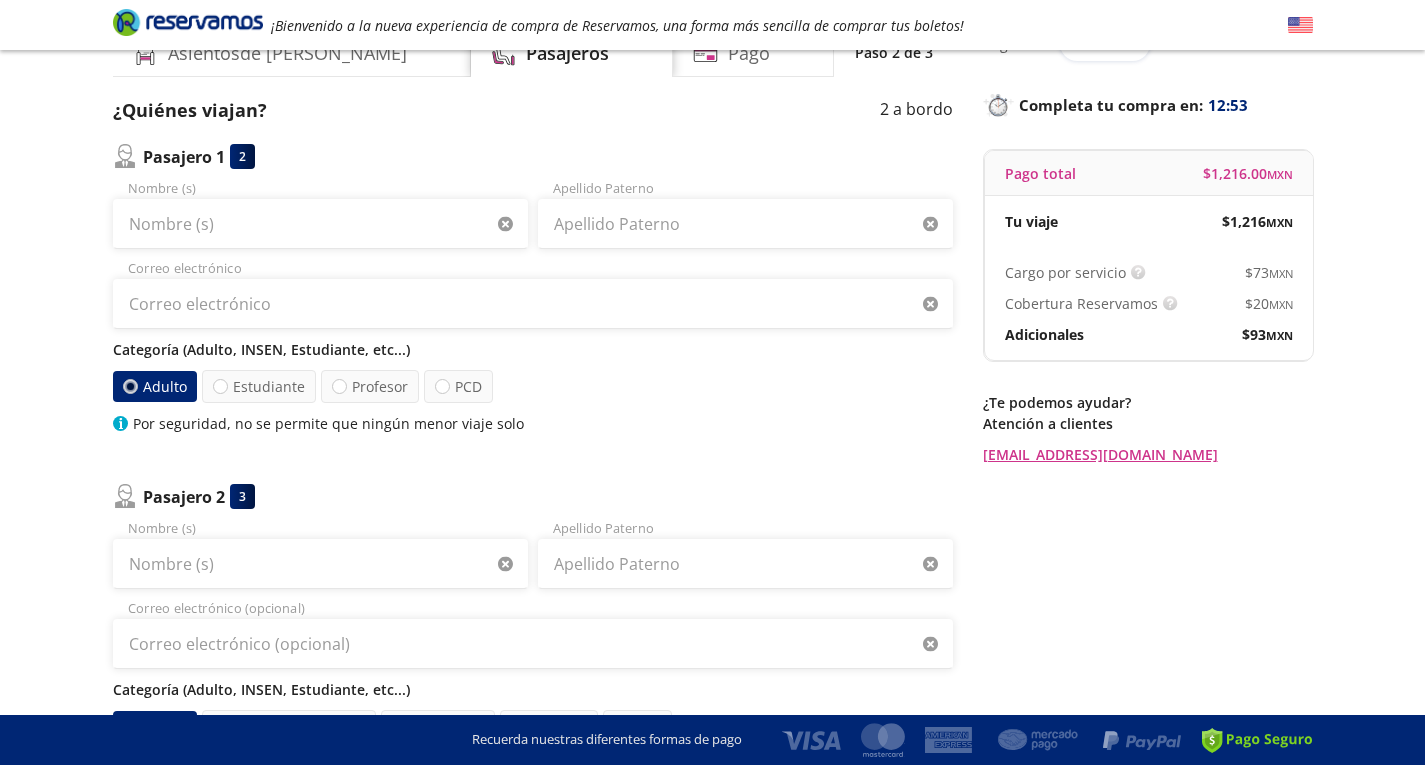 scroll, scrollTop: 0, scrollLeft: 0, axis: both 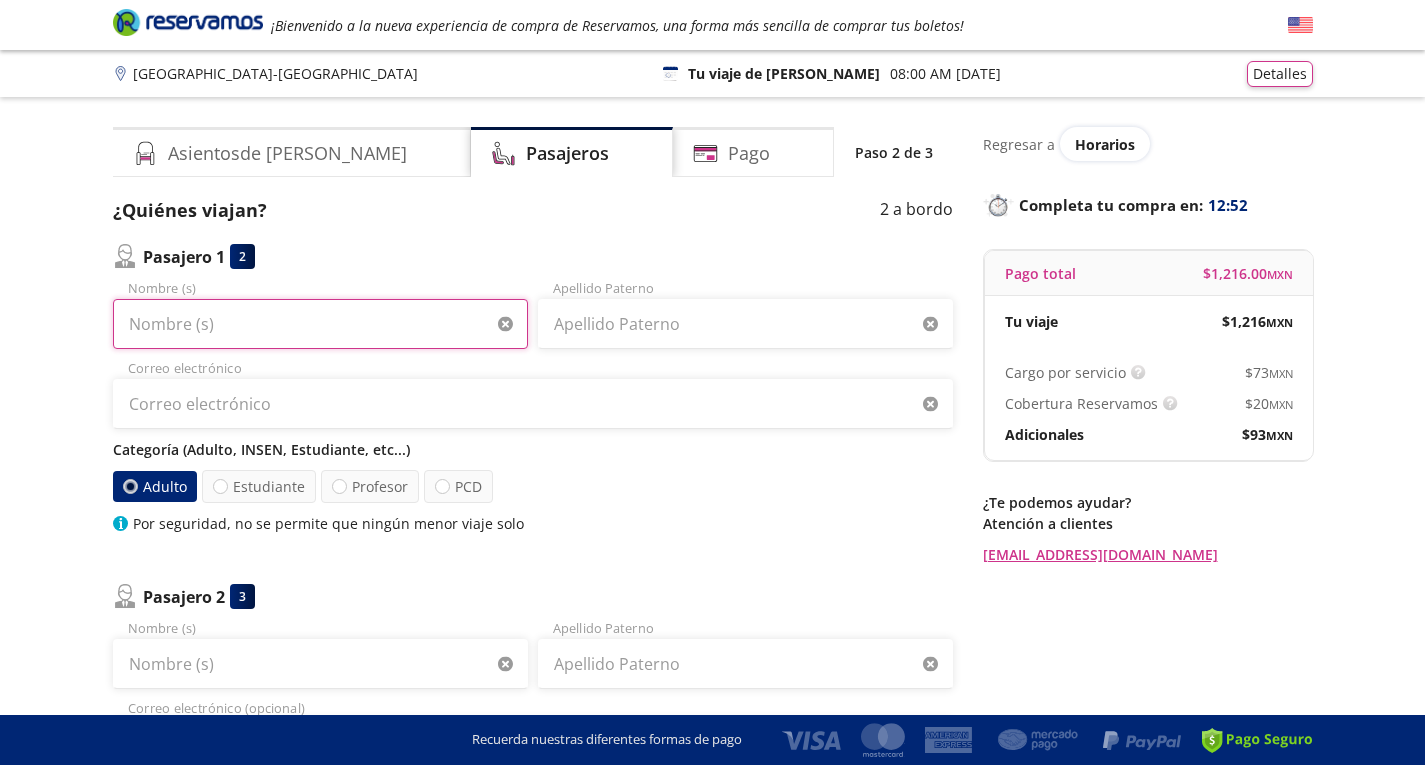 drag, startPoint x: 344, startPoint y: 332, endPoint x: 316, endPoint y: 311, distance: 35 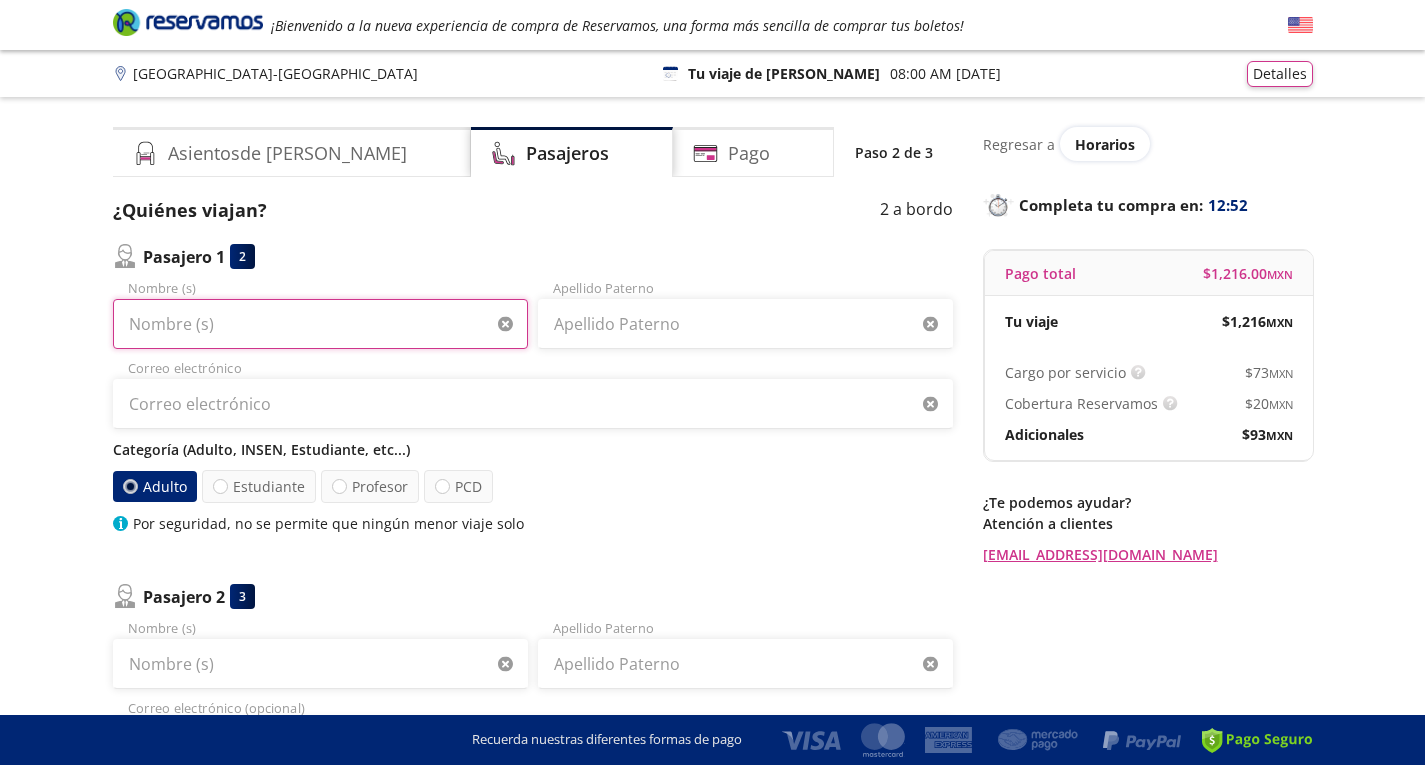 click on "Nombre (s)" at bounding box center (320, 324) 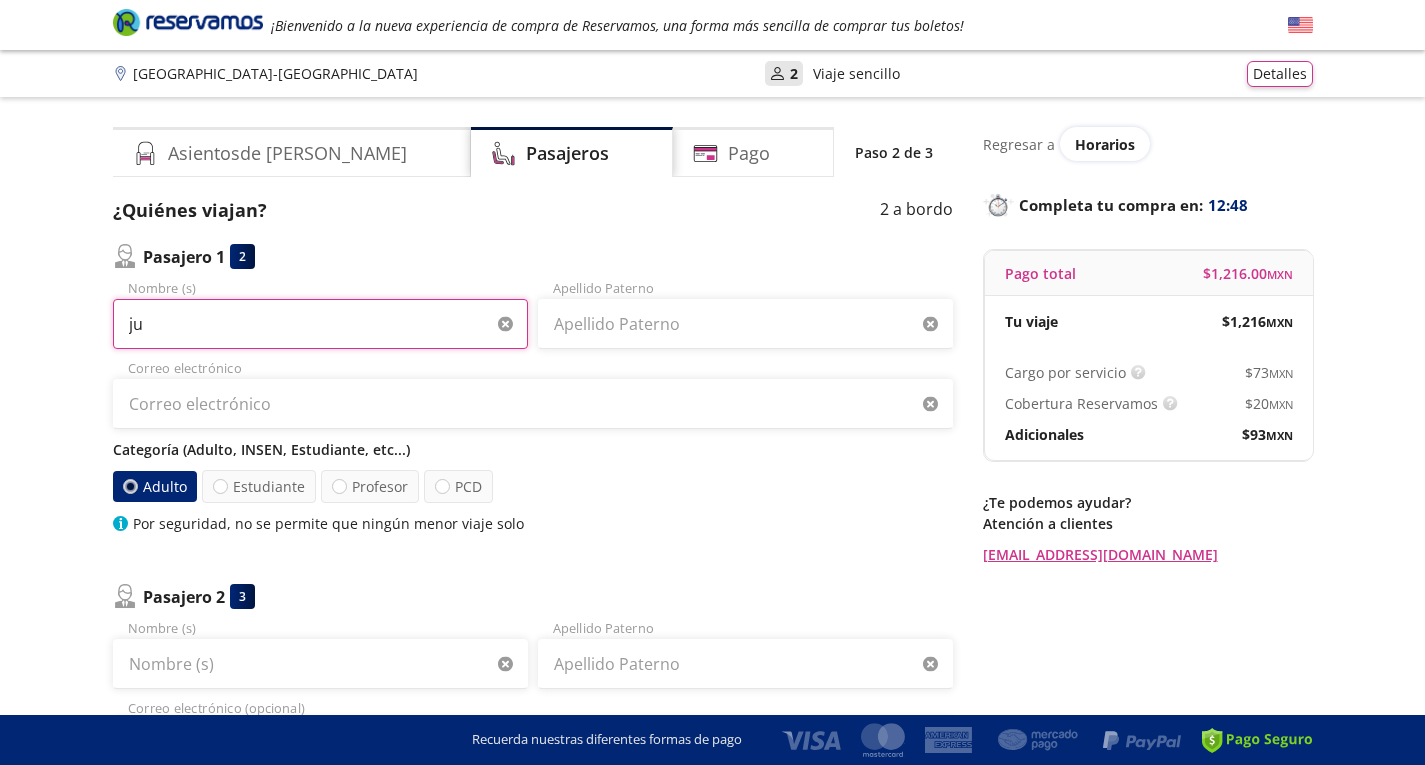 type on "j" 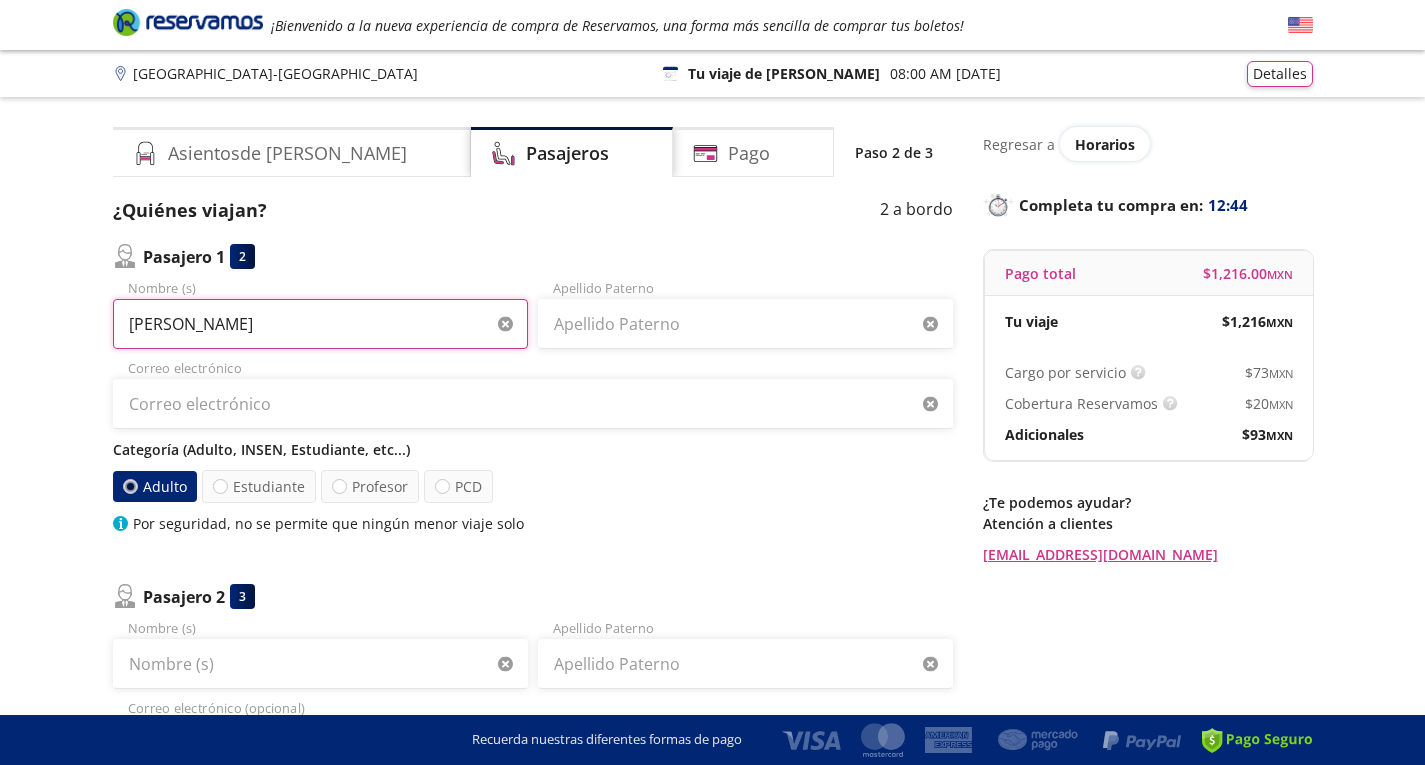 type on "[PERSON_NAME]" 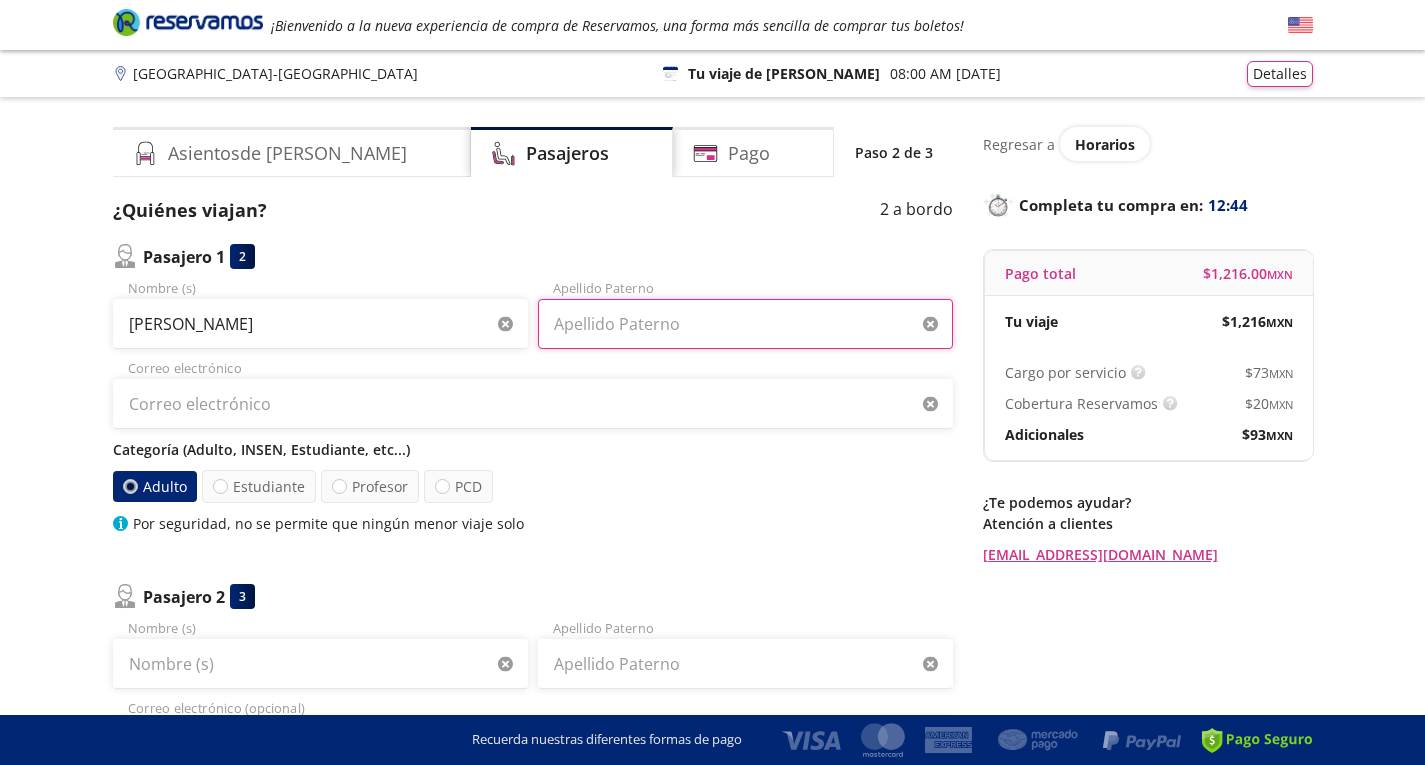 click on "Apellido Paterno" at bounding box center (745, 324) 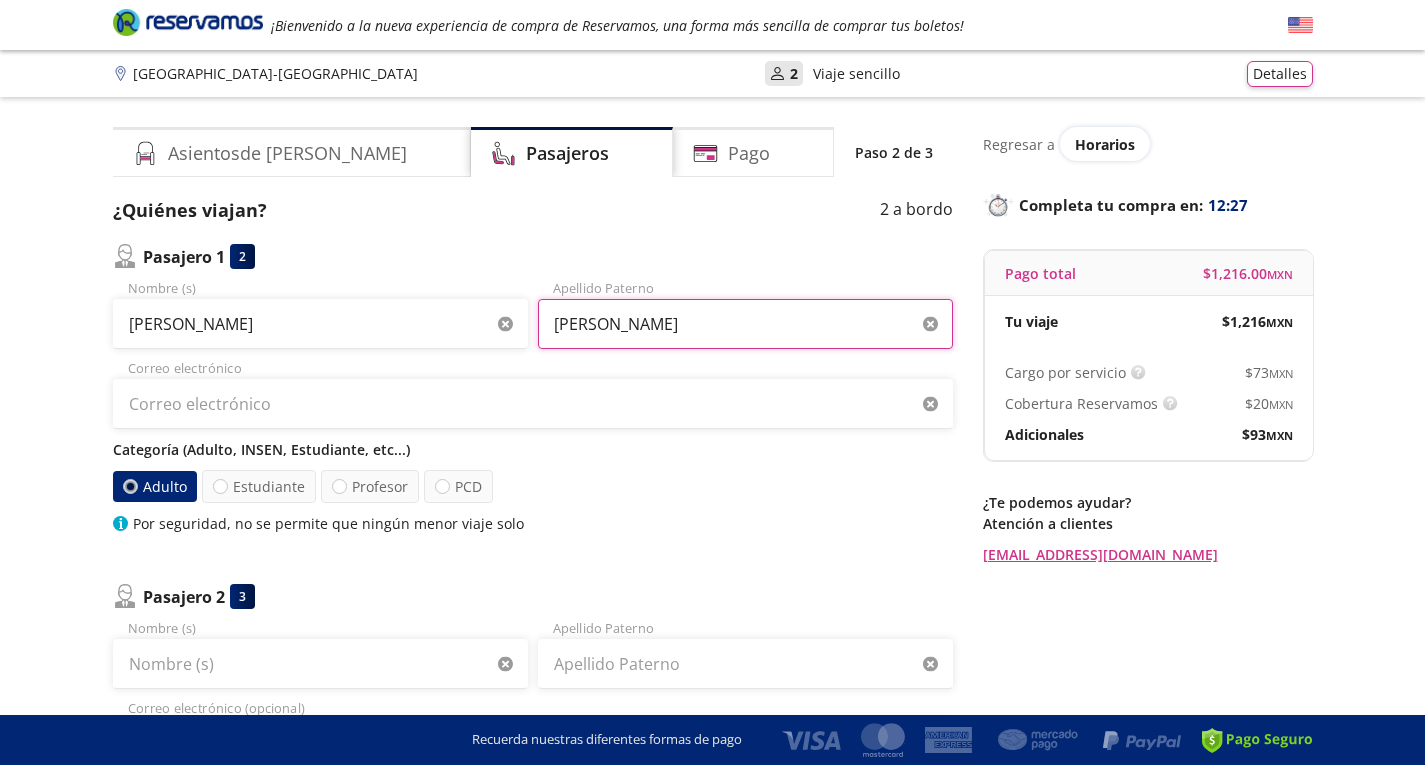 type on "[PERSON_NAME]" 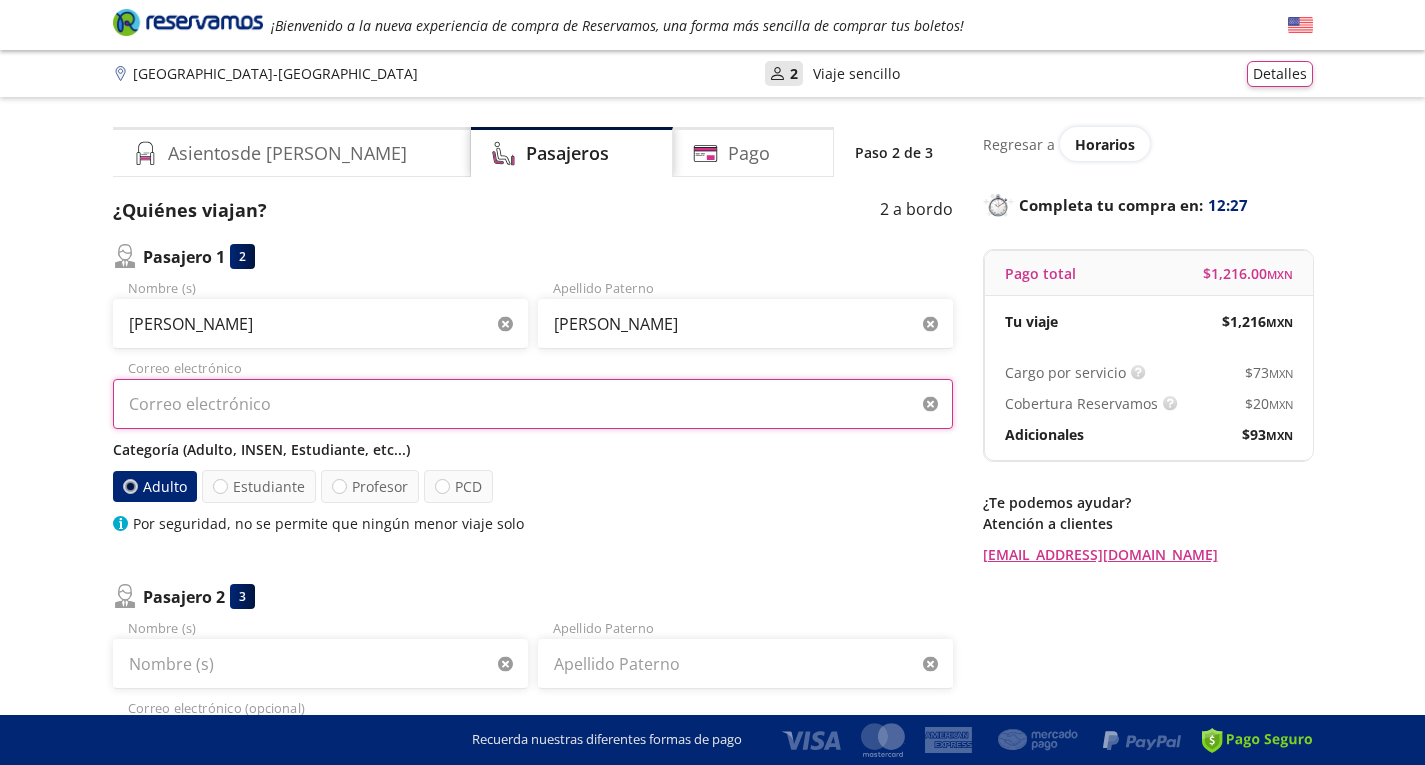 click on "Correo electrónico" at bounding box center [533, 404] 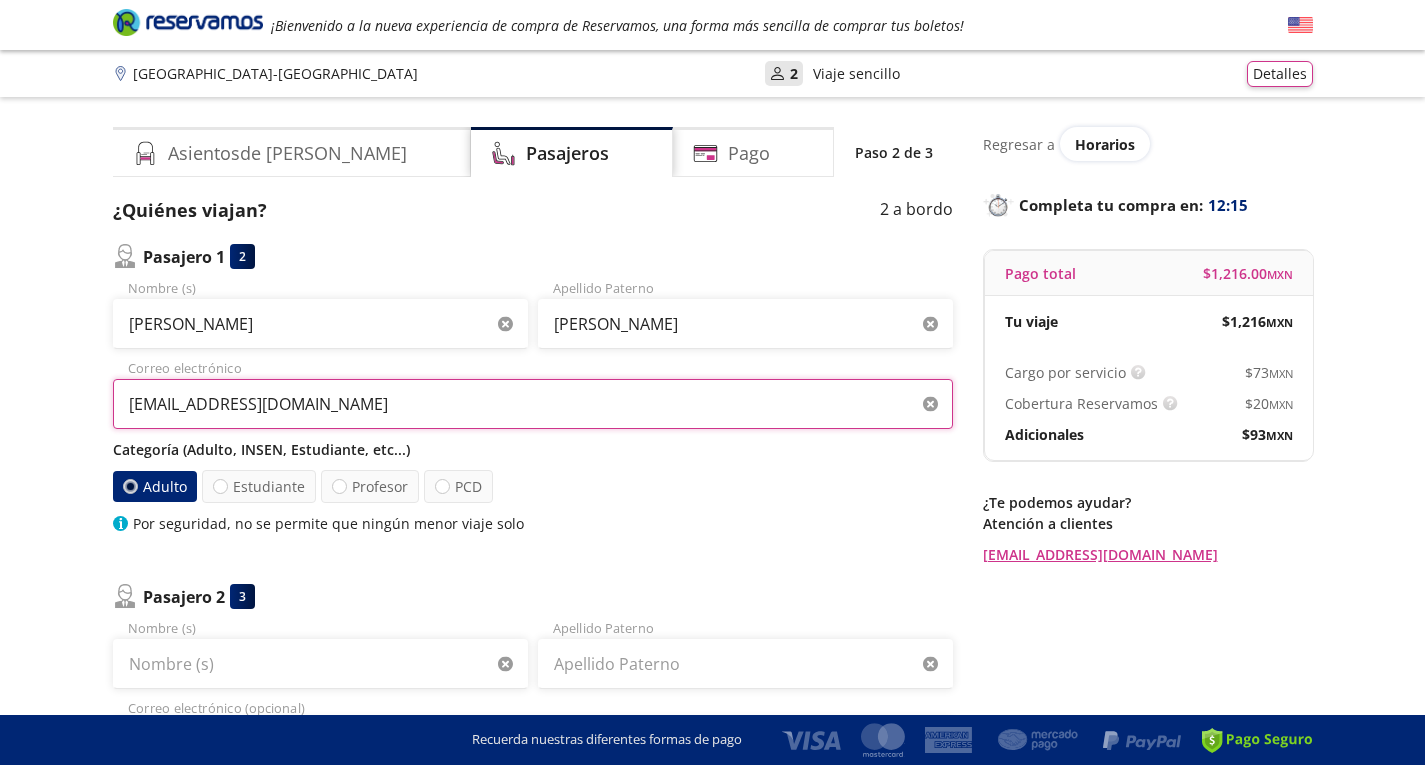 click on "[EMAIL_ADDRESS][DOMAIN_NAME]" at bounding box center [533, 404] 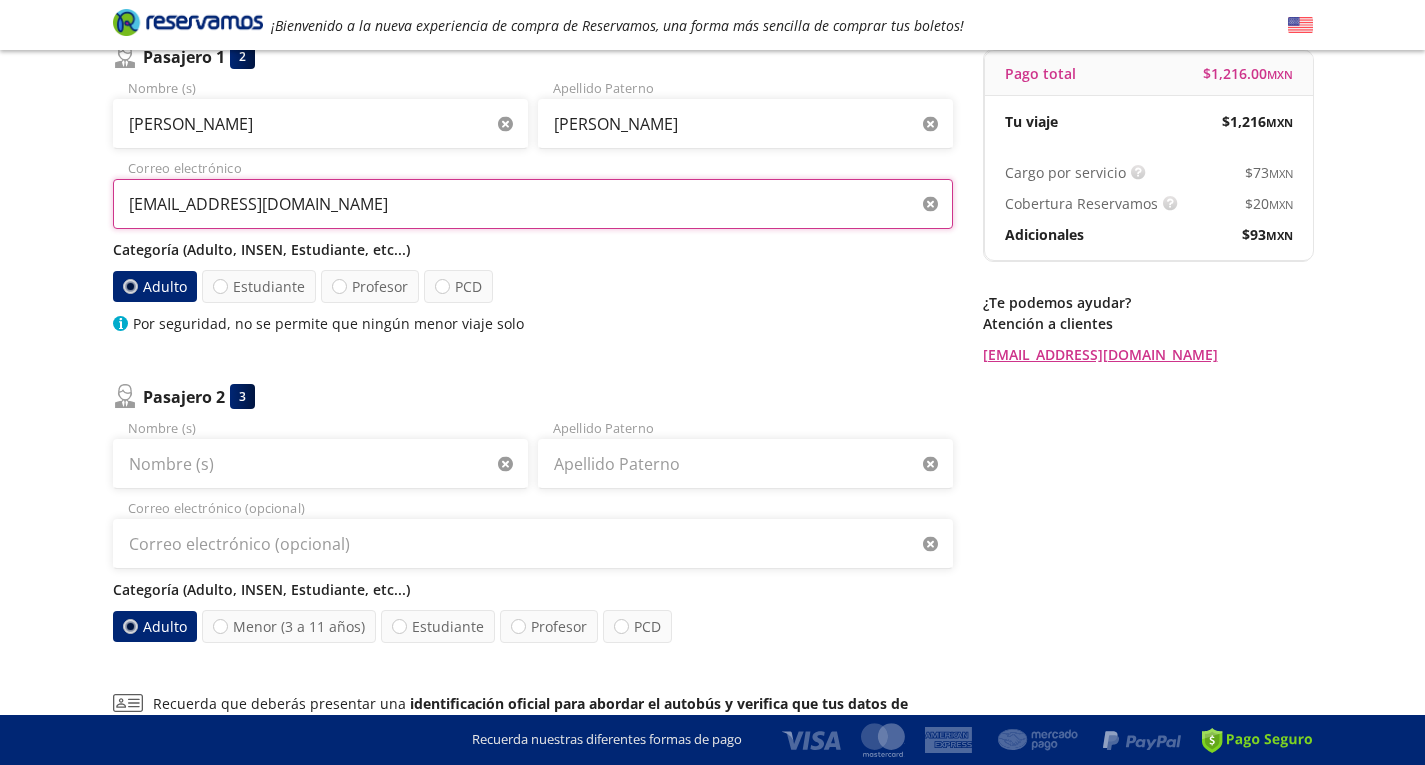 scroll, scrollTop: 300, scrollLeft: 0, axis: vertical 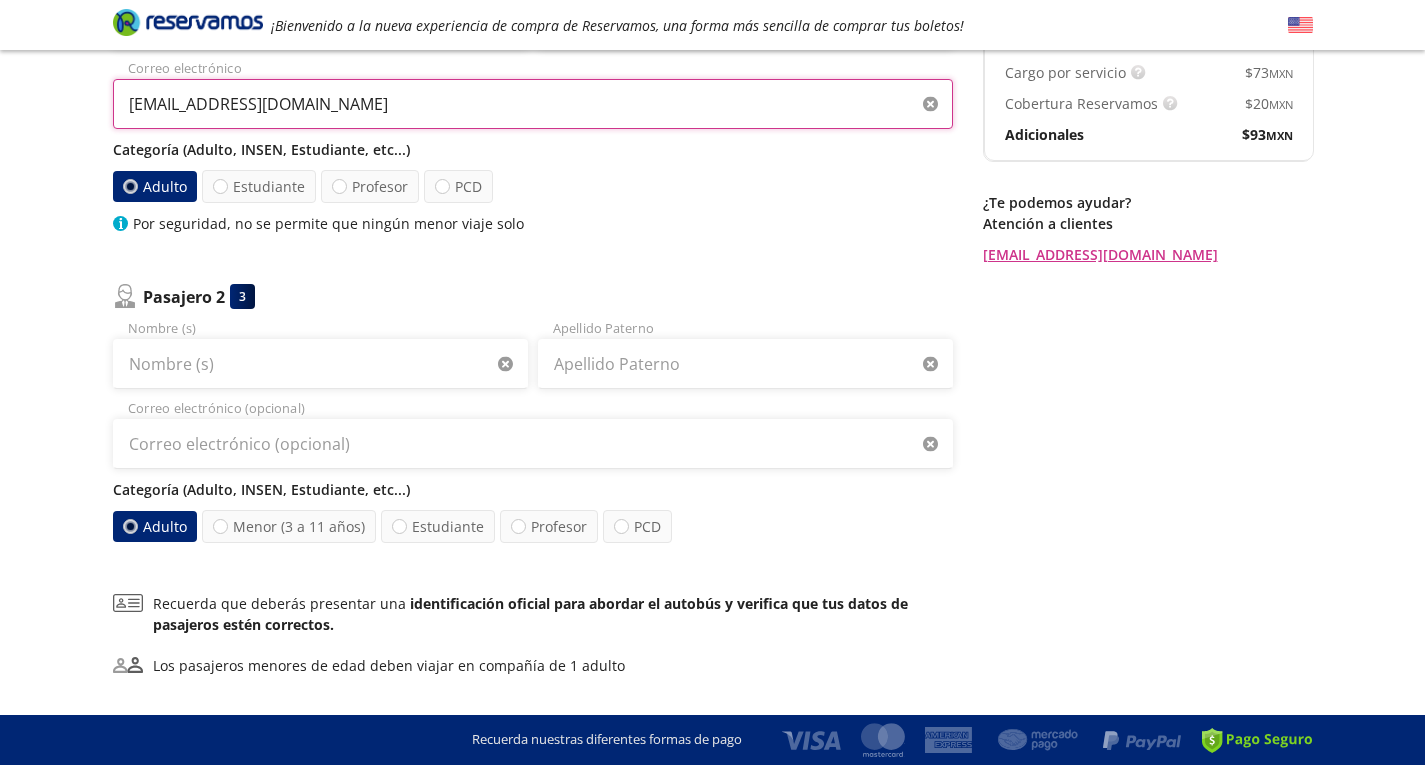 type on "[EMAIL_ADDRESS][DOMAIN_NAME]" 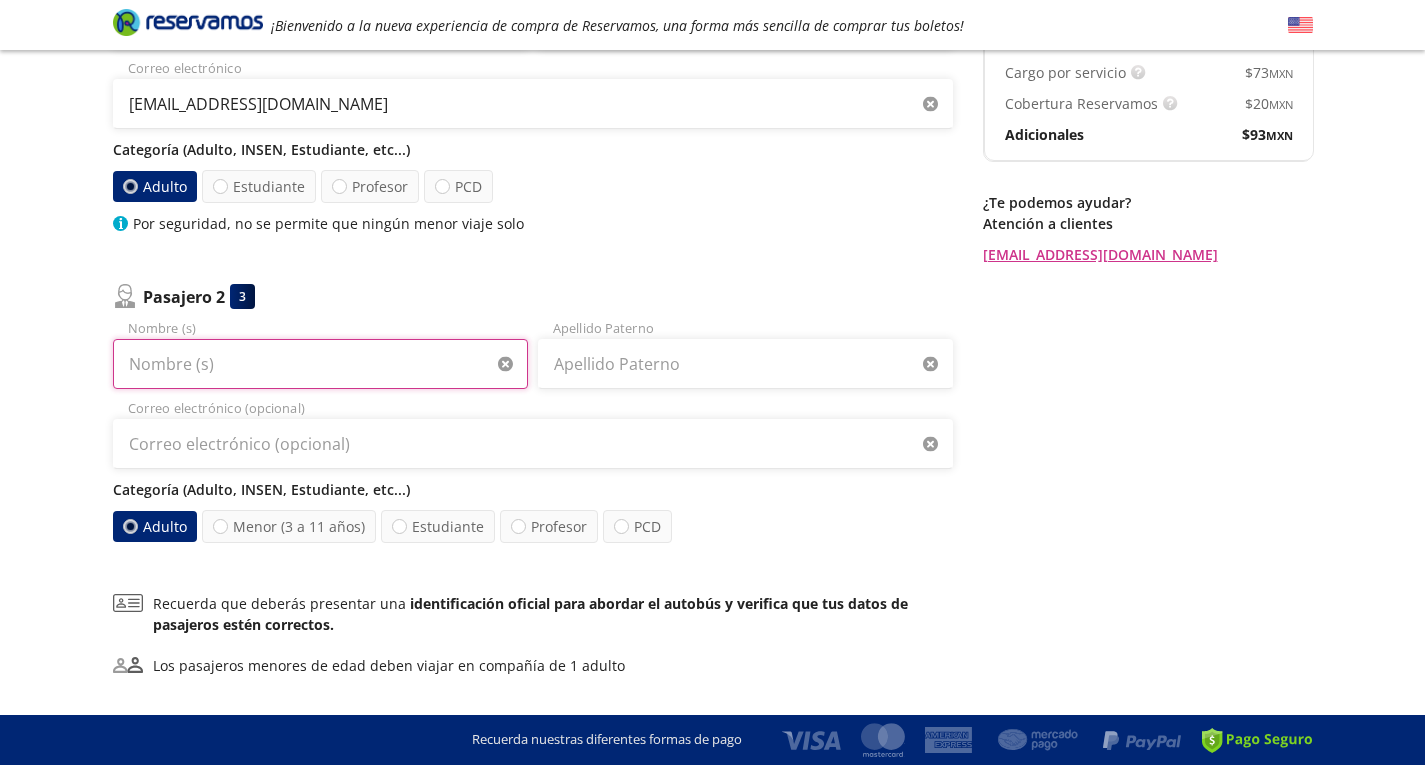 click on "Nombre (s)" at bounding box center (320, 364) 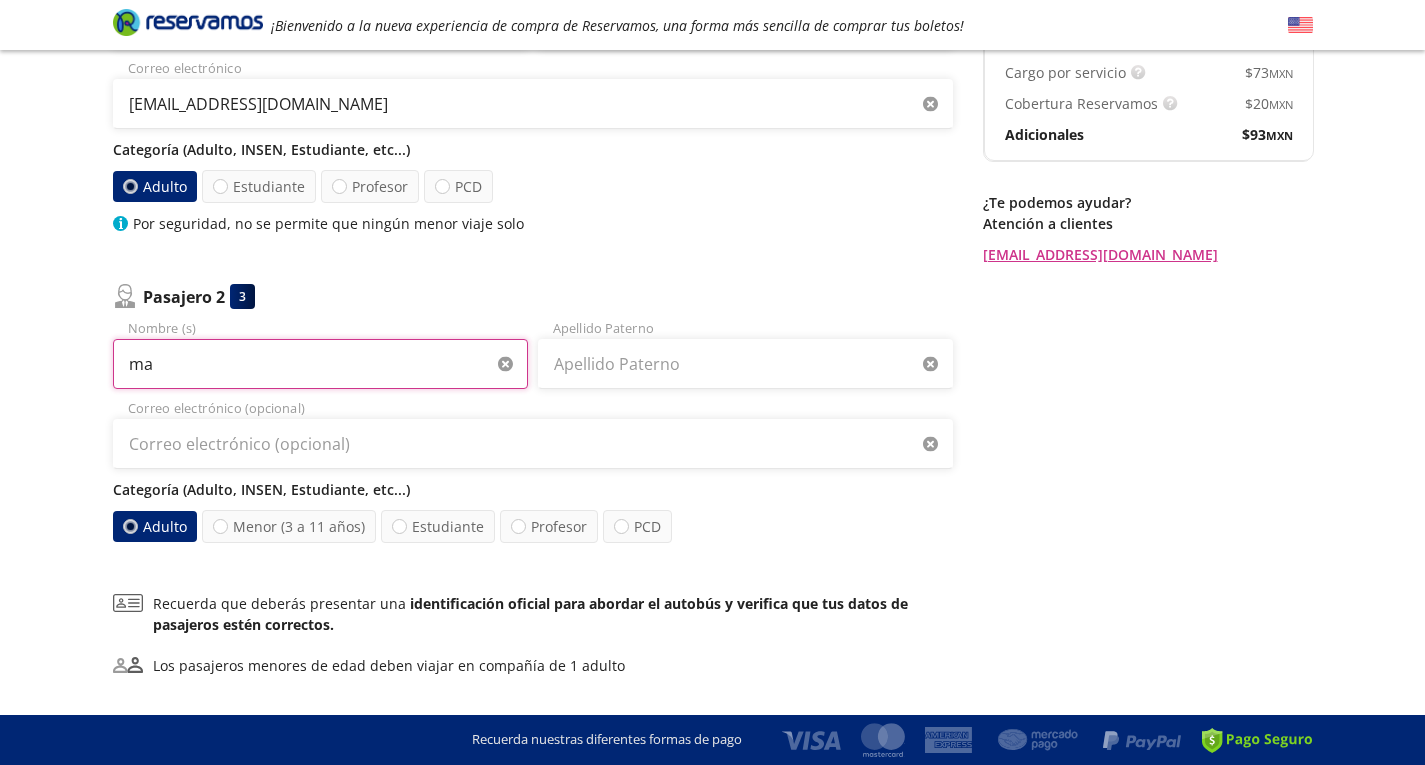type on "m" 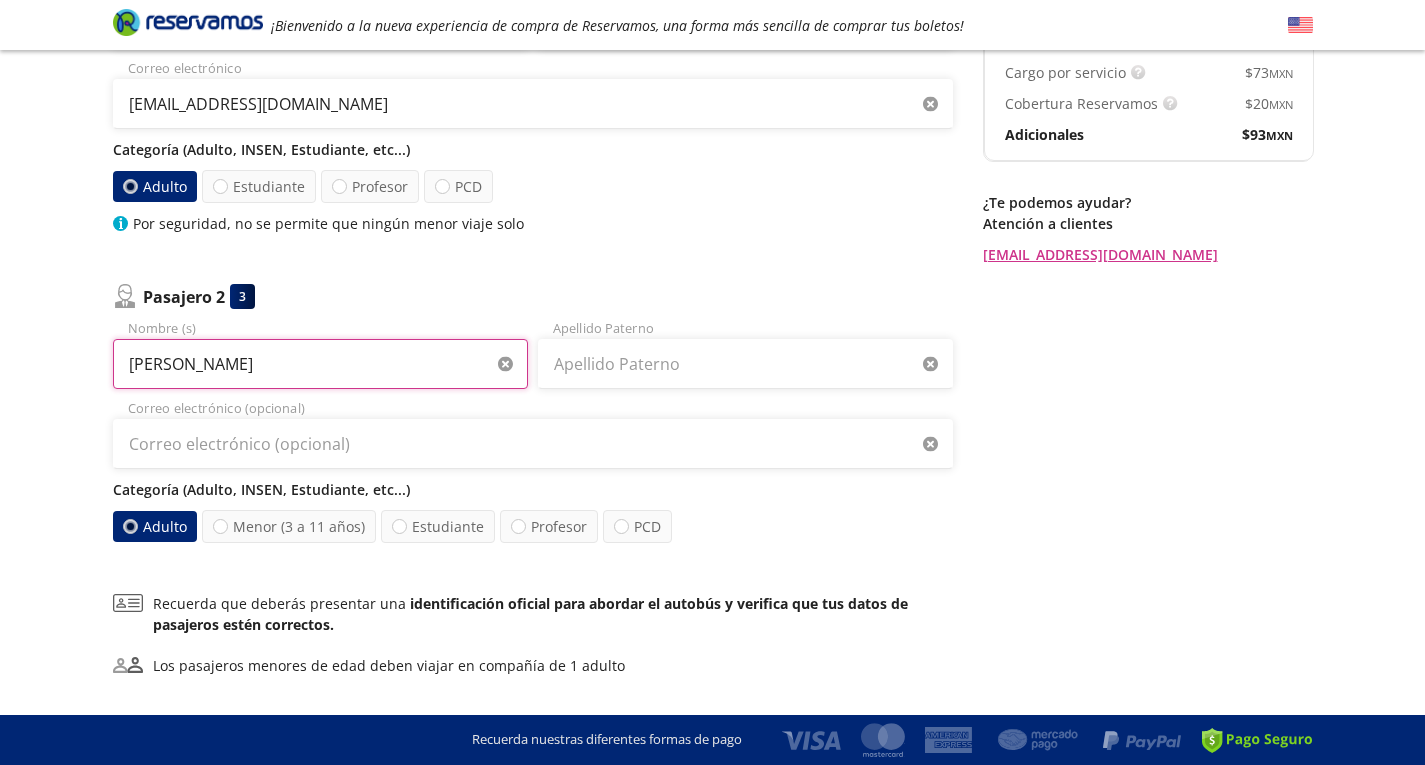 type on "[PERSON_NAME]" 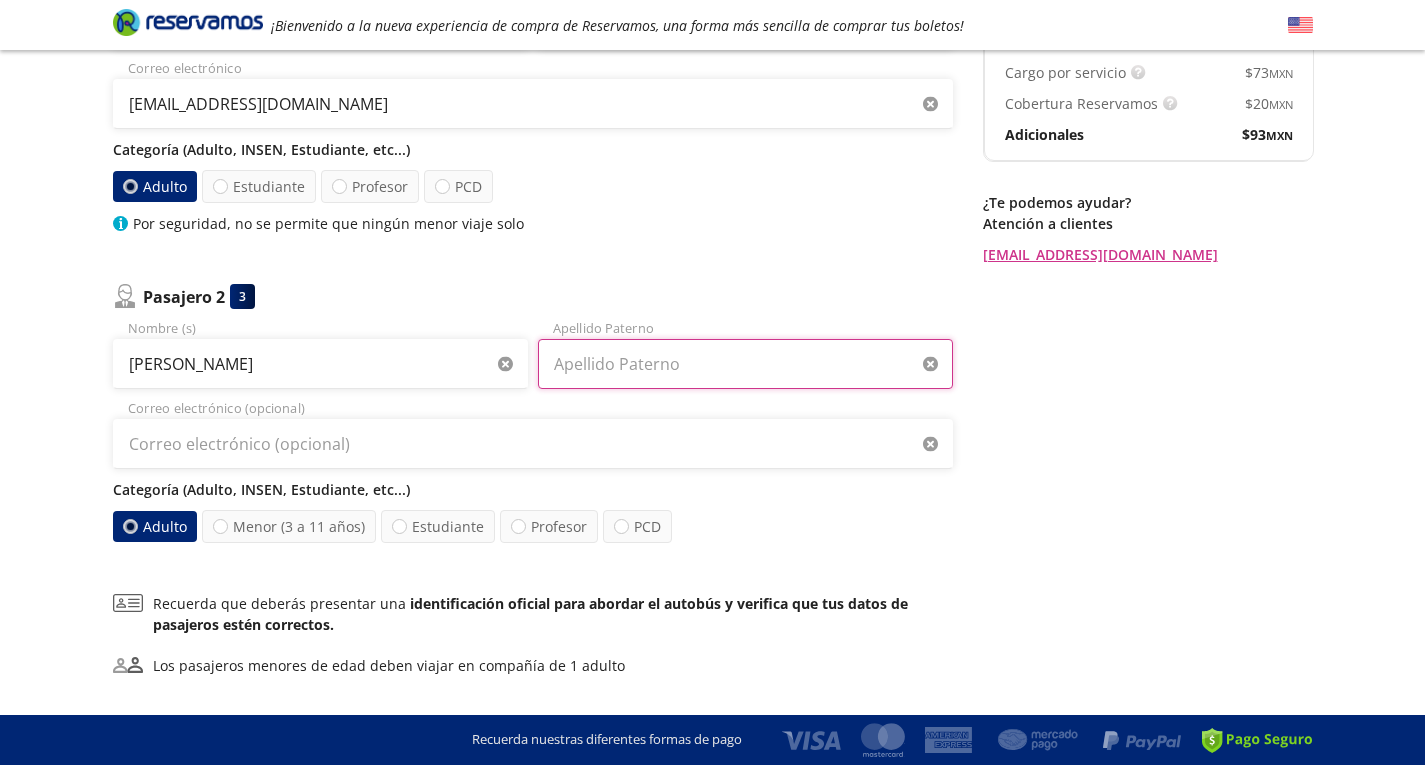 click on "Apellido Paterno" at bounding box center [745, 364] 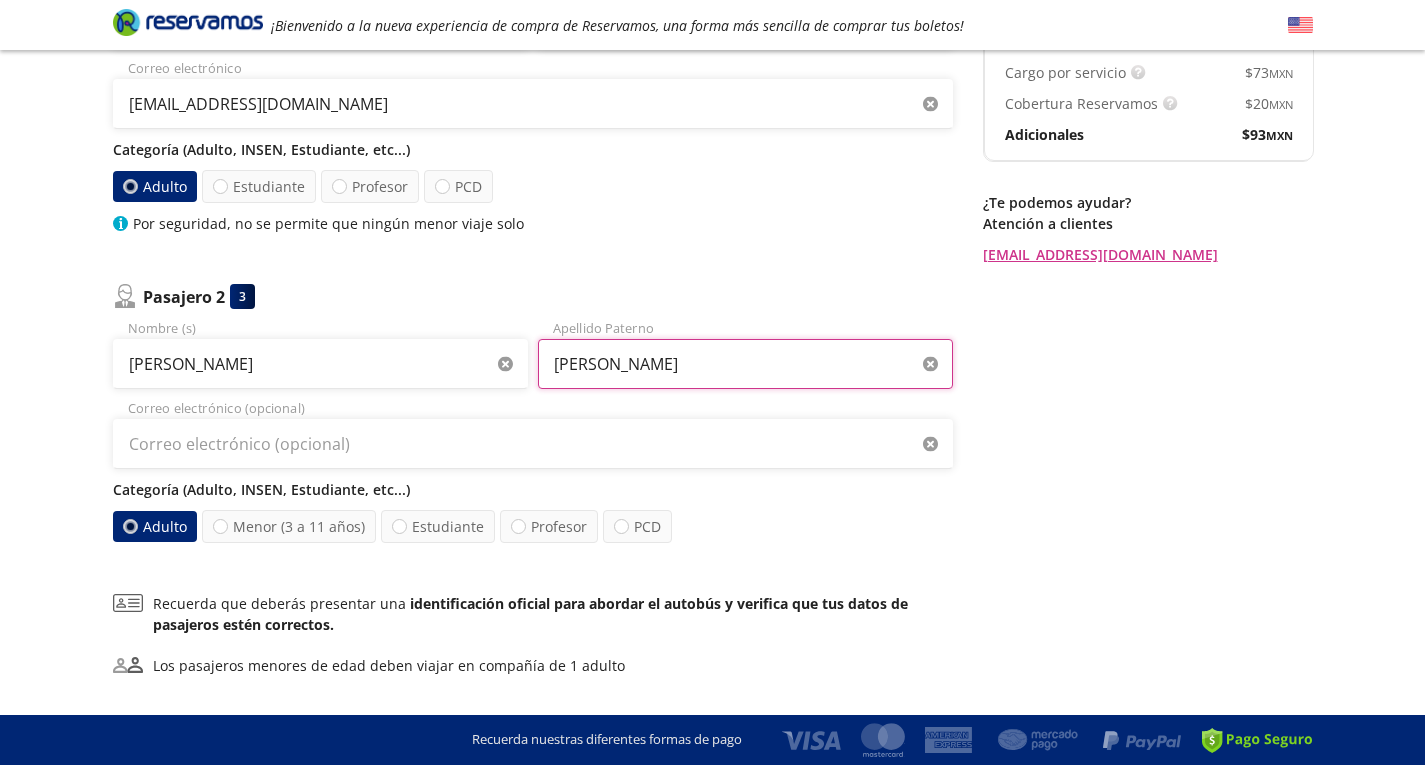 type on "[PERSON_NAME]" 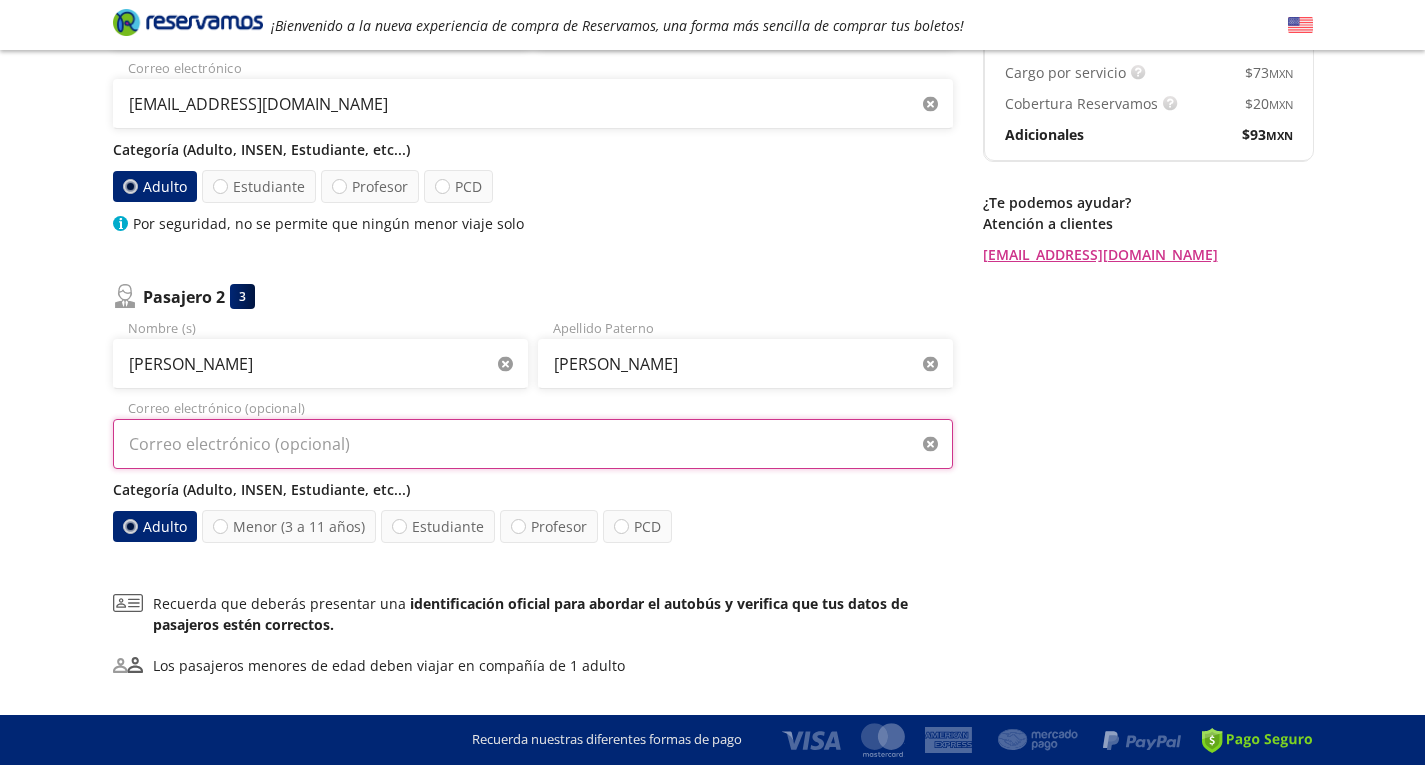 click on "Correo electrónico (opcional)" at bounding box center [533, 444] 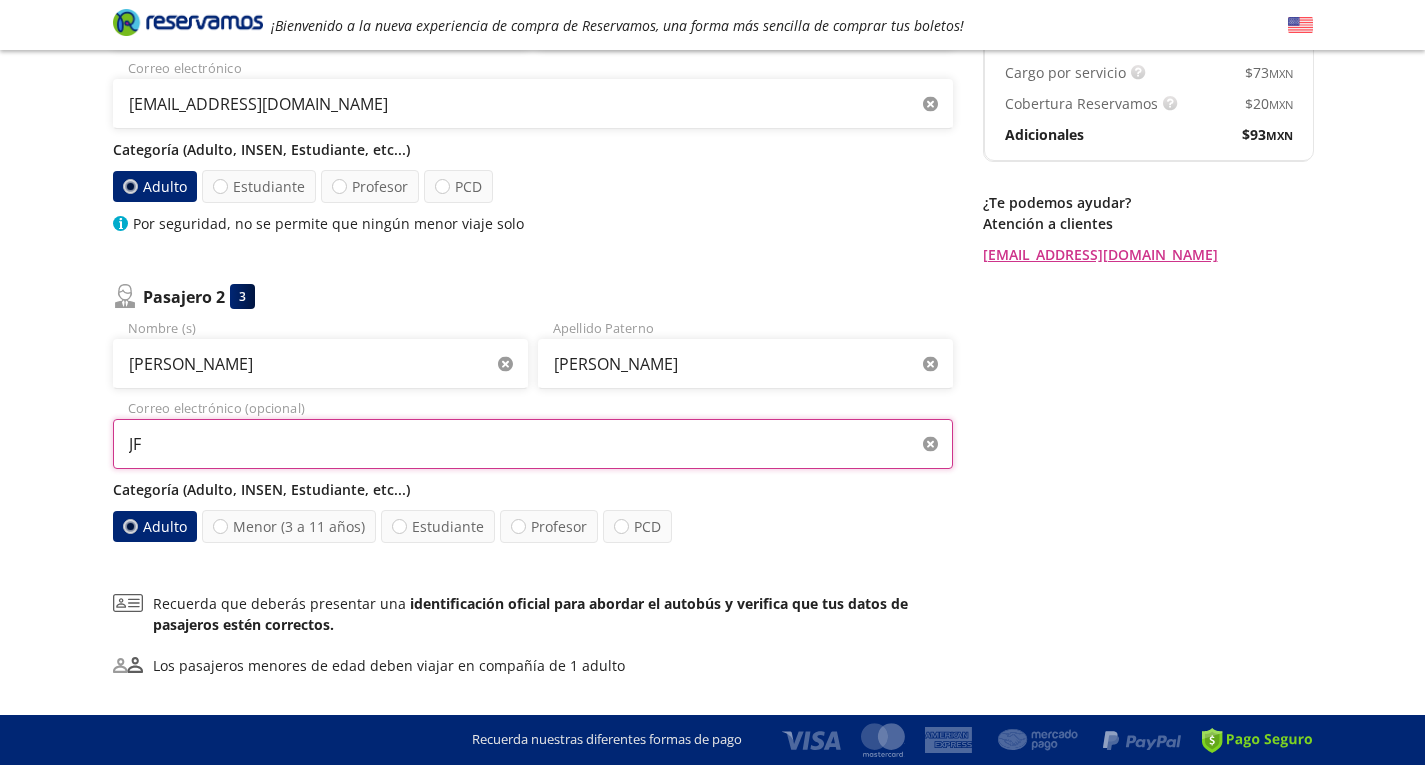 type on "J" 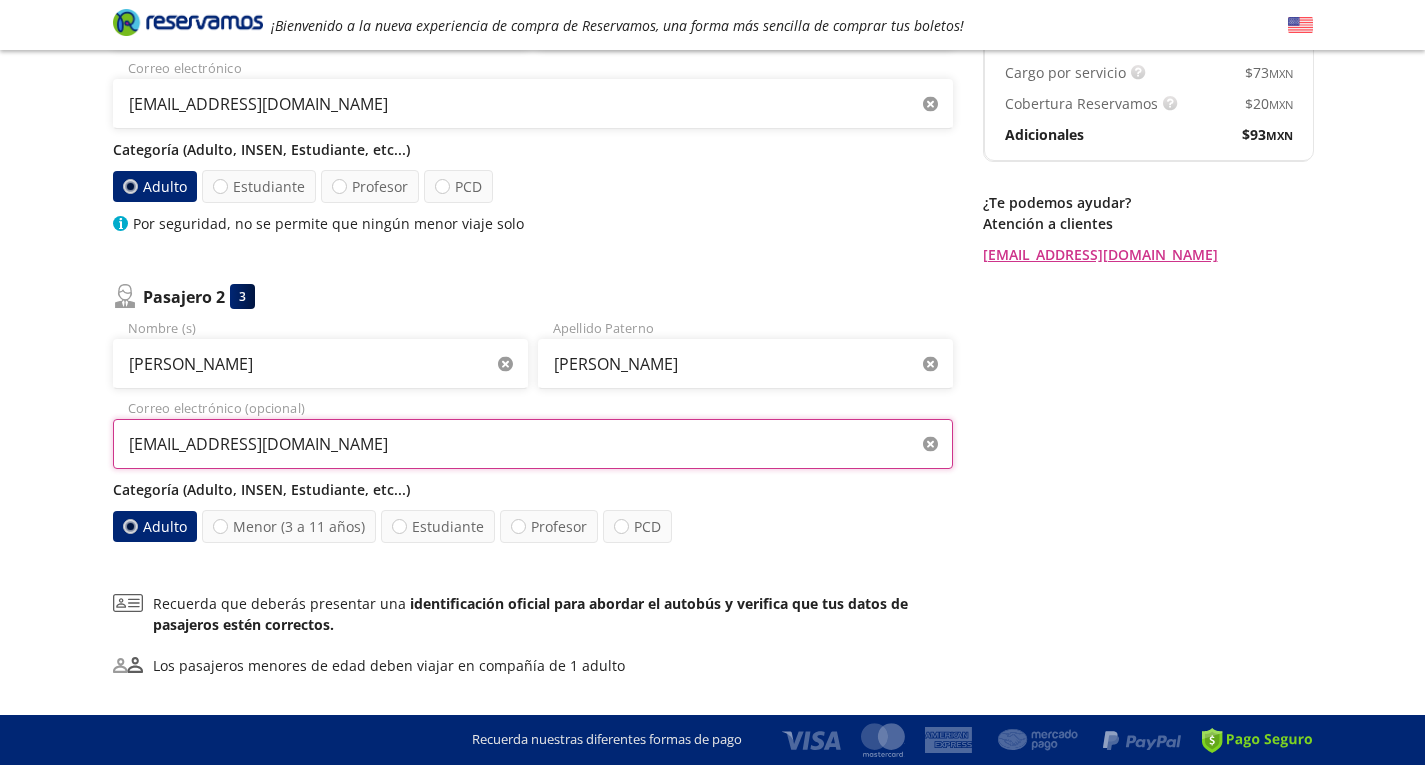 type on "[EMAIL_ADDRESS][DOMAIN_NAME]" 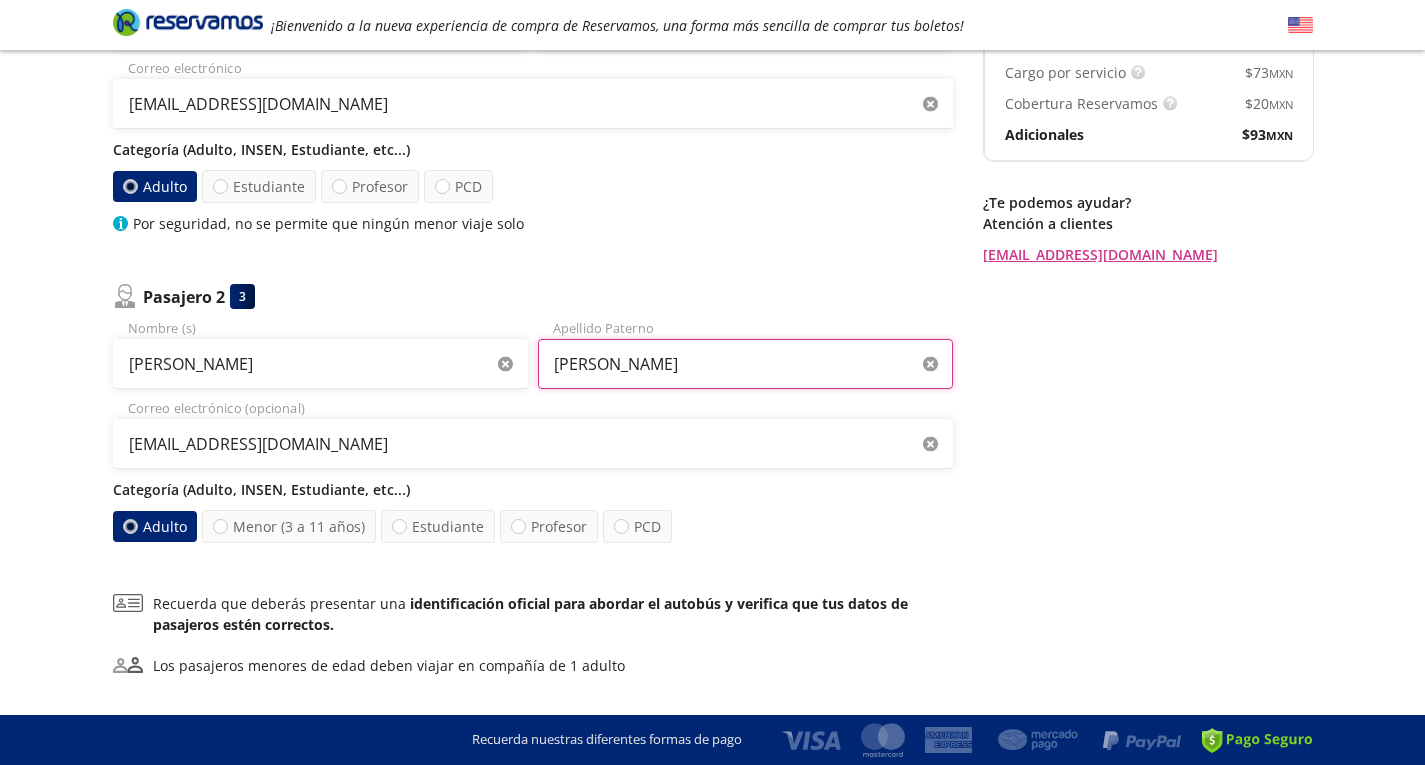click on "[PERSON_NAME]" at bounding box center [745, 364] 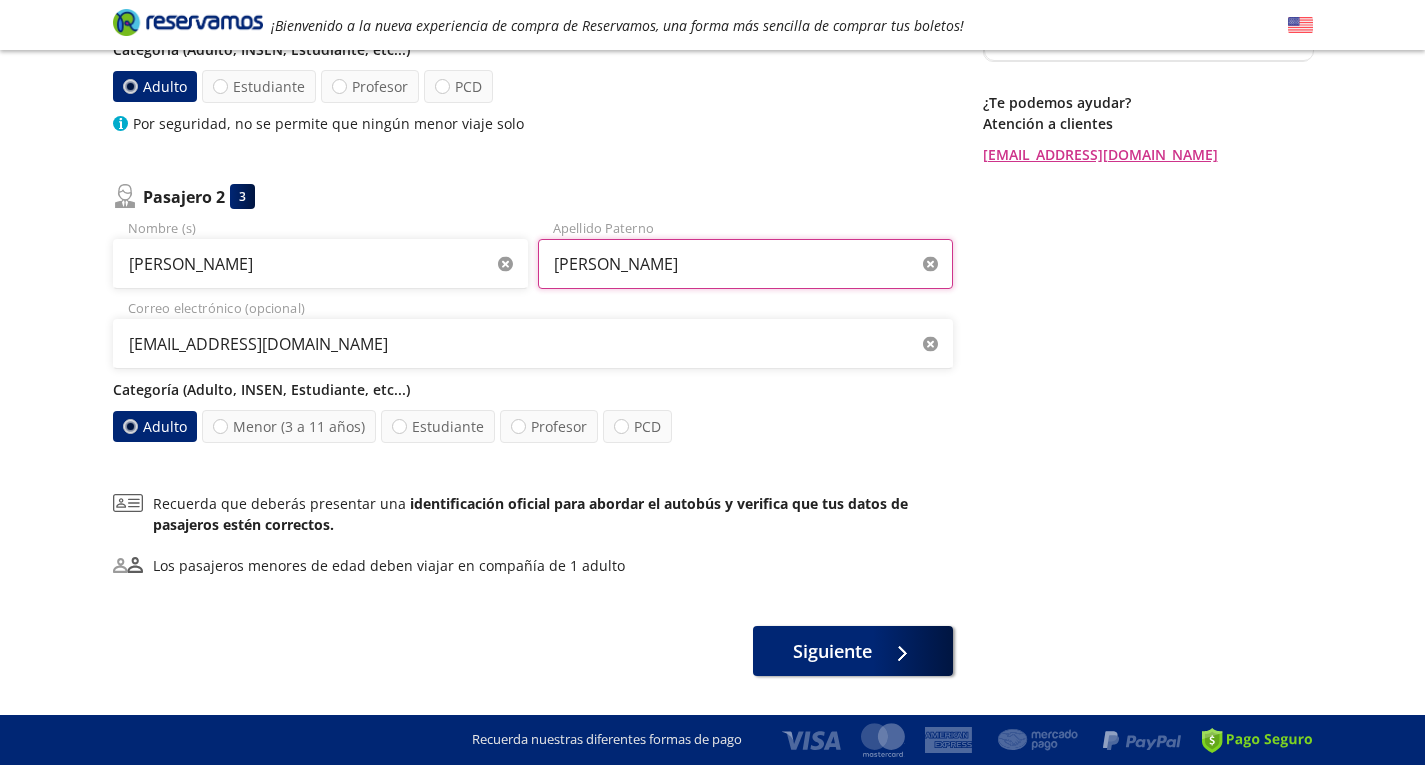 scroll, scrollTop: 452, scrollLeft: 0, axis: vertical 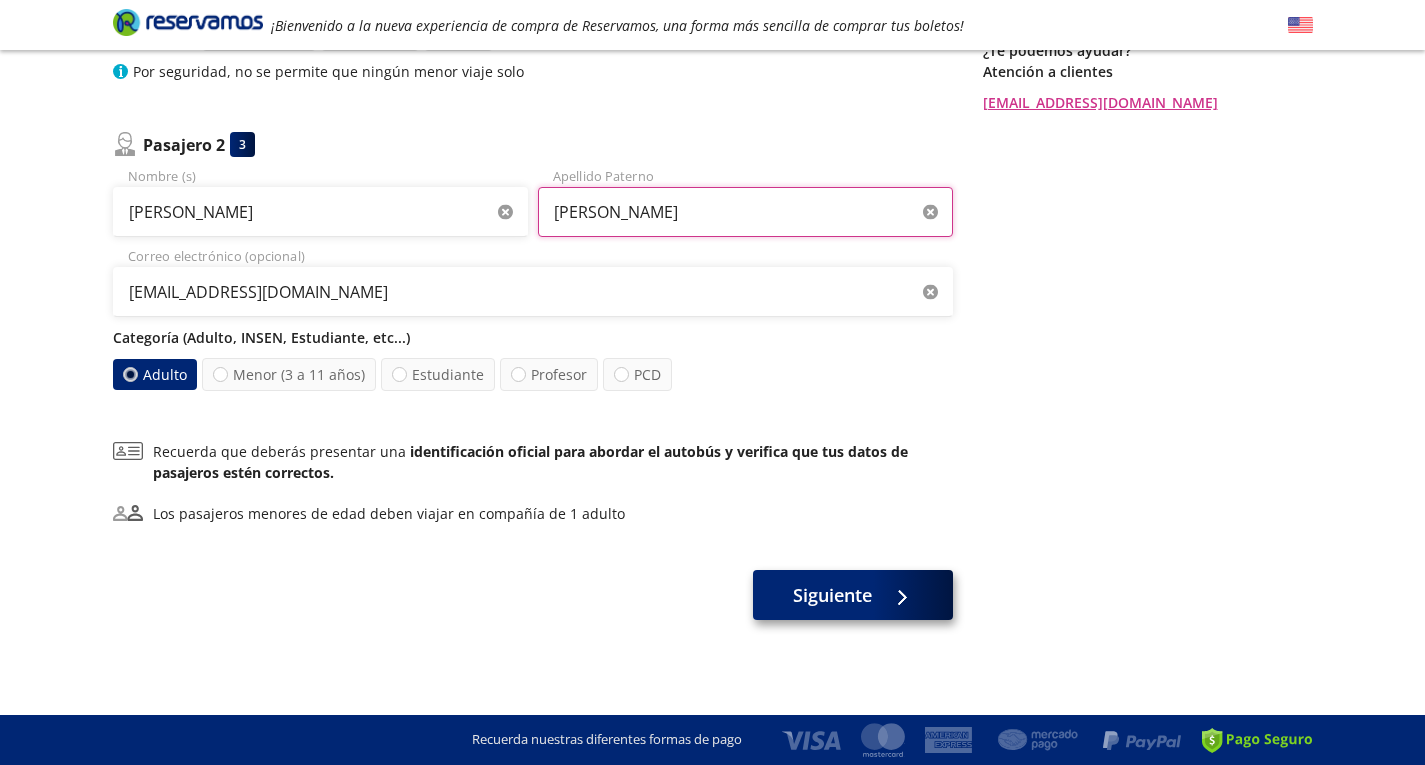 type on "[PERSON_NAME]" 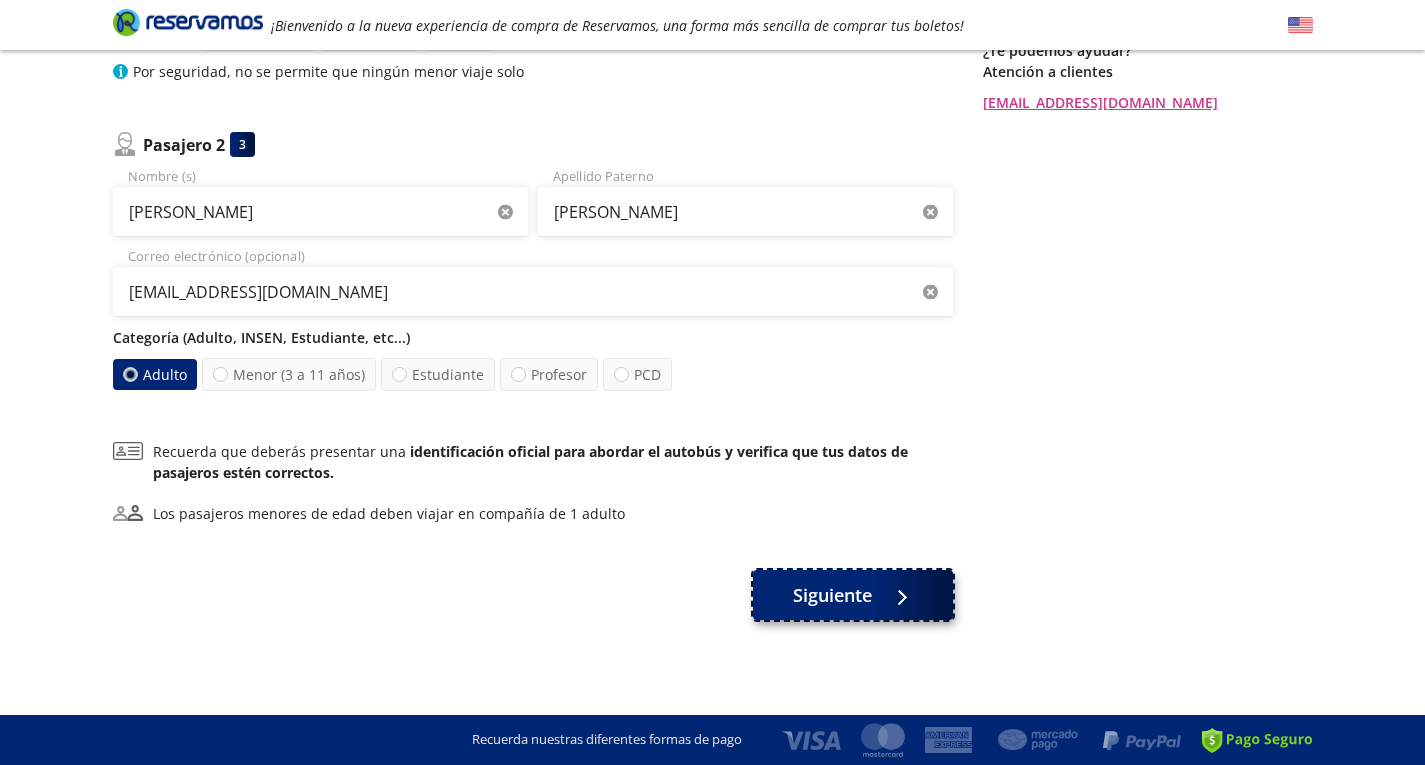 click on "Siguiente" at bounding box center [832, 595] 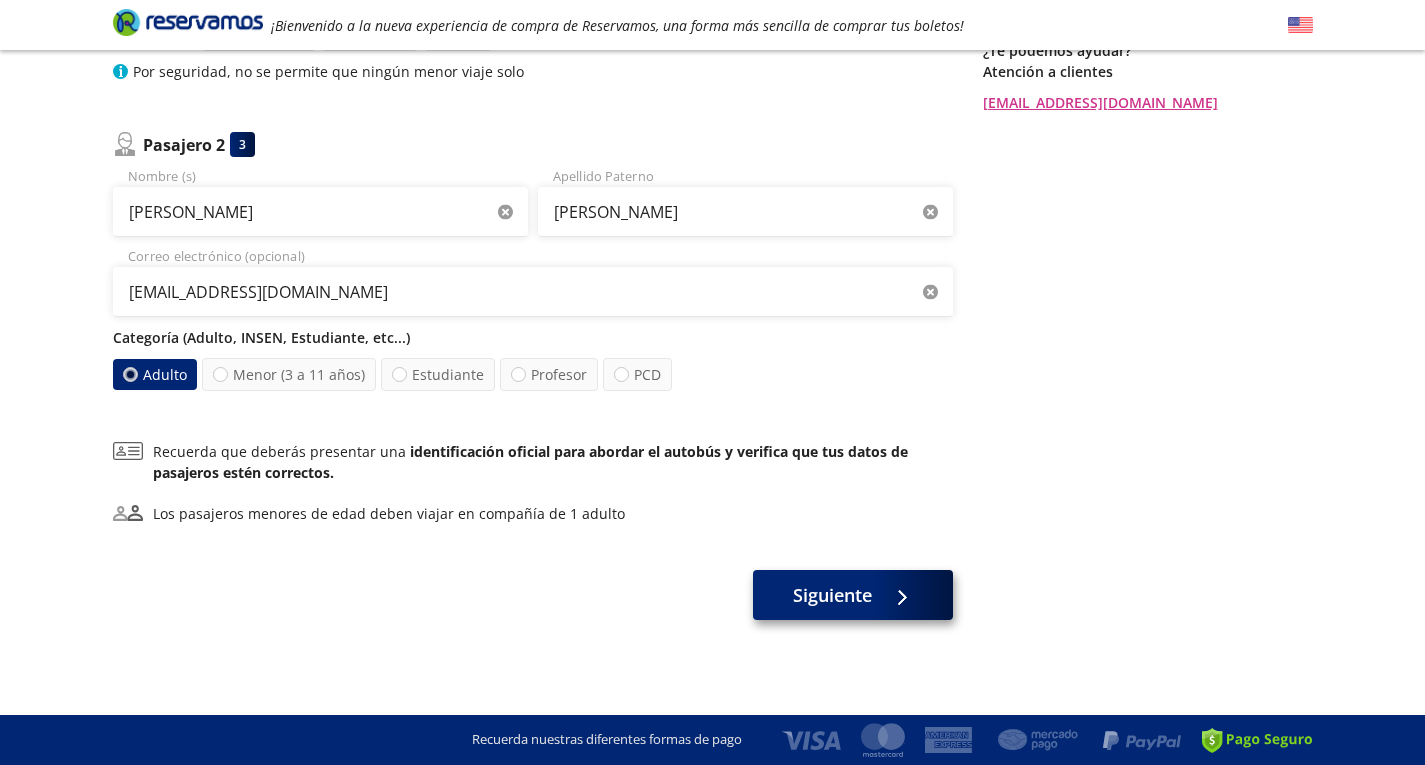 scroll, scrollTop: 0, scrollLeft: 0, axis: both 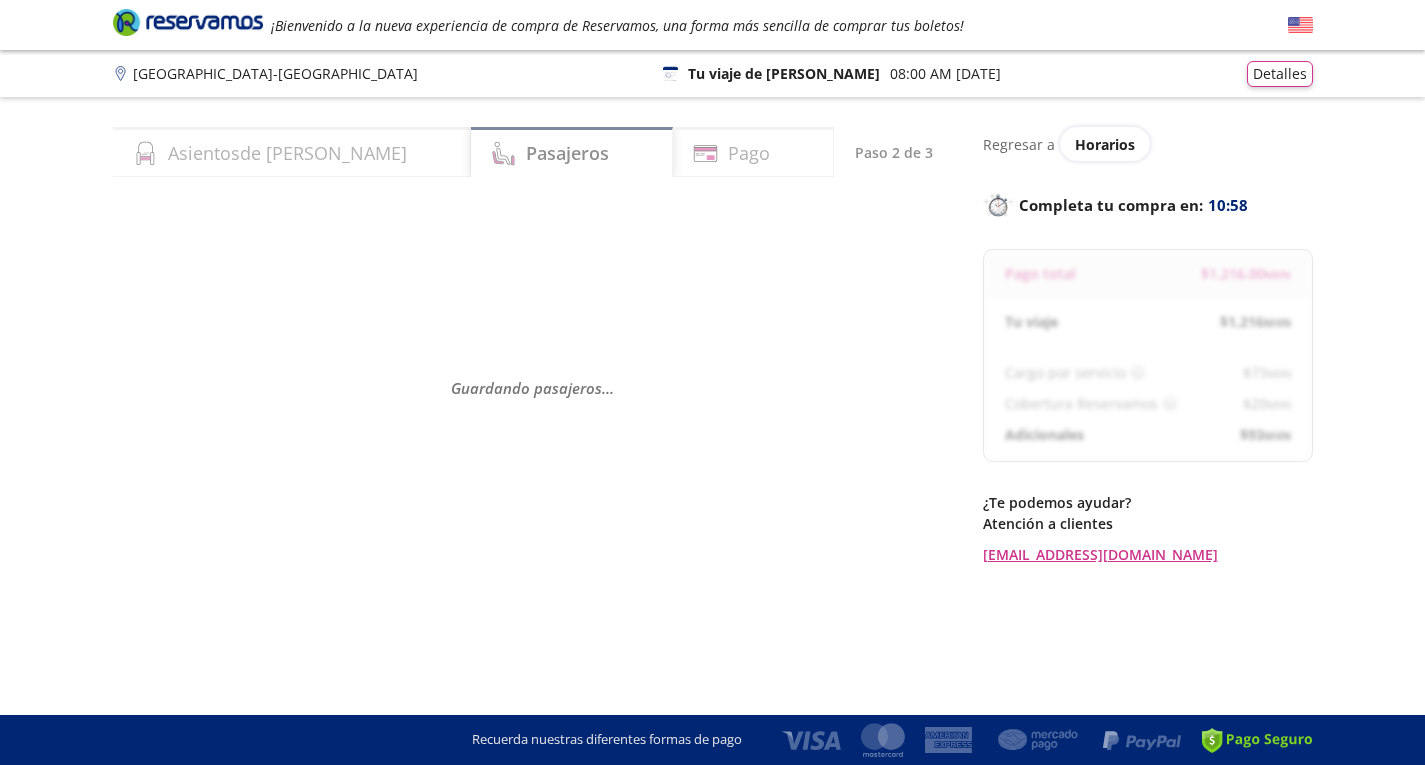 select on "MX" 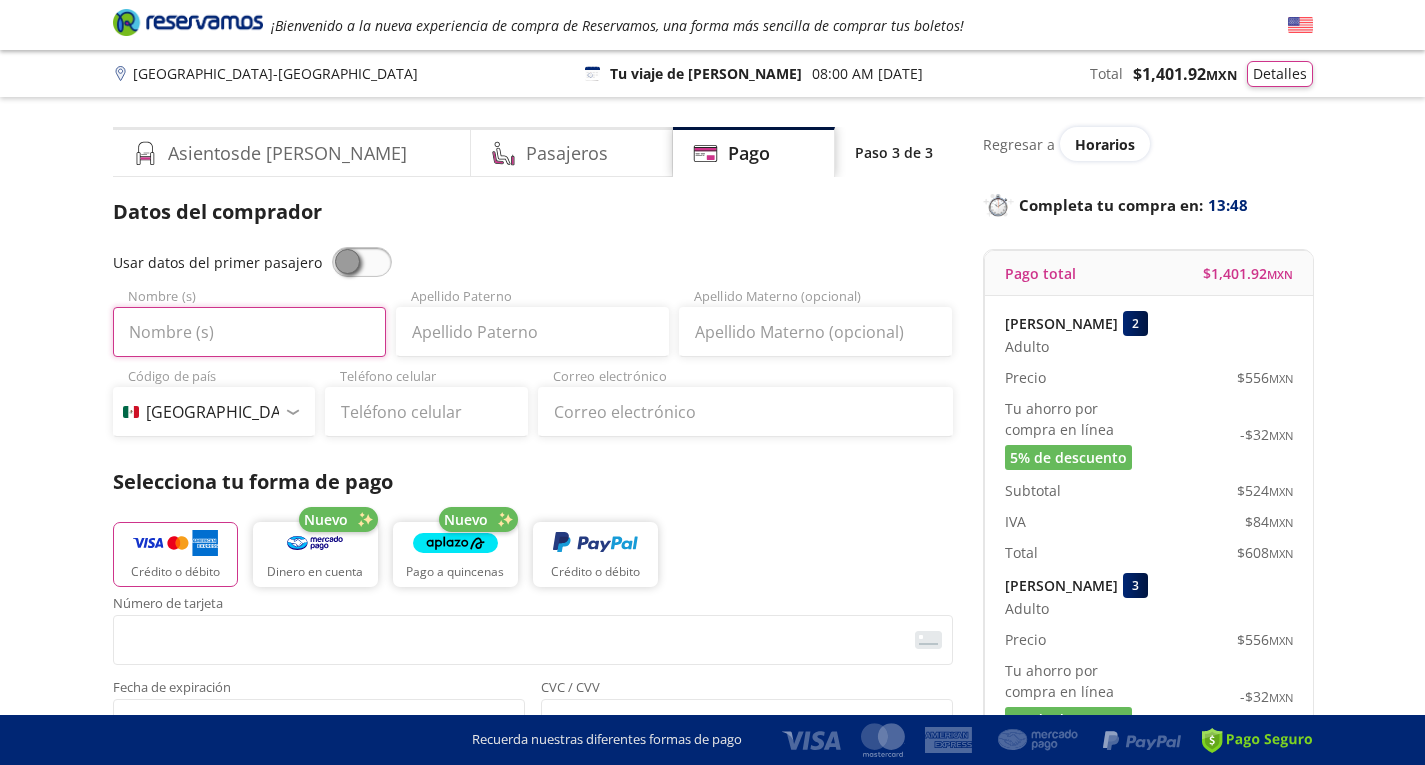 click on "Nombre (s)" at bounding box center (249, 332) 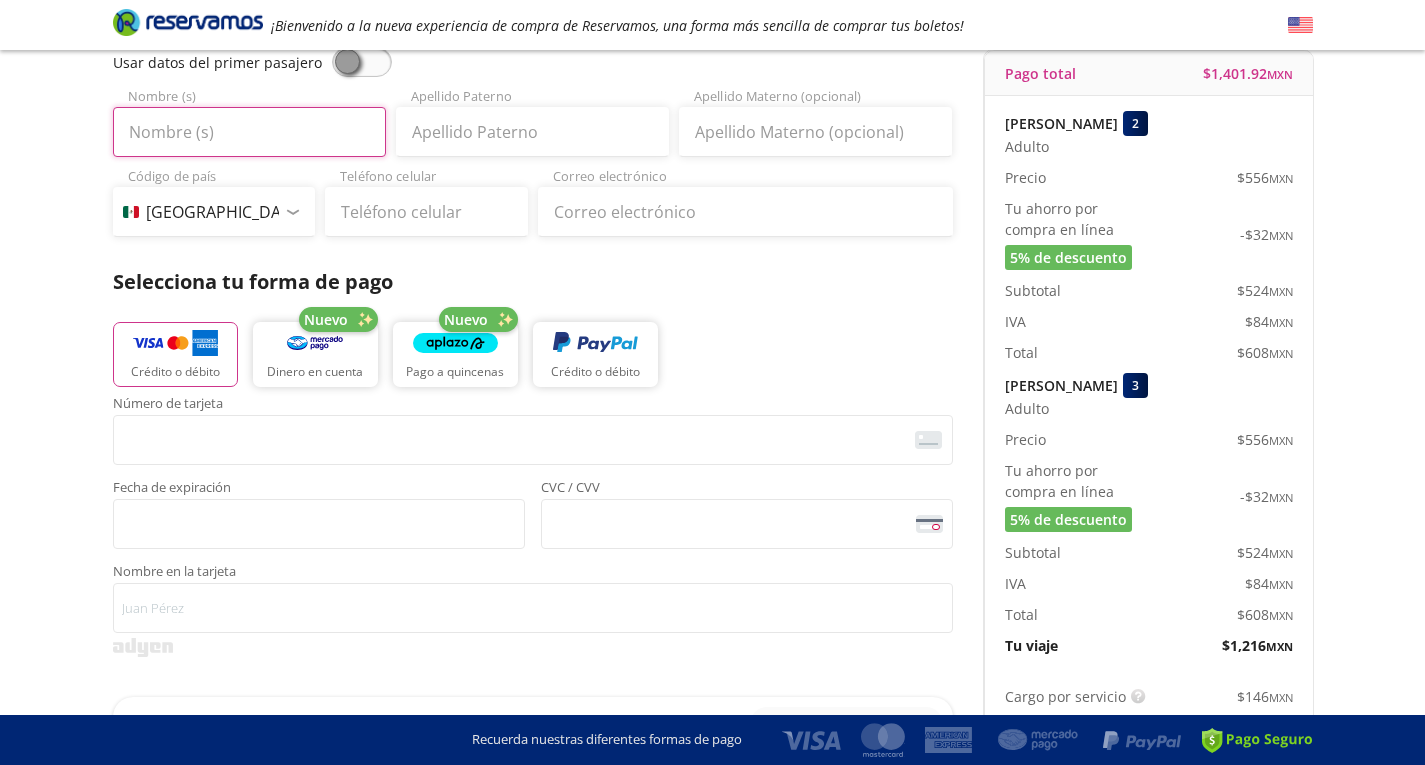 scroll, scrollTop: 0, scrollLeft: 0, axis: both 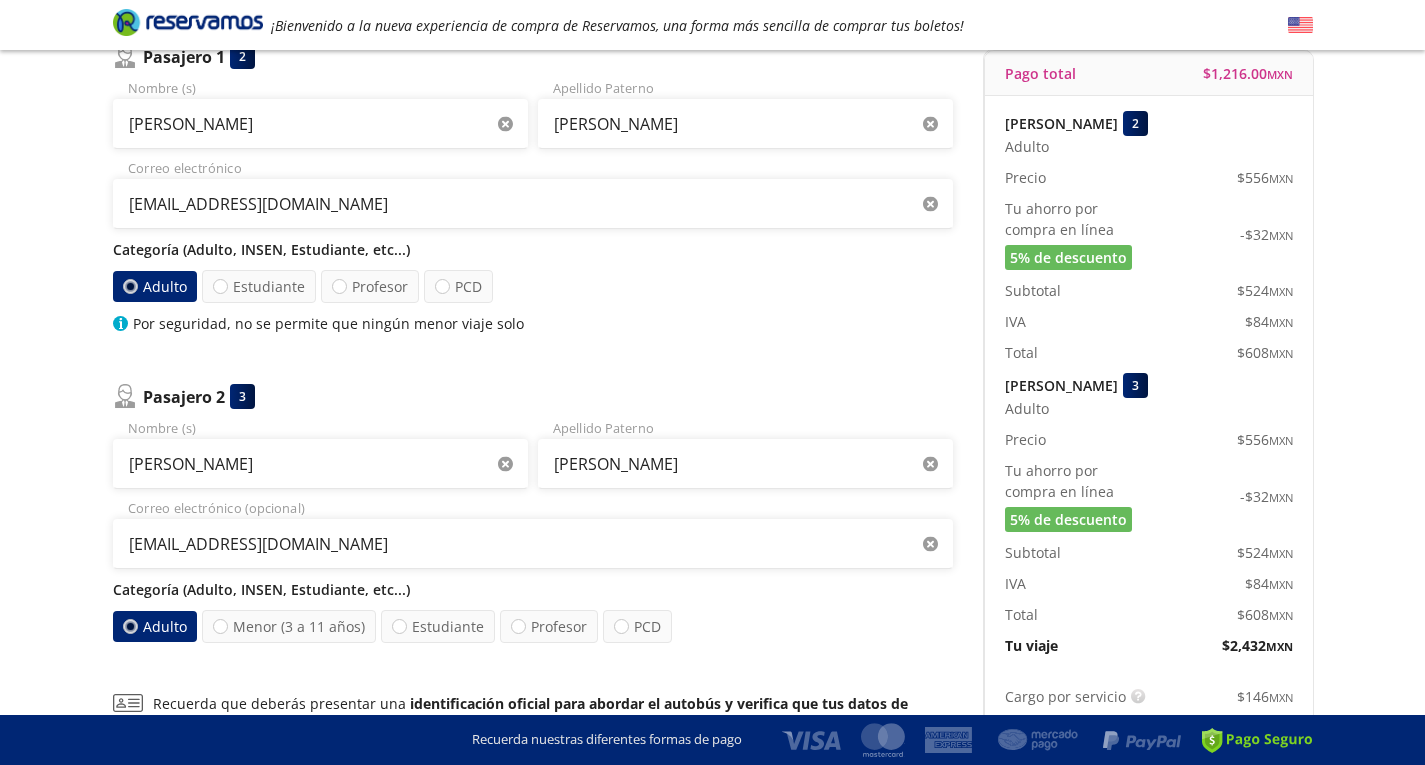 click on "Adulto" at bounding box center [154, 286] 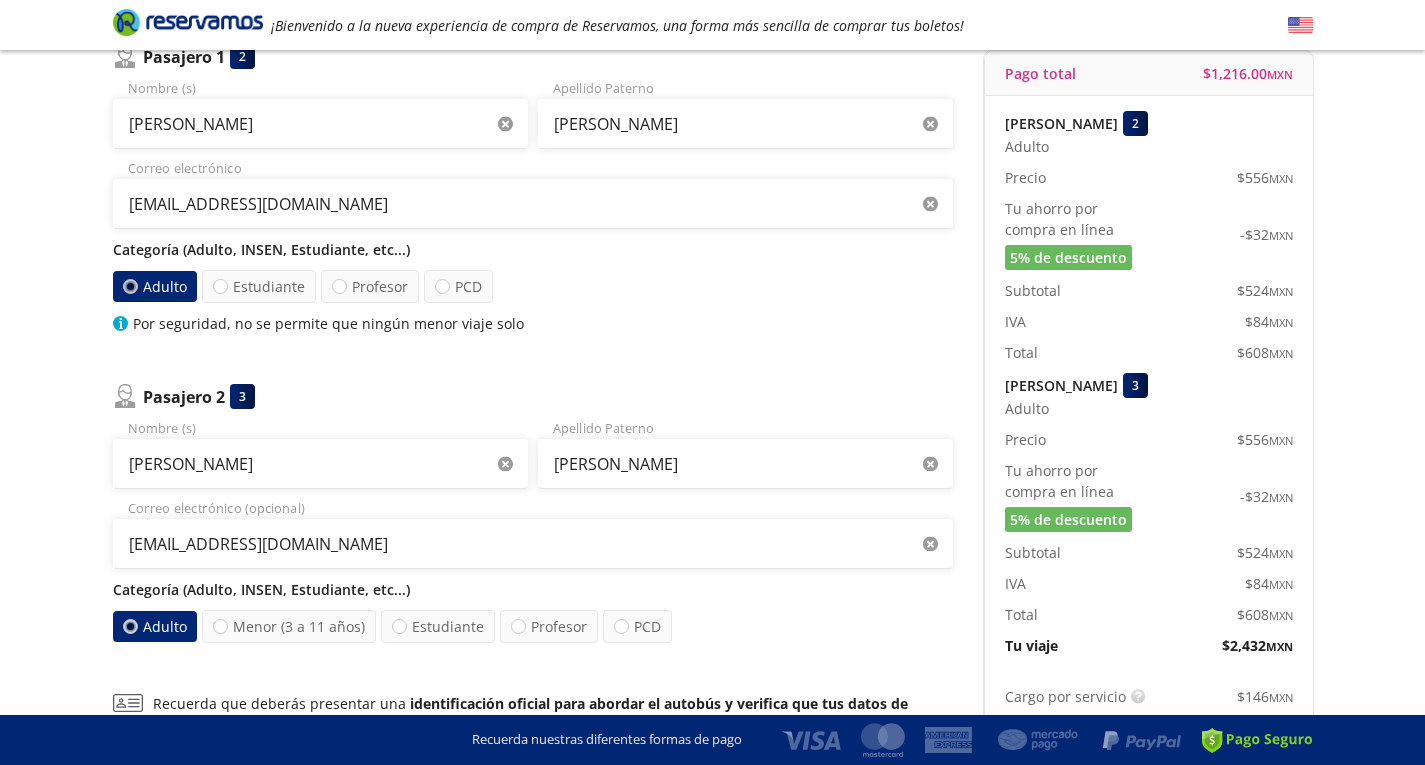 click at bounding box center [129, 286] 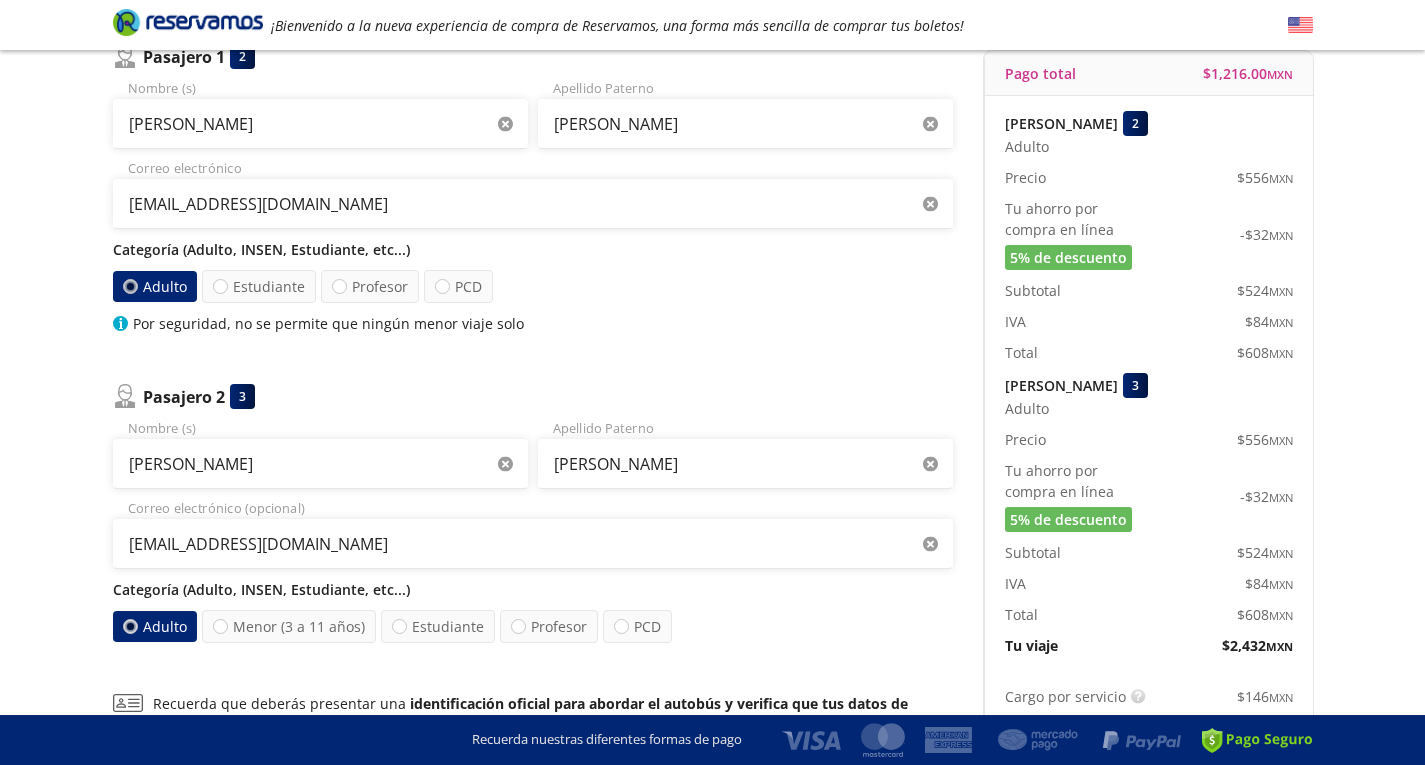 click on "Adulto" at bounding box center [129, 286] 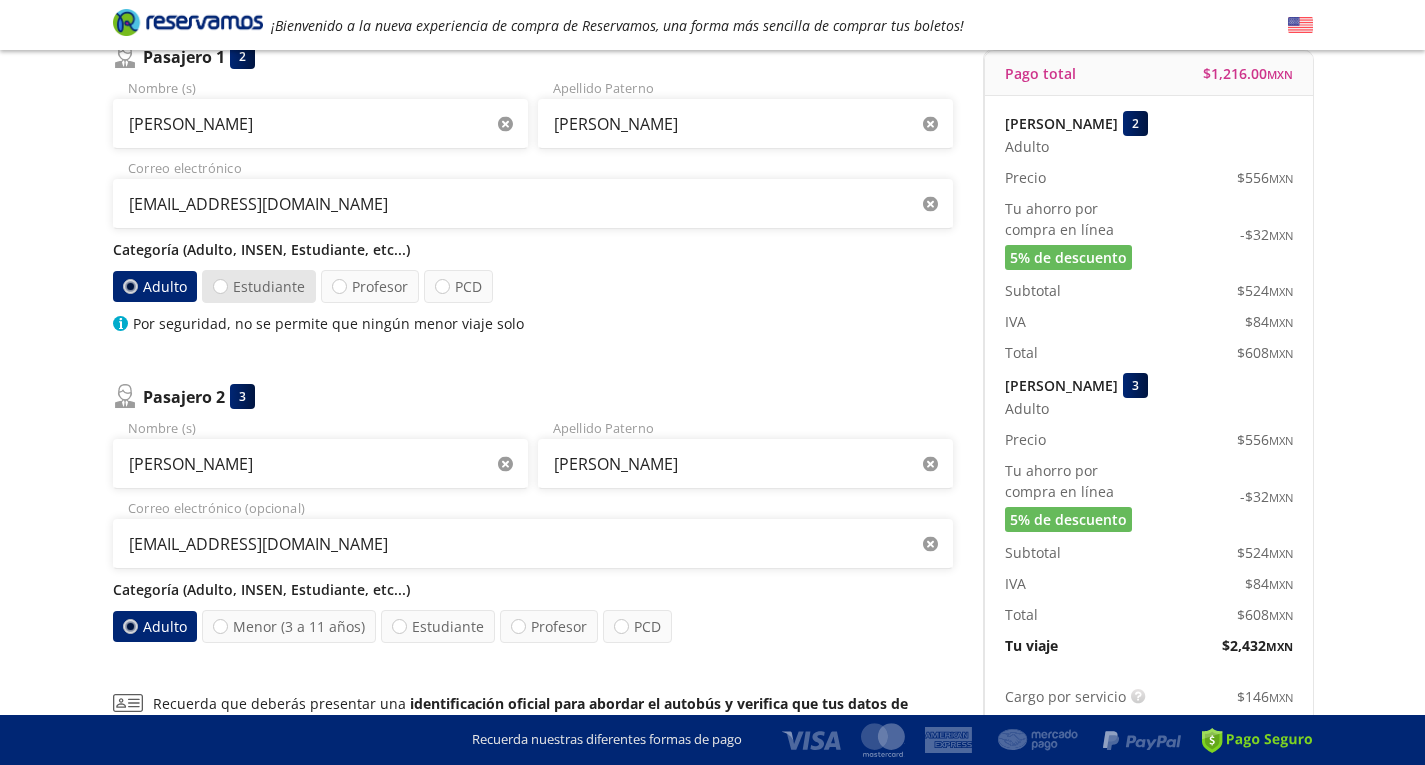 click on "Estudiante" at bounding box center [259, 286] 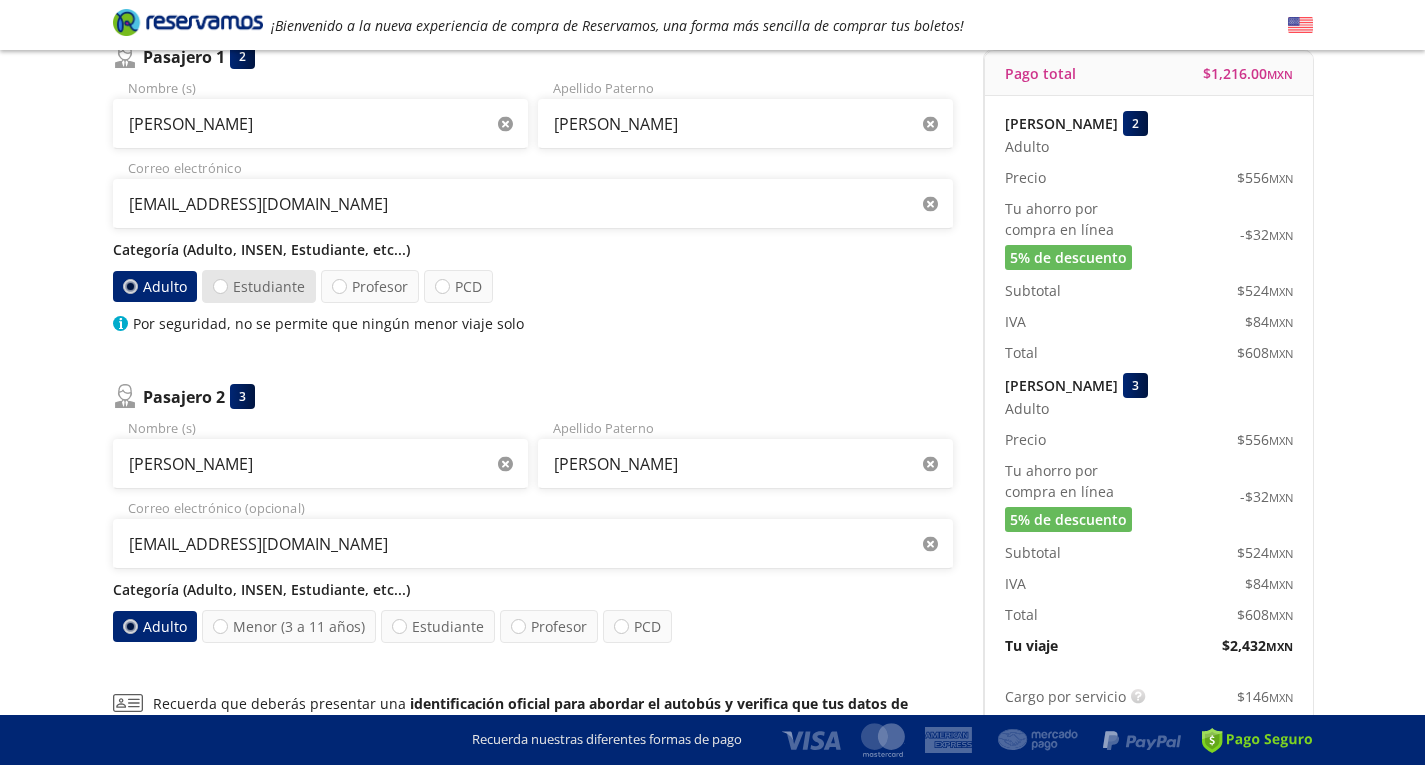 radio on "true" 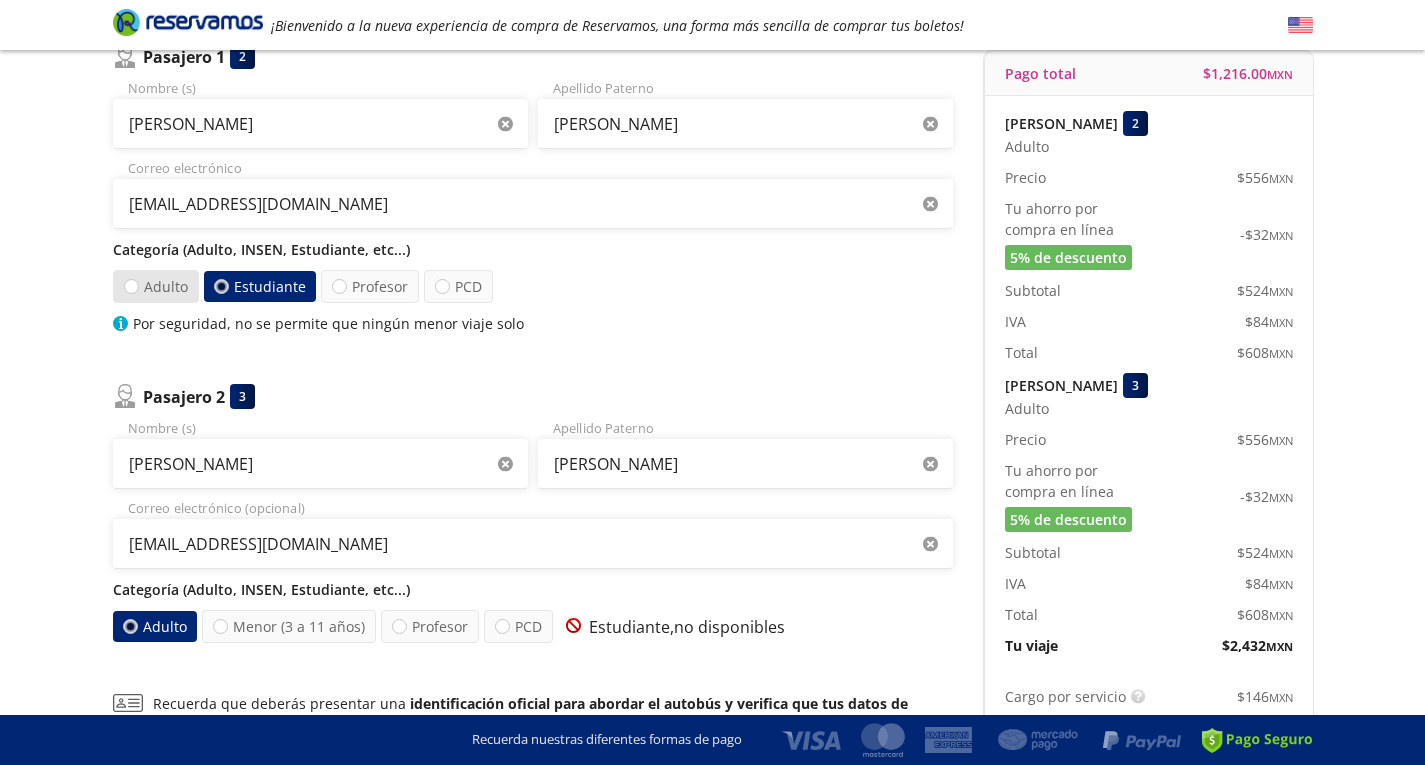 click on "Adulto" at bounding box center [155, 286] 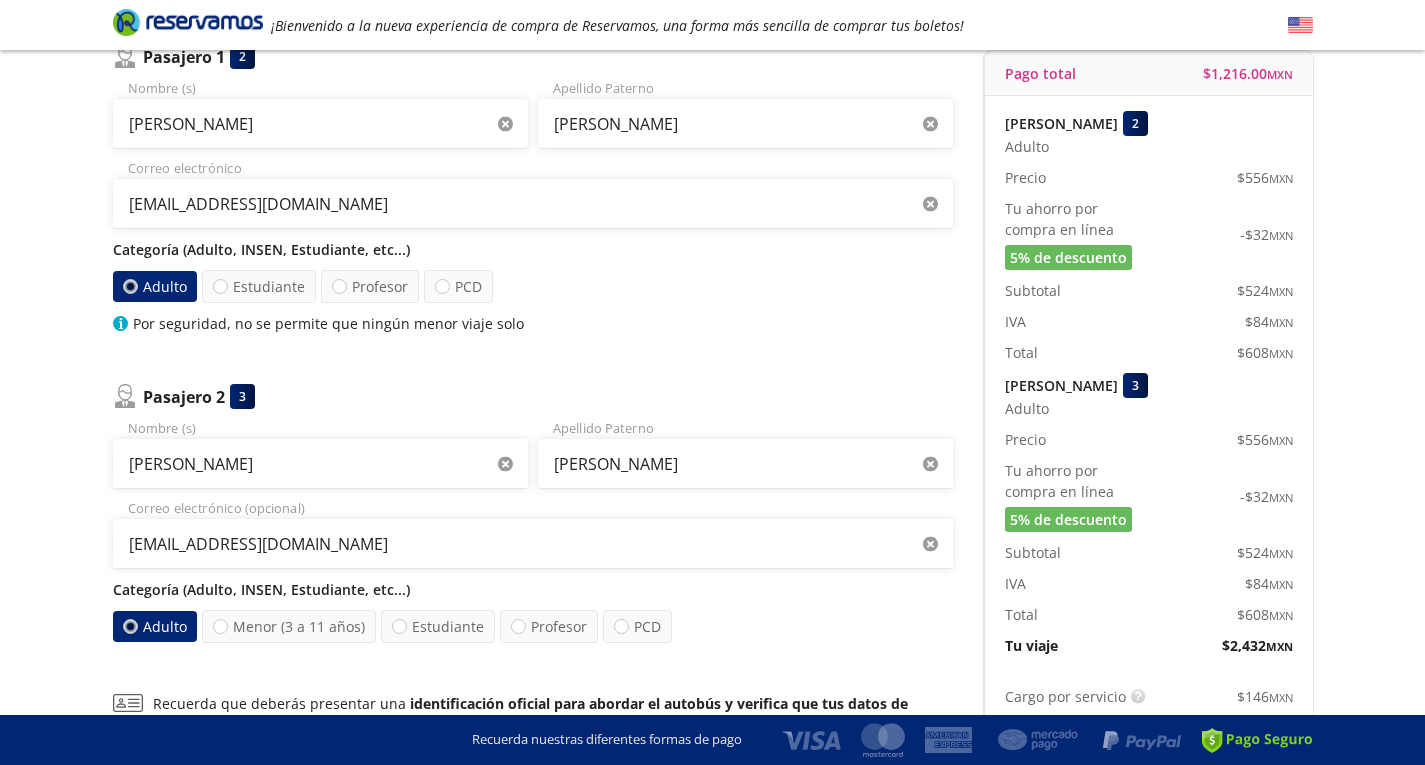 scroll, scrollTop: 400, scrollLeft: 0, axis: vertical 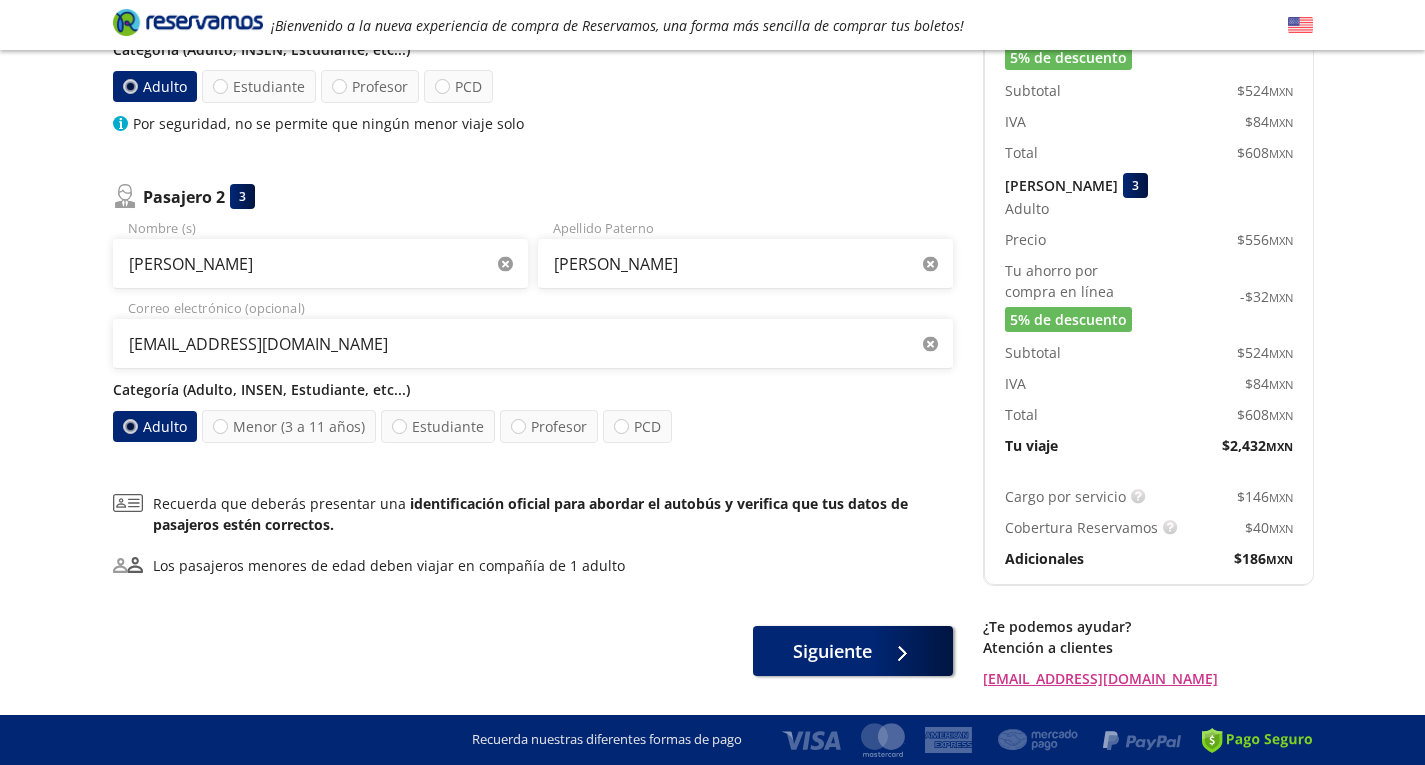 click on "Adulto" at bounding box center (154, 426) 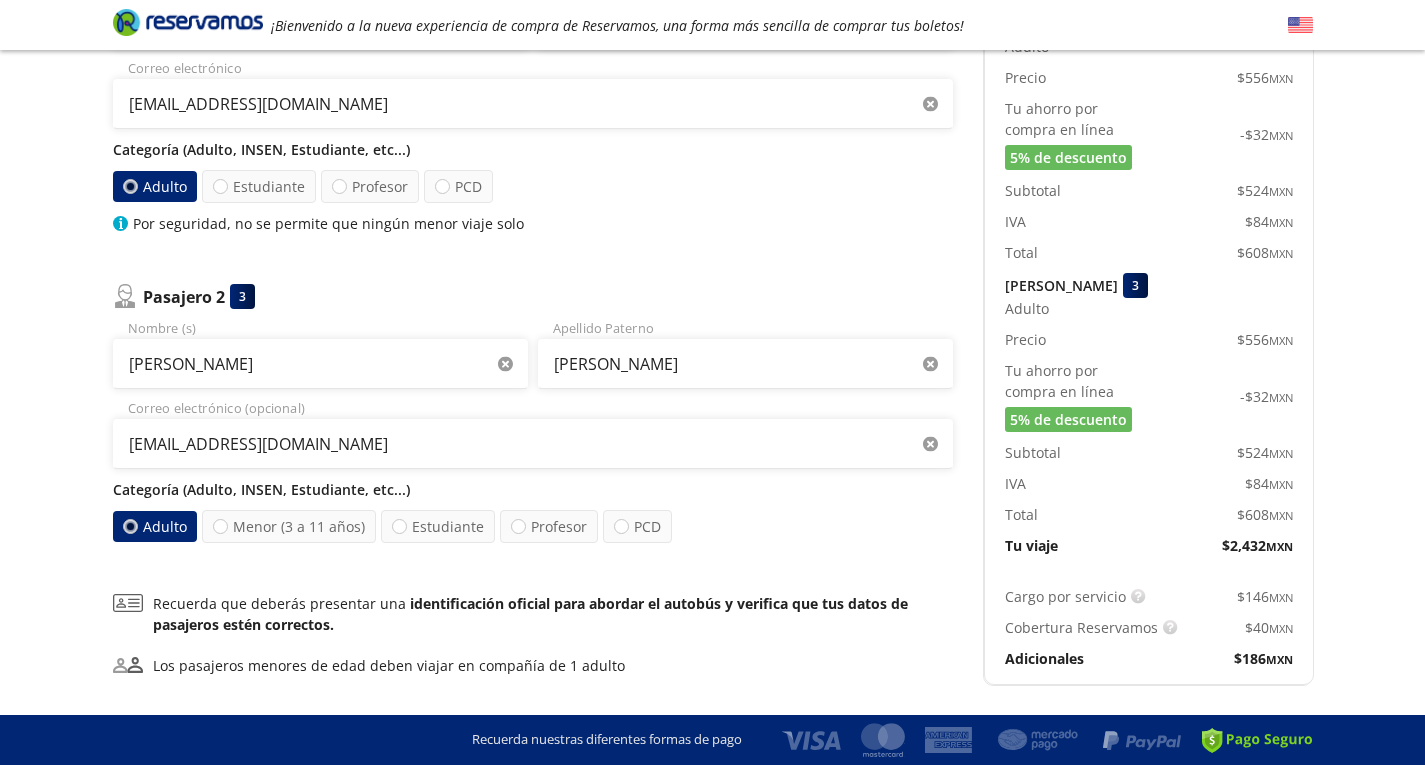 click on "Categoría (Adulto, INSEN, Estudiante, etc...)" at bounding box center [533, 149] 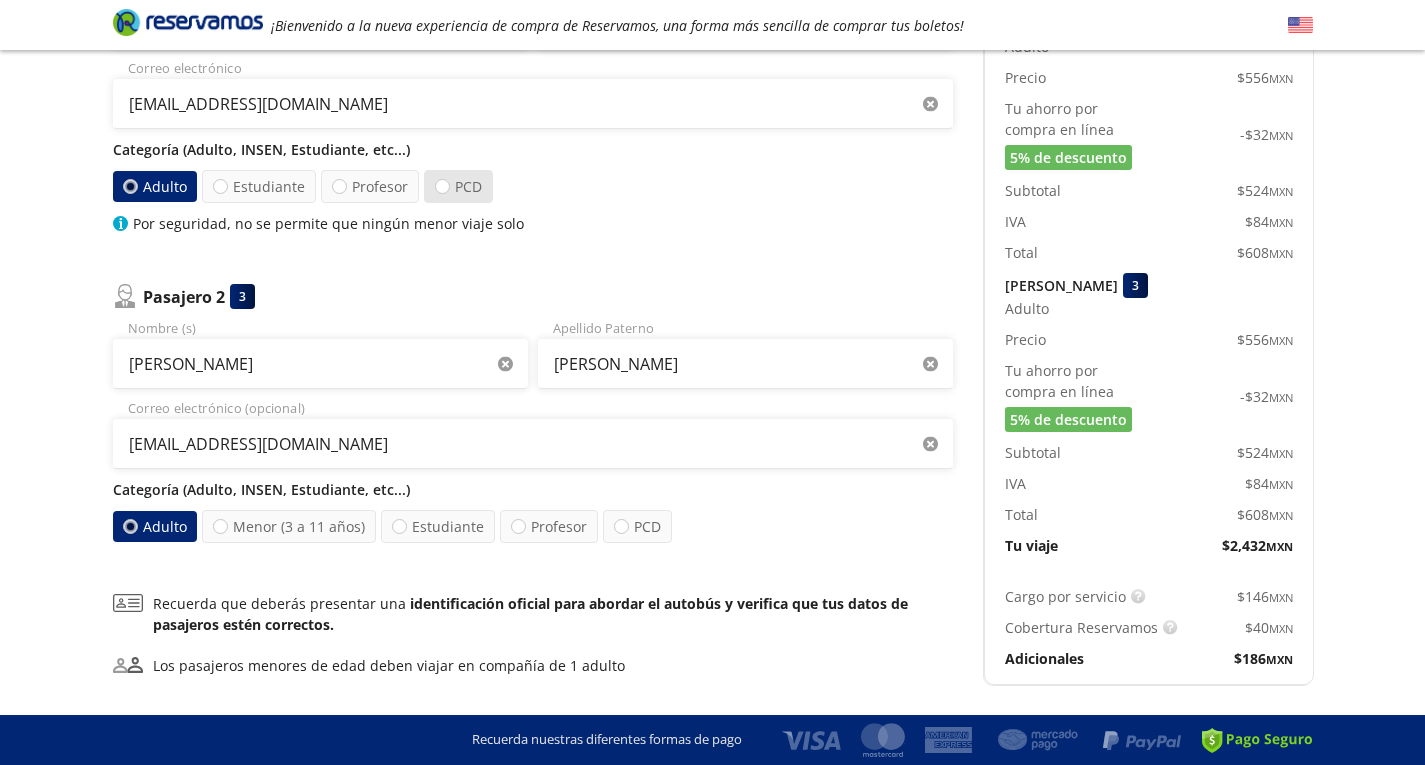click on "PCD" at bounding box center (458, 186) 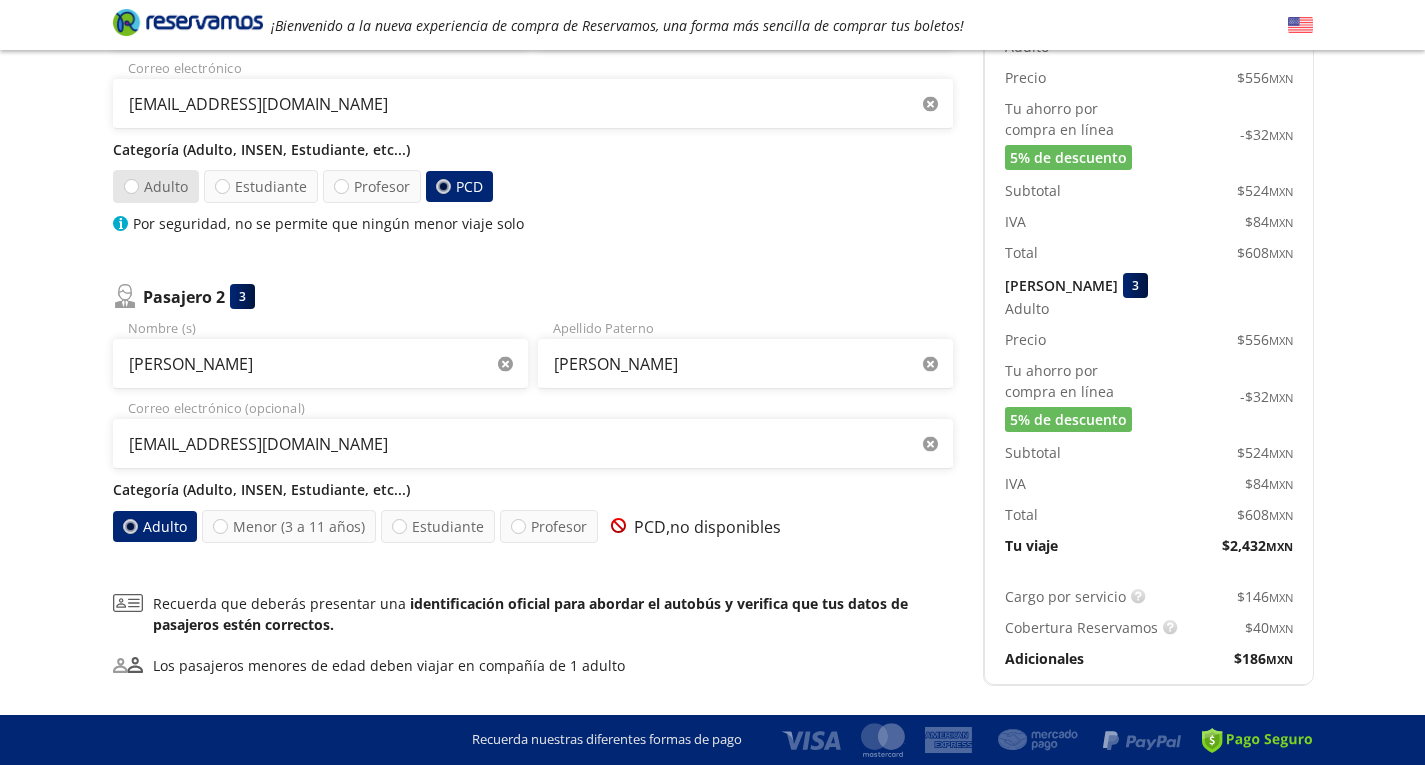 click on "Adulto" at bounding box center (156, 186) 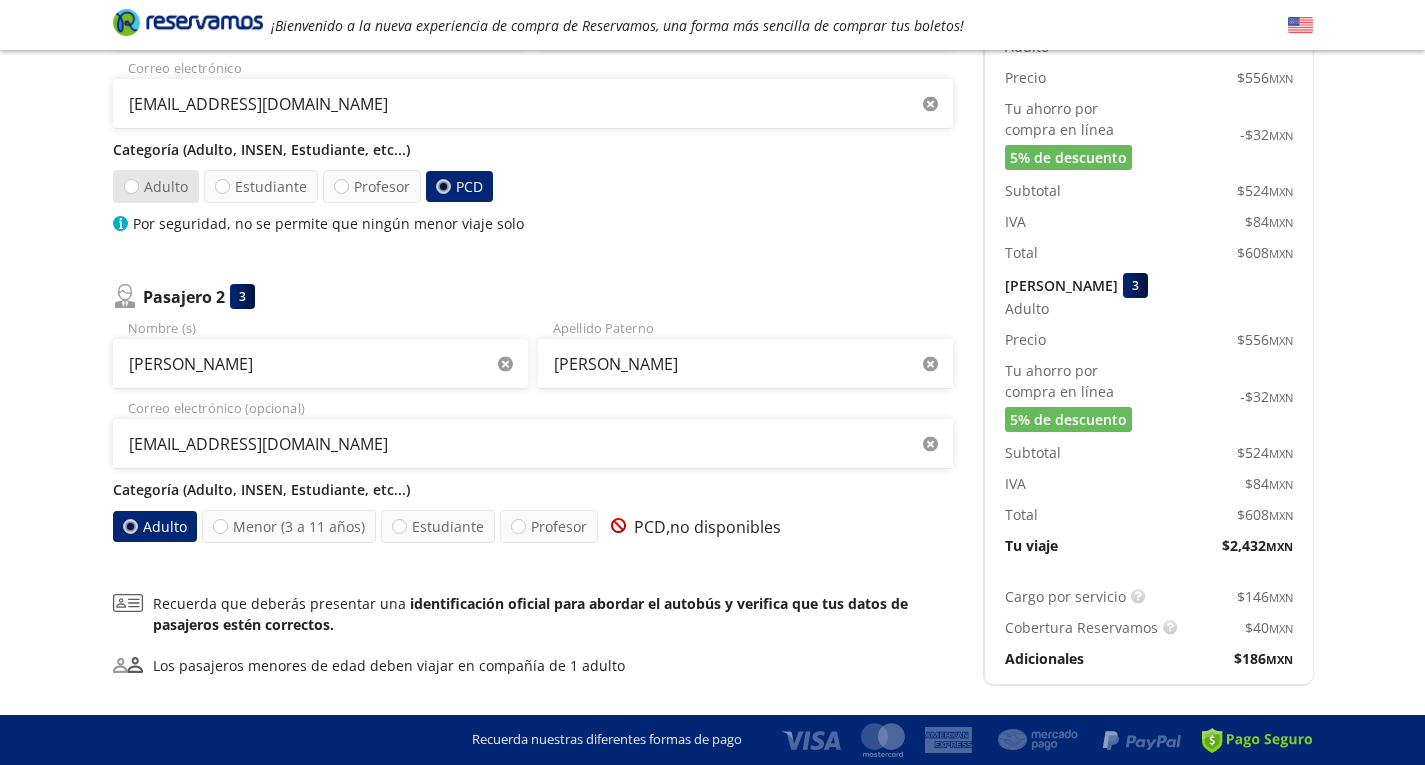 radio on "true" 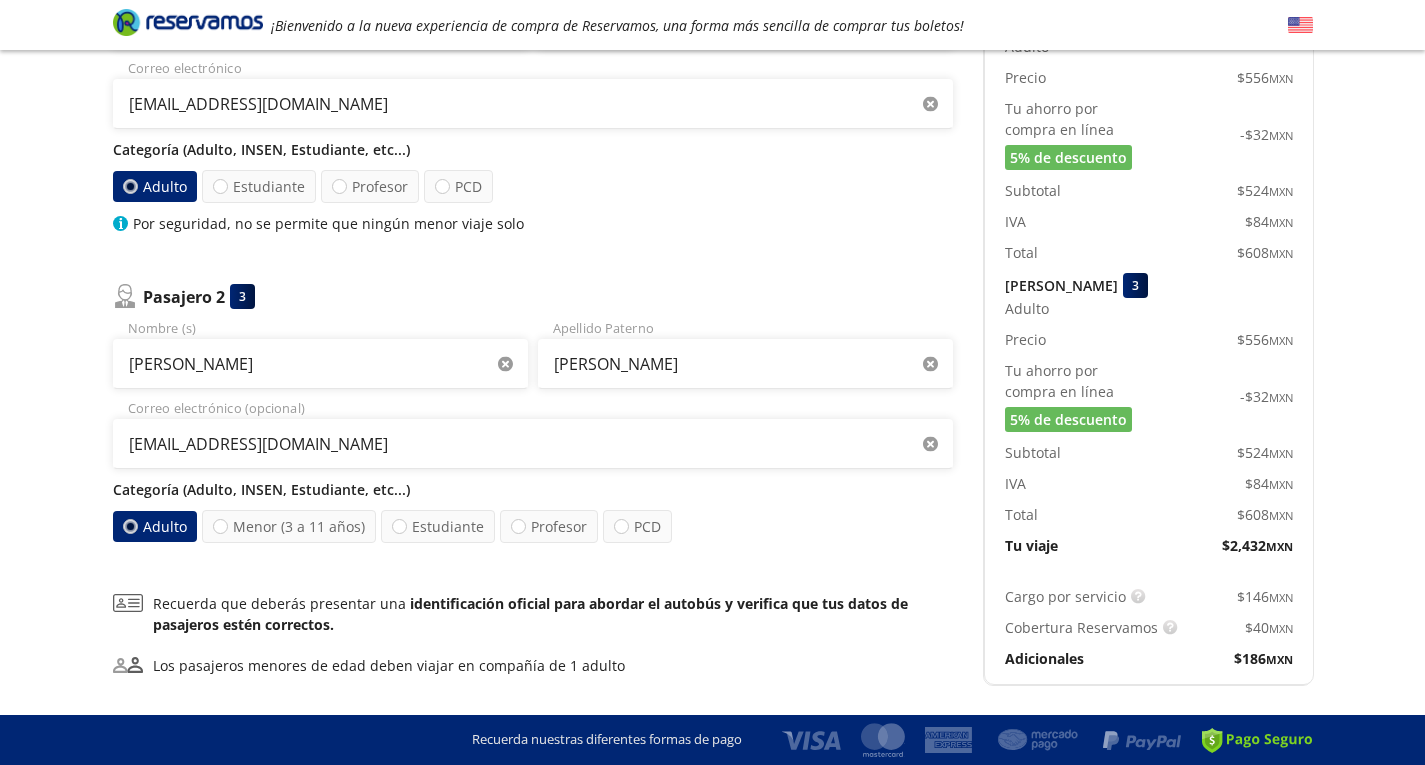 click on "Adulto" at bounding box center (155, 186) 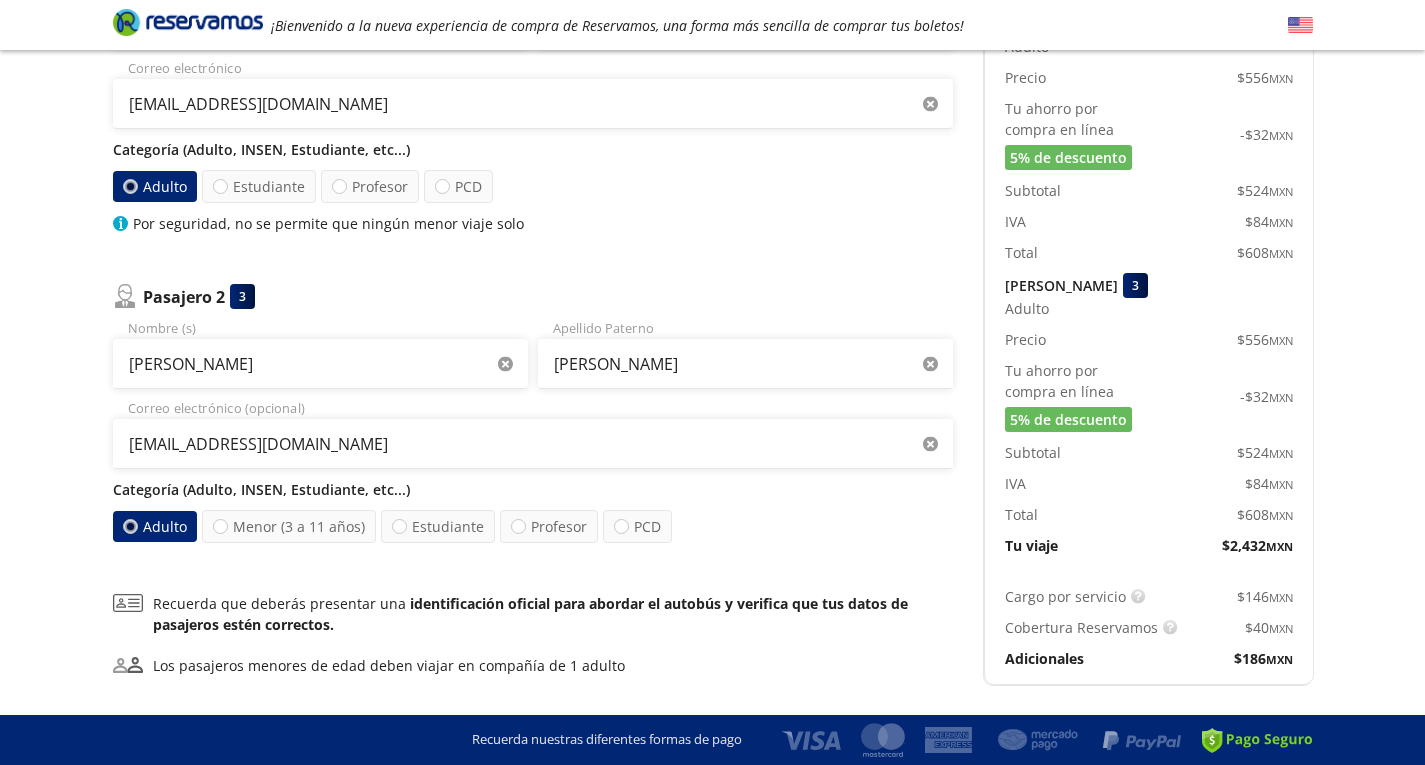 click on "Adulto" at bounding box center [154, 186] 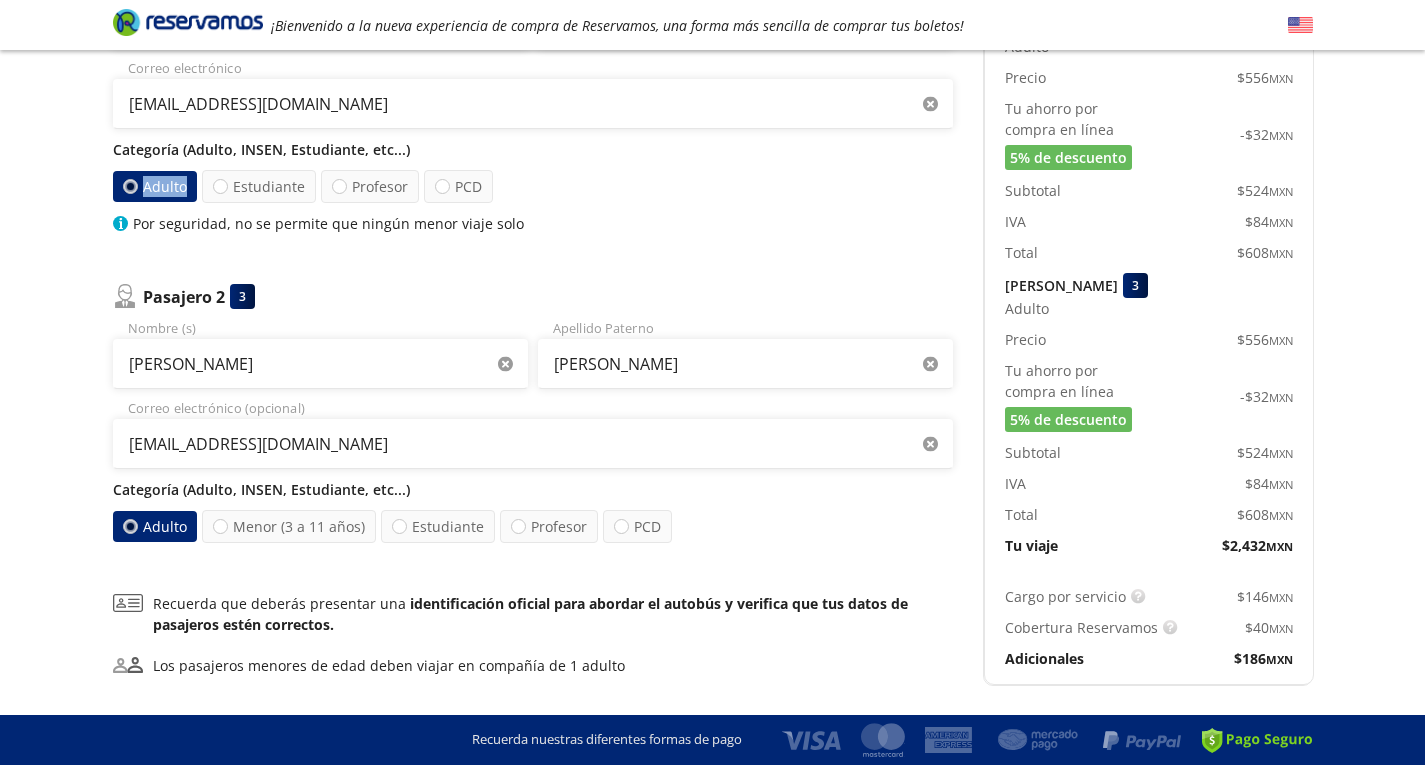 click on "Adulto" at bounding box center (155, 186) 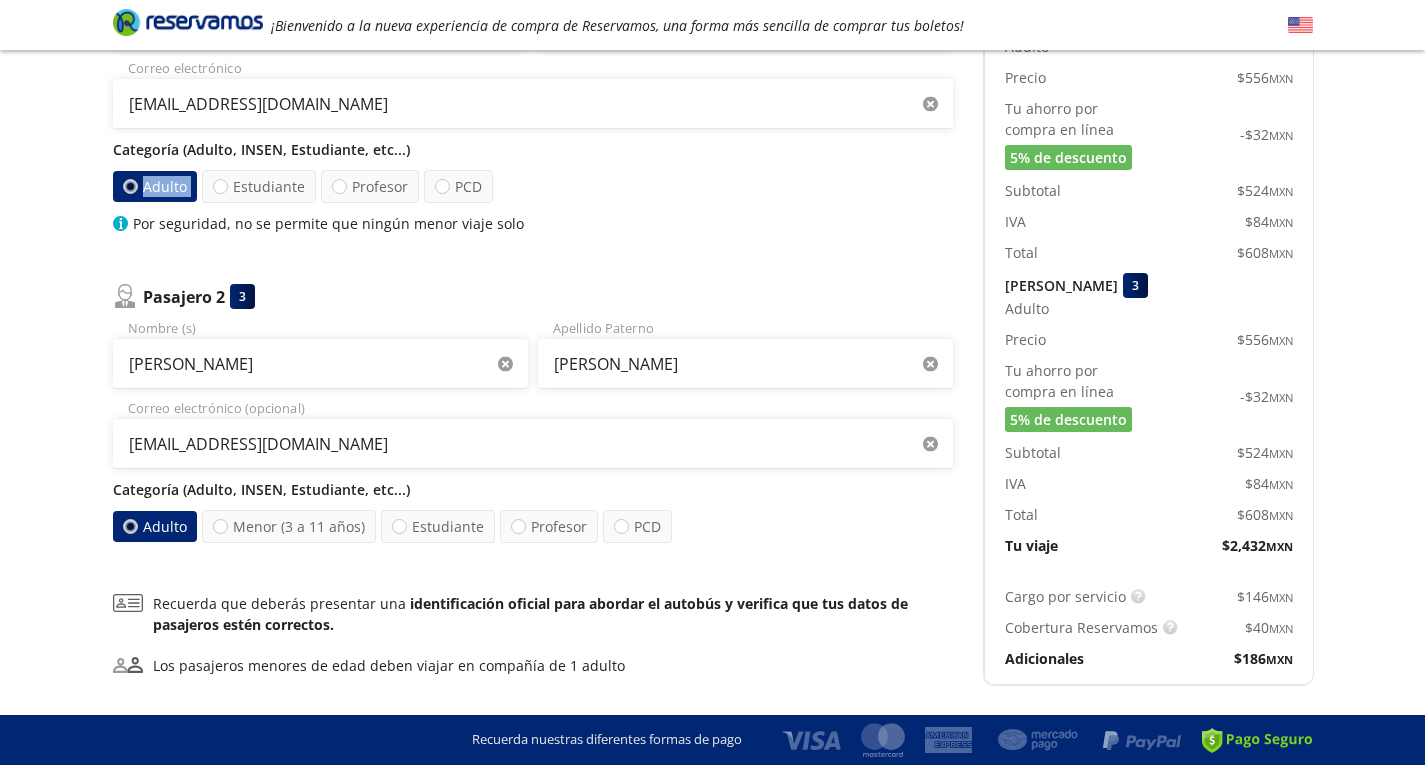 click on "Adulto" at bounding box center [154, 186] 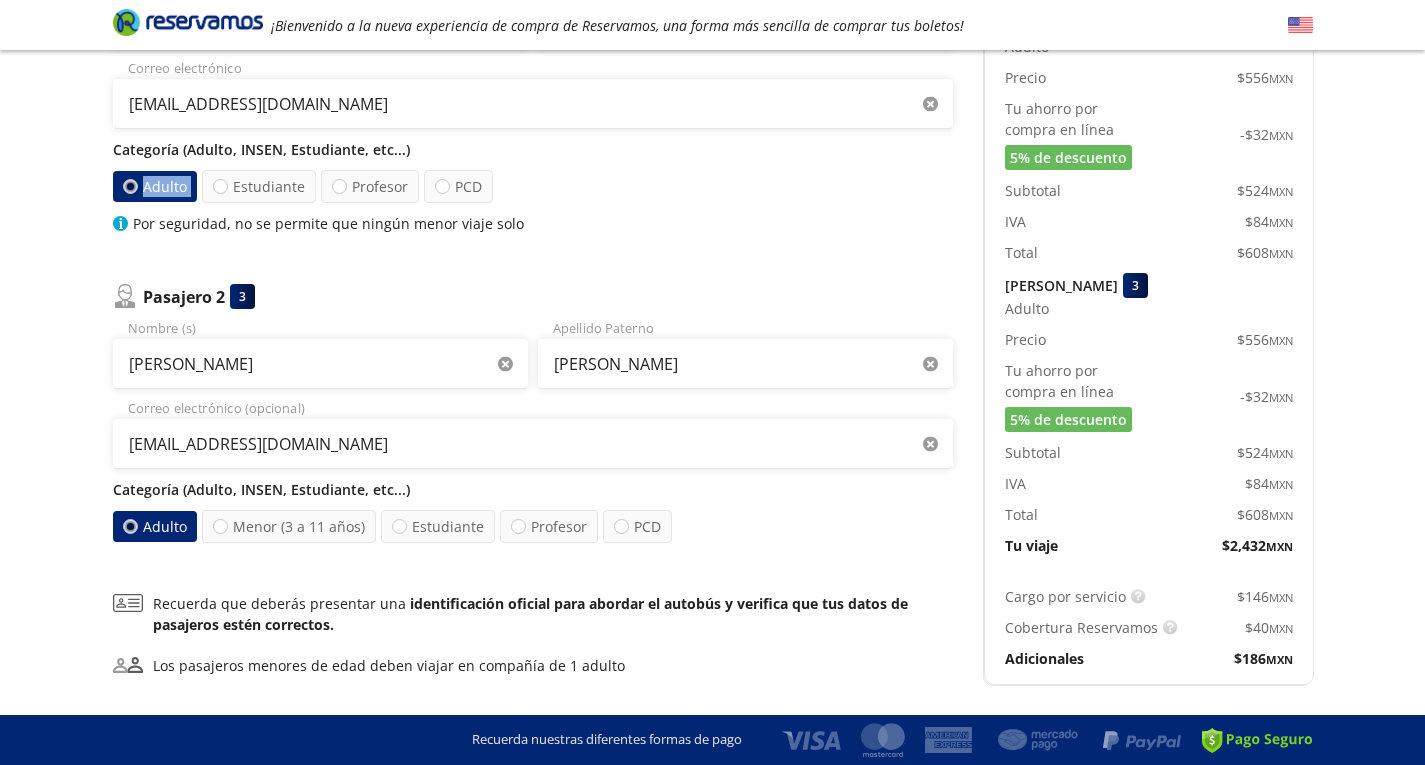 click on "Adulto" at bounding box center (154, 186) 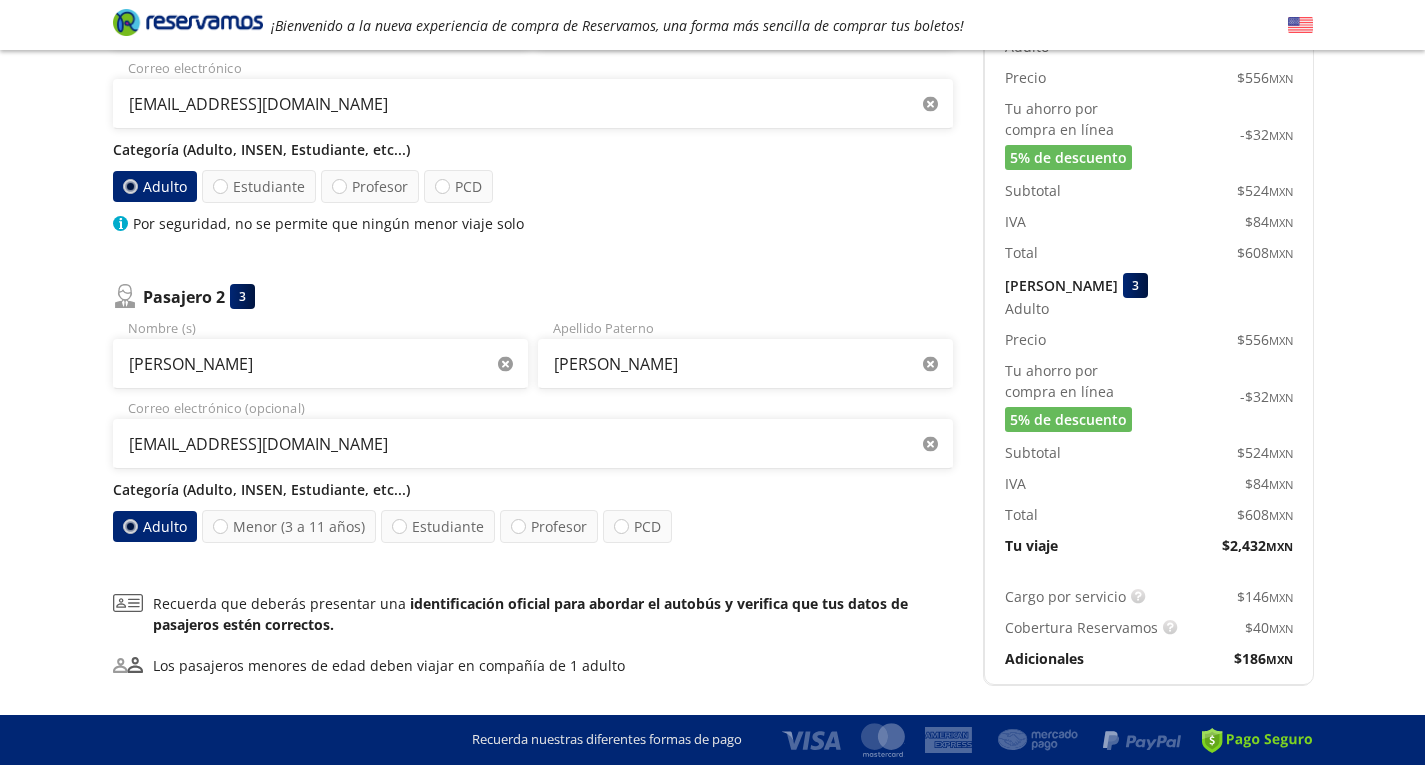 click on "Pasajero 1 2 [PERSON_NAME] (s) [PERSON_NAME] Apellido Paterno [EMAIL_ADDRESS][DOMAIN_NAME] Correo electrónico Categoría (Adulto, INSEN, Estudiante, etc...) Adulto Estudiante Profesor PCD Por seguridad, no se permite que ningún menor viaje solo Pasajero 2 3 [PERSON_NAME] Nombre (s) [PERSON_NAME] Apellido Paterno [EMAIL_ADDRESS][DOMAIN_NAME] Correo electrónico (opcional) Categoría (Adulto, INSEN, Estudiante, etc...) Adulto Menor (3 a 11 años) Estudiante Profesor PCD" at bounding box center [533, 243] 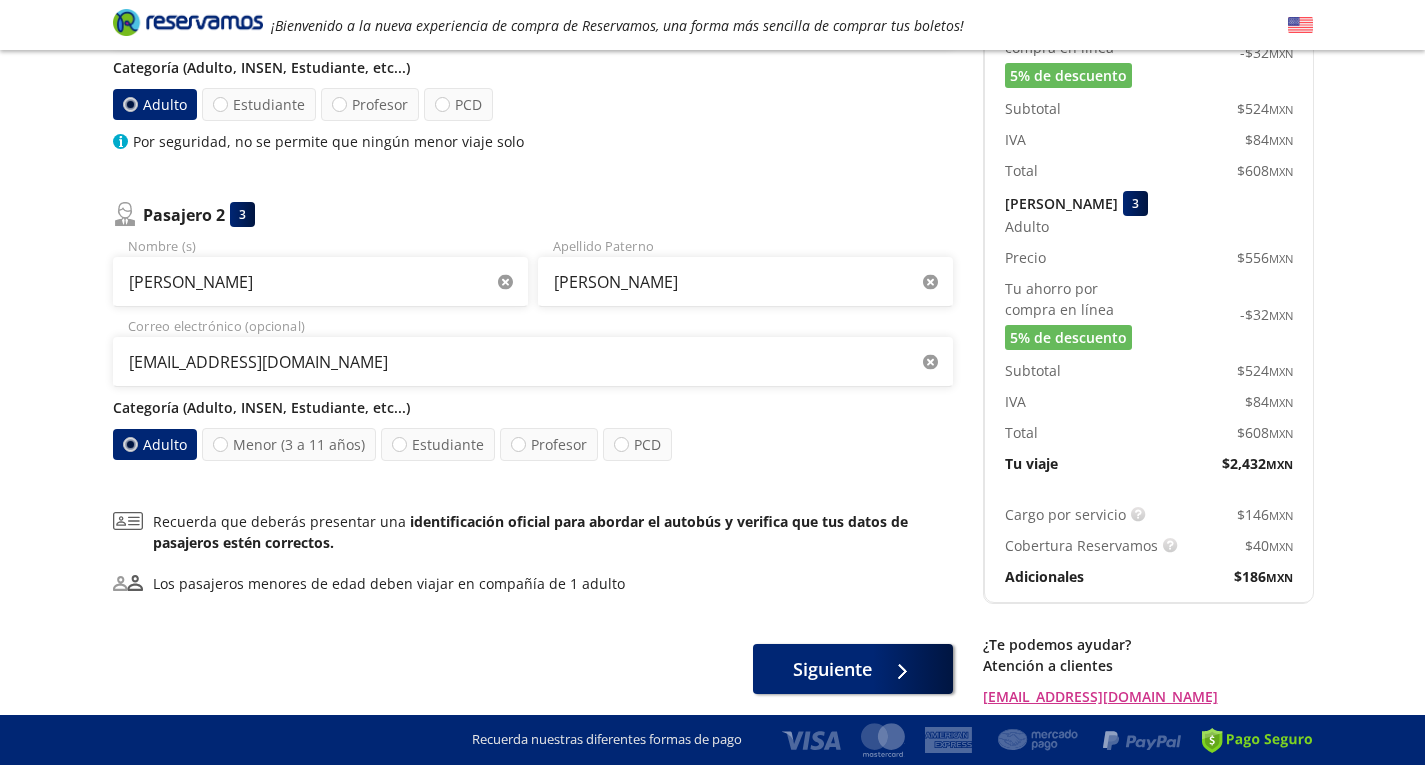 scroll, scrollTop: 482, scrollLeft: 0, axis: vertical 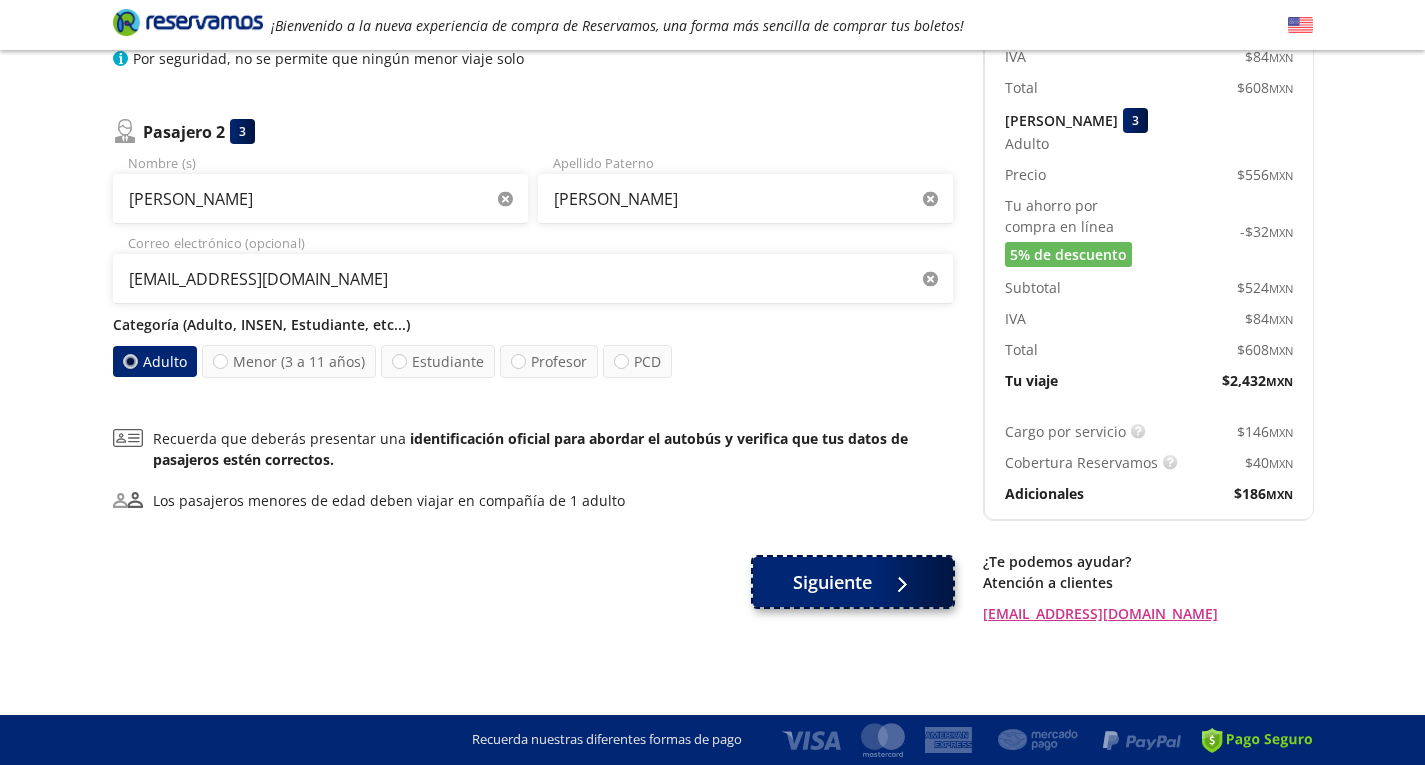 click on "Siguiente" at bounding box center [832, 582] 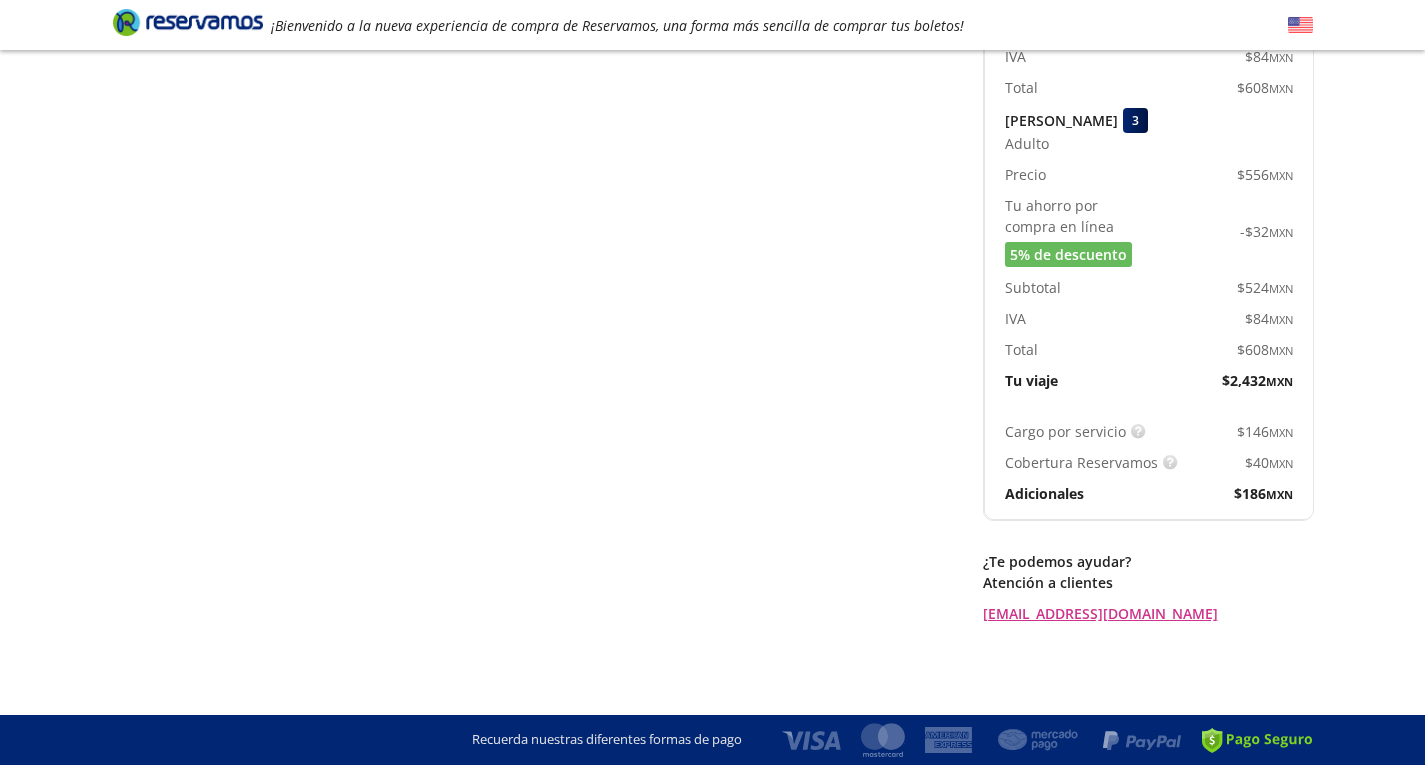 scroll, scrollTop: 0, scrollLeft: 0, axis: both 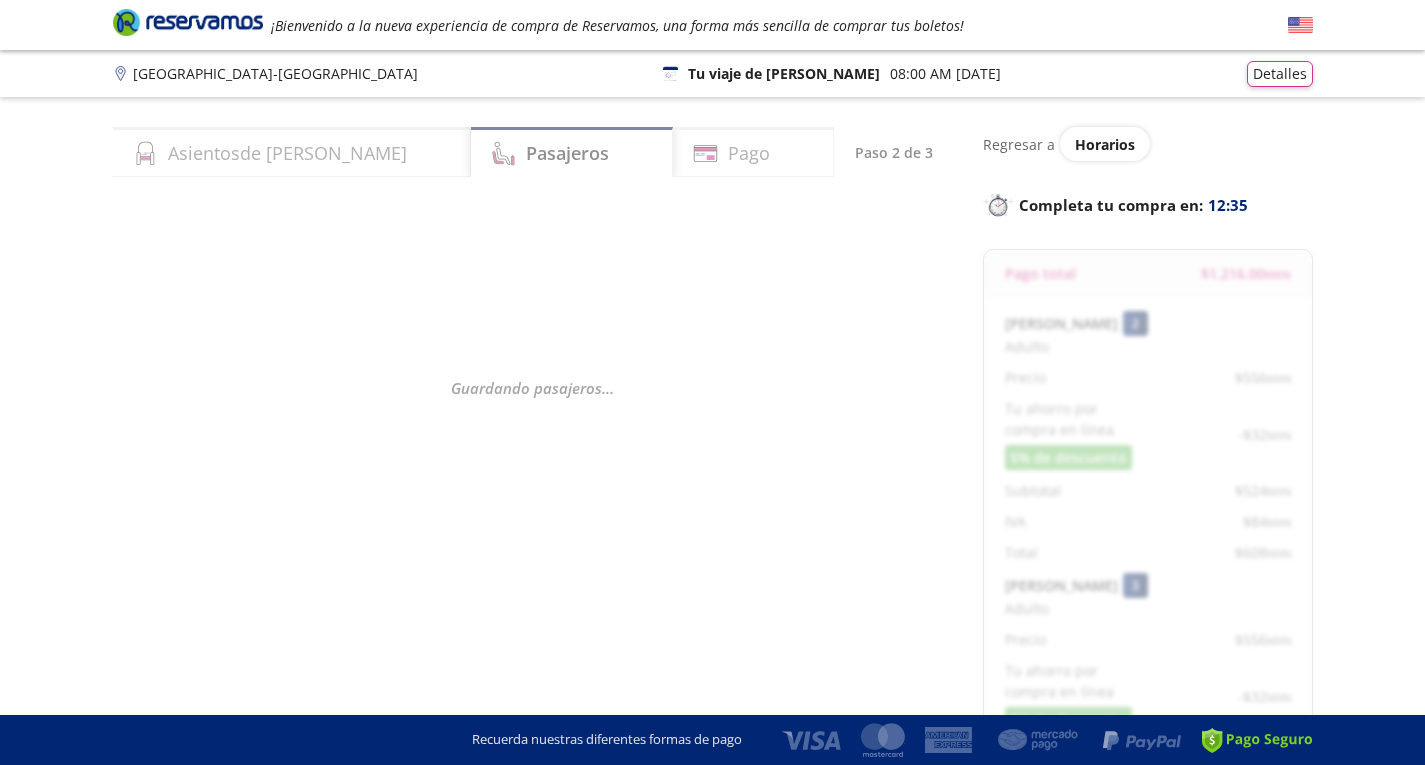 select on "MX" 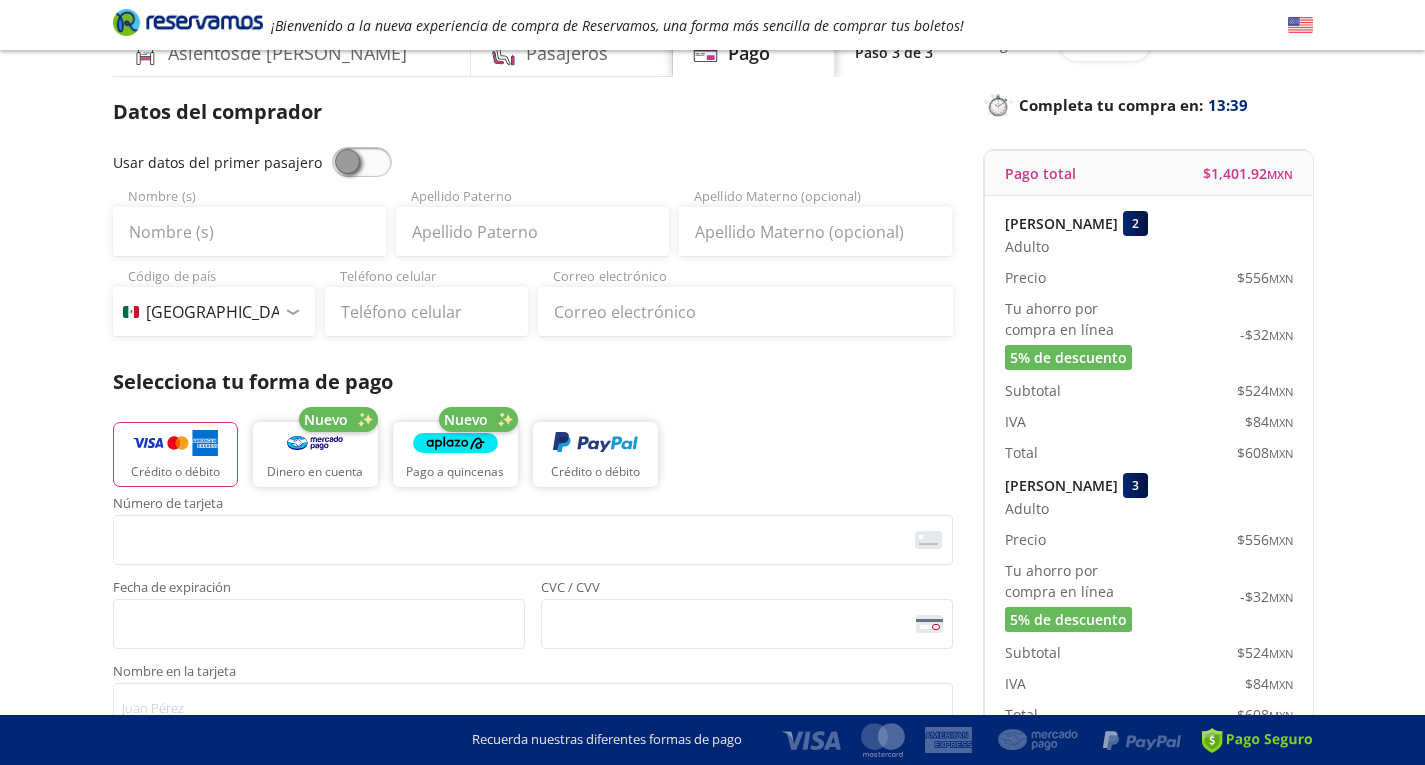 scroll, scrollTop: 0, scrollLeft: 0, axis: both 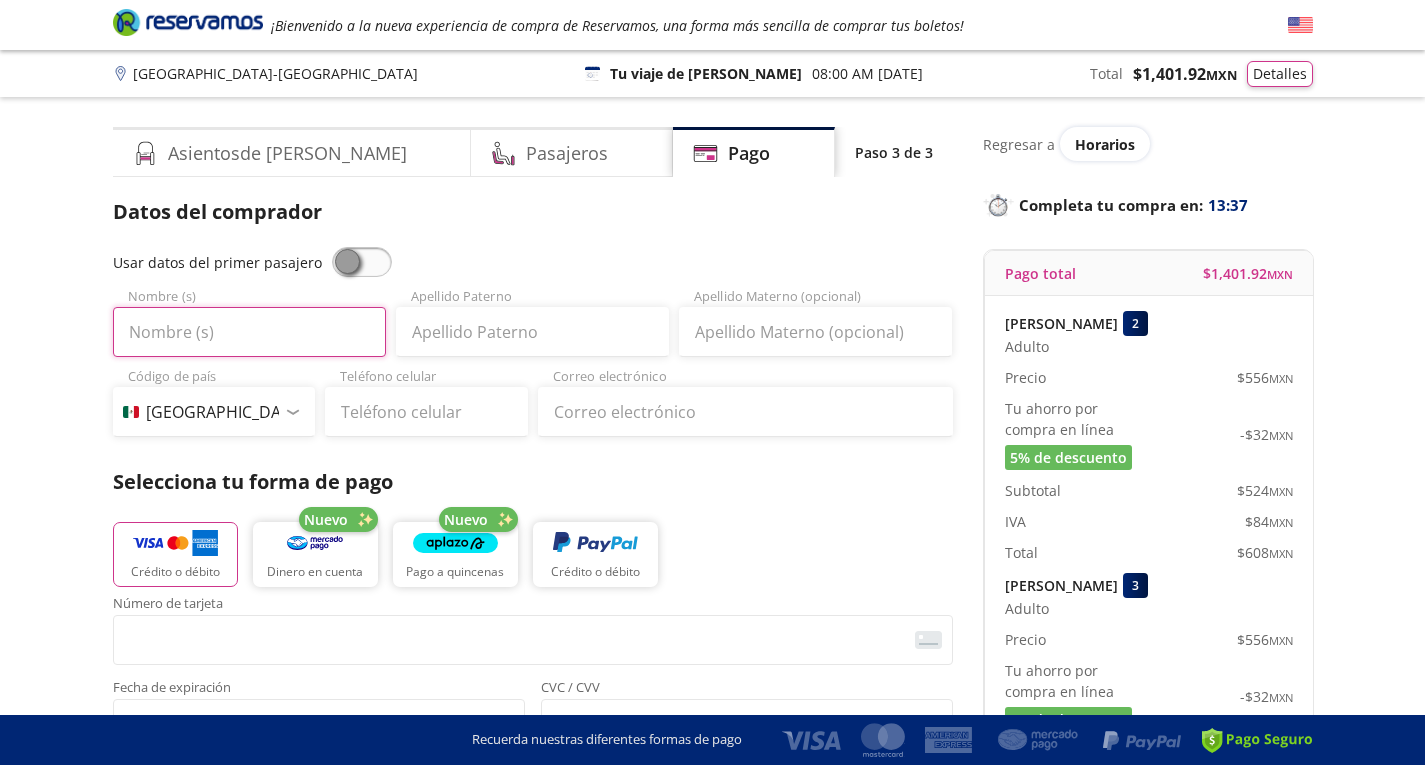 click on "Nombre (s)" at bounding box center (249, 332) 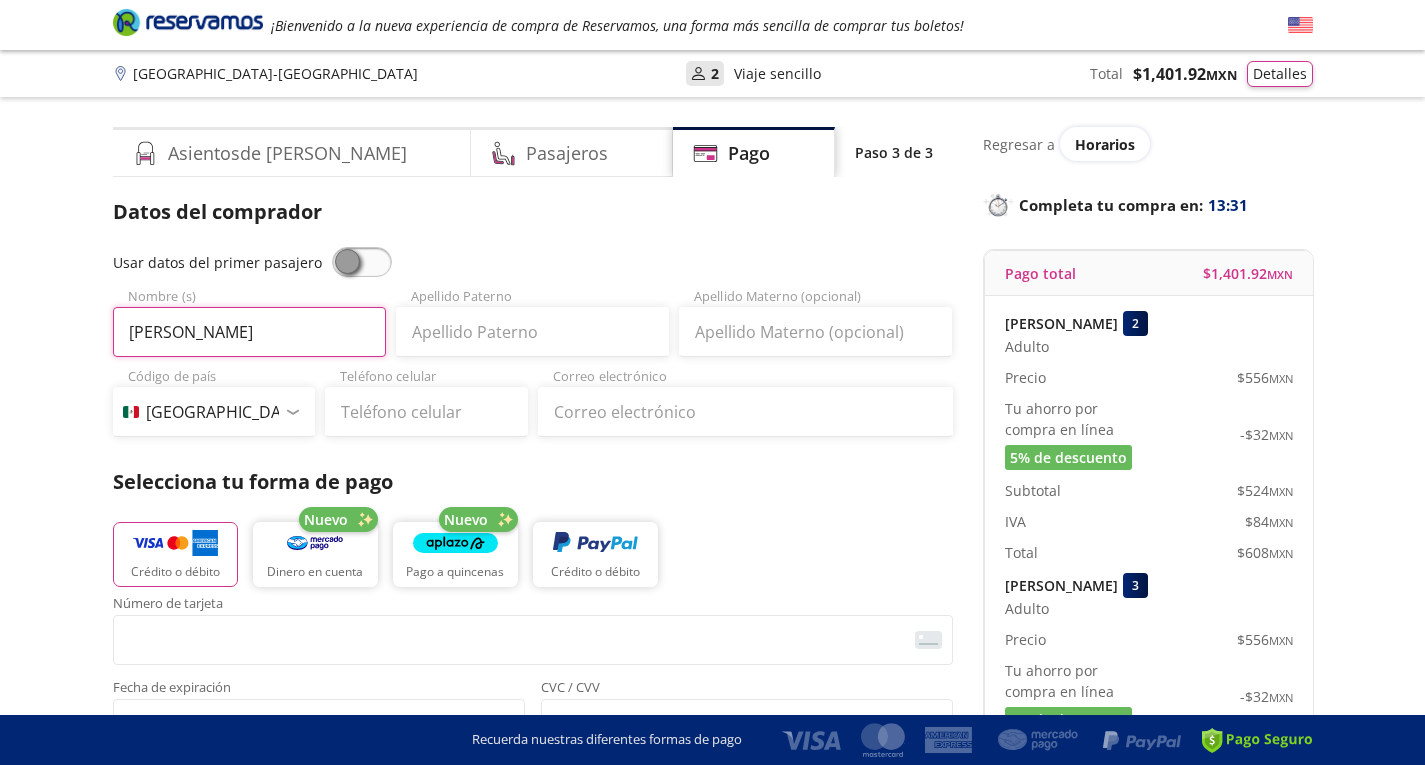 type on "[PERSON_NAME]" 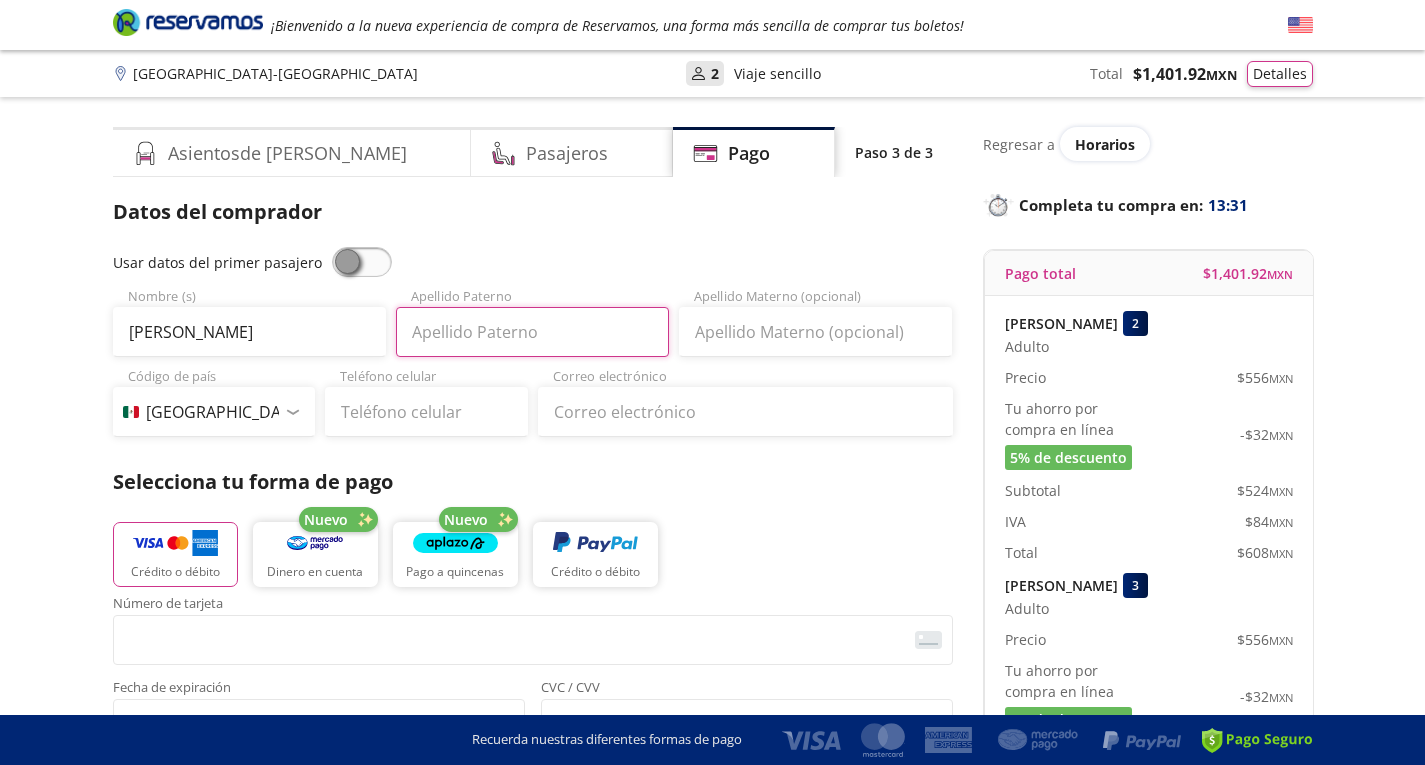 click on "Apellido Paterno" at bounding box center (532, 332) 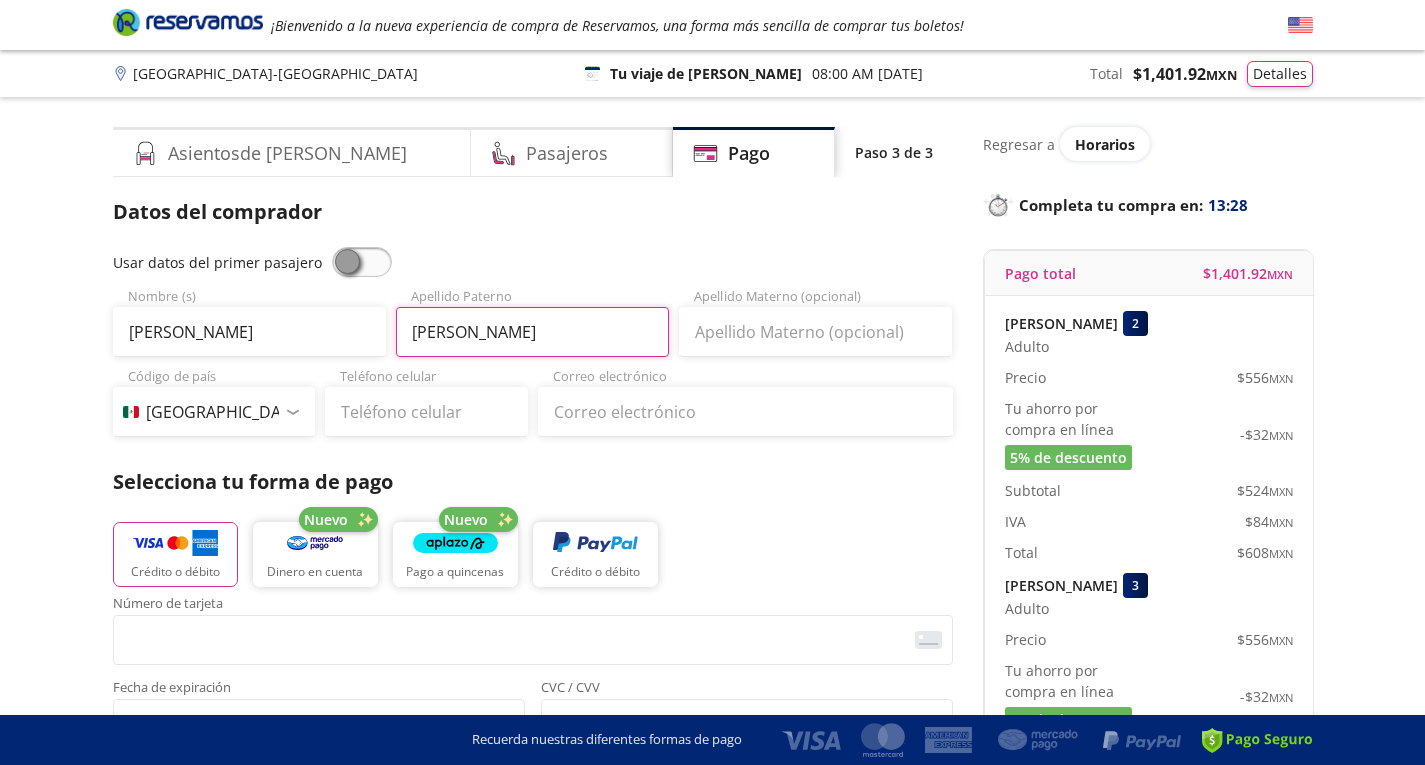 type on "[PERSON_NAME]" 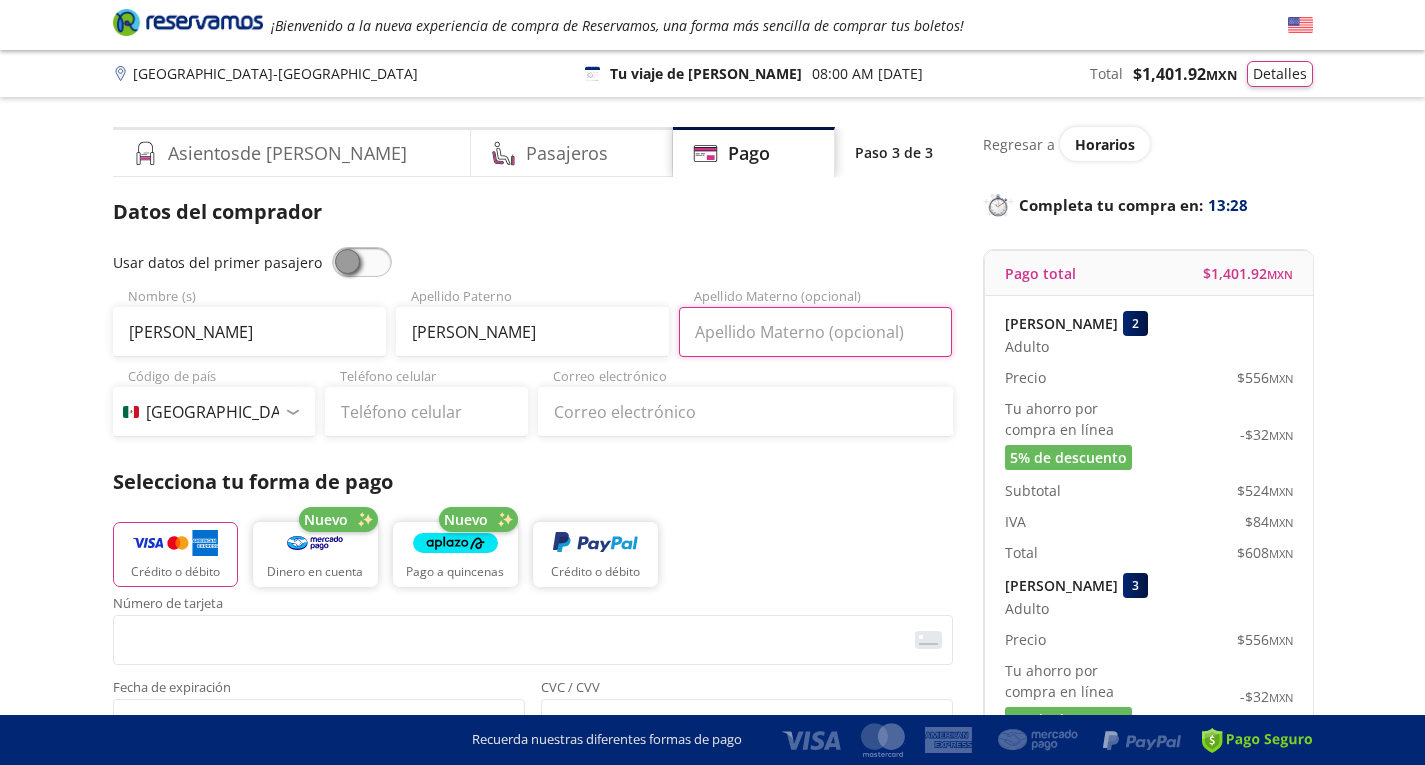 click on "Apellido Materno (opcional)" at bounding box center (815, 332) 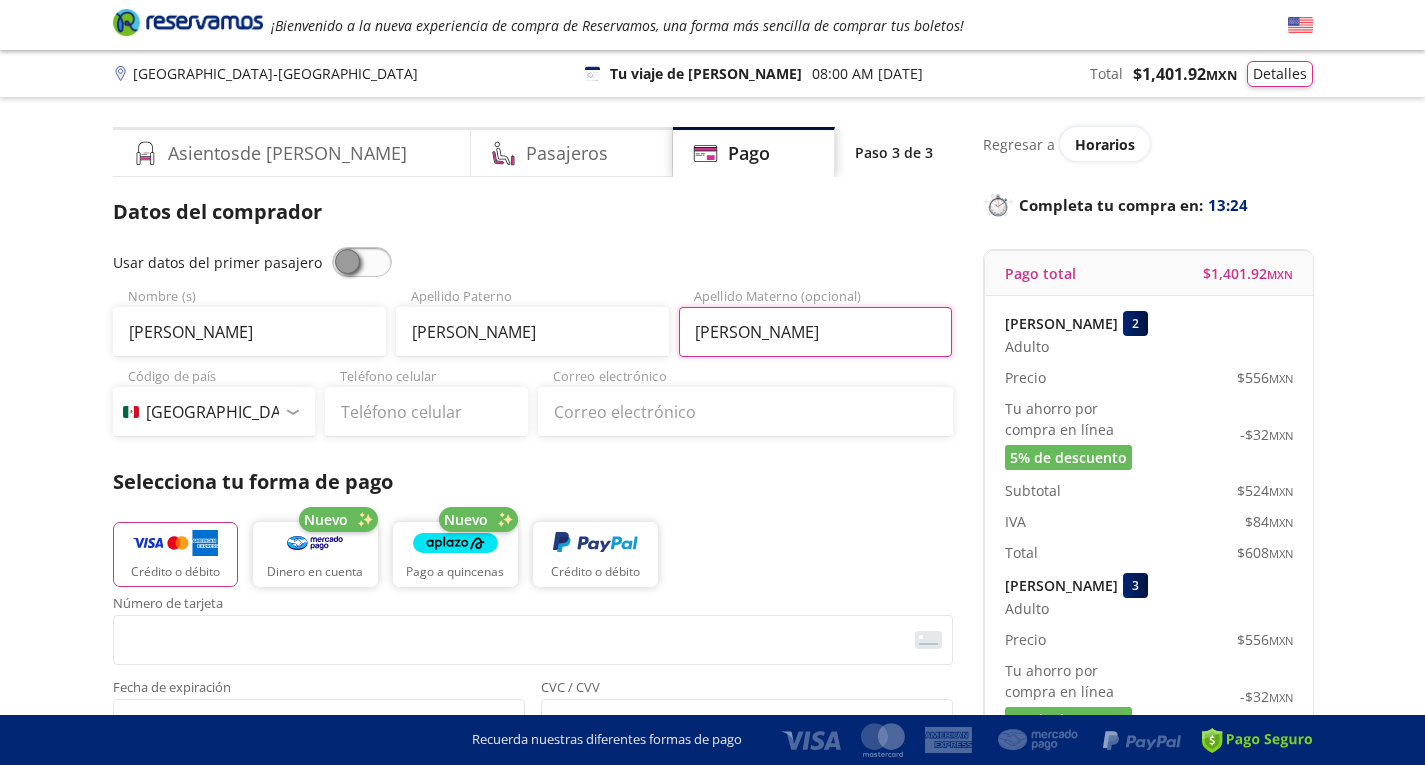 type on "[PERSON_NAME]" 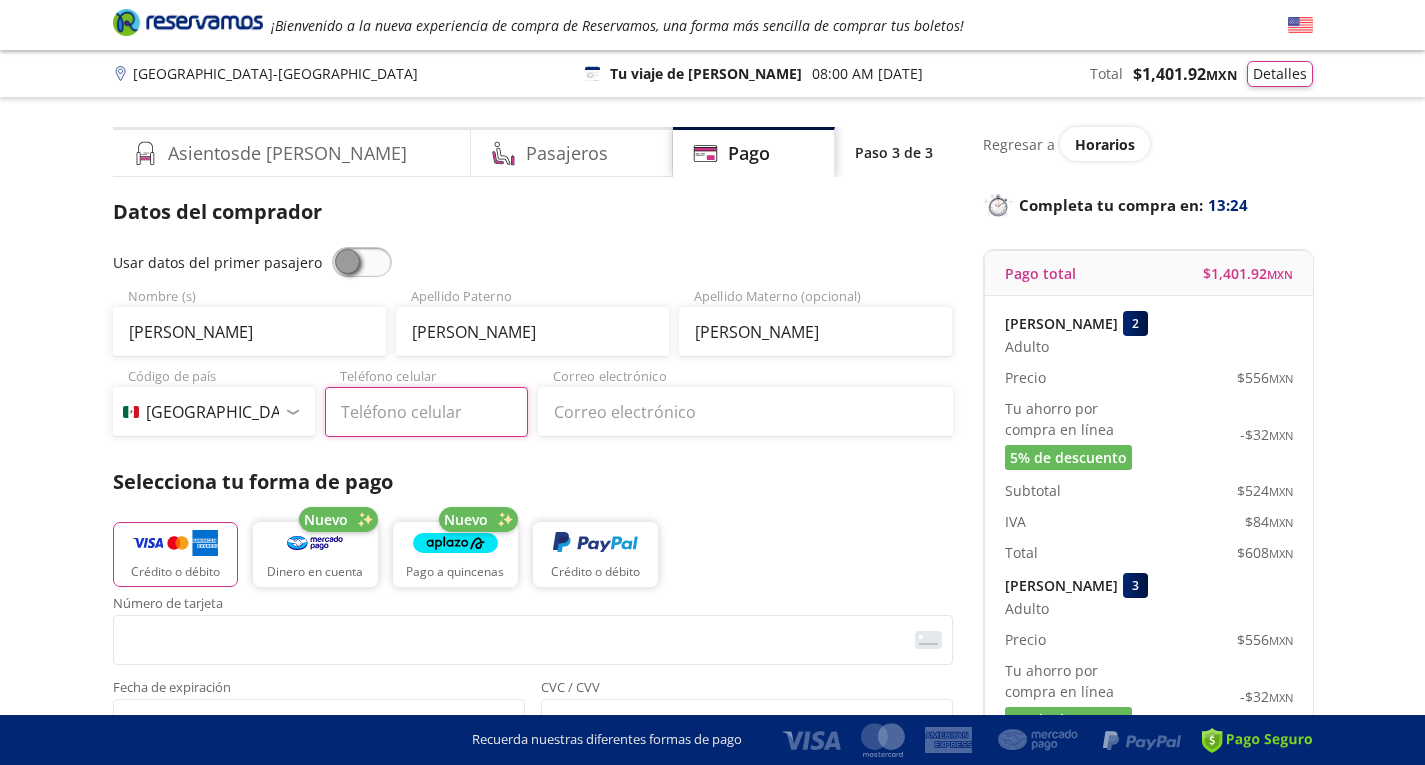click on "Teléfono celular" at bounding box center (426, 412) 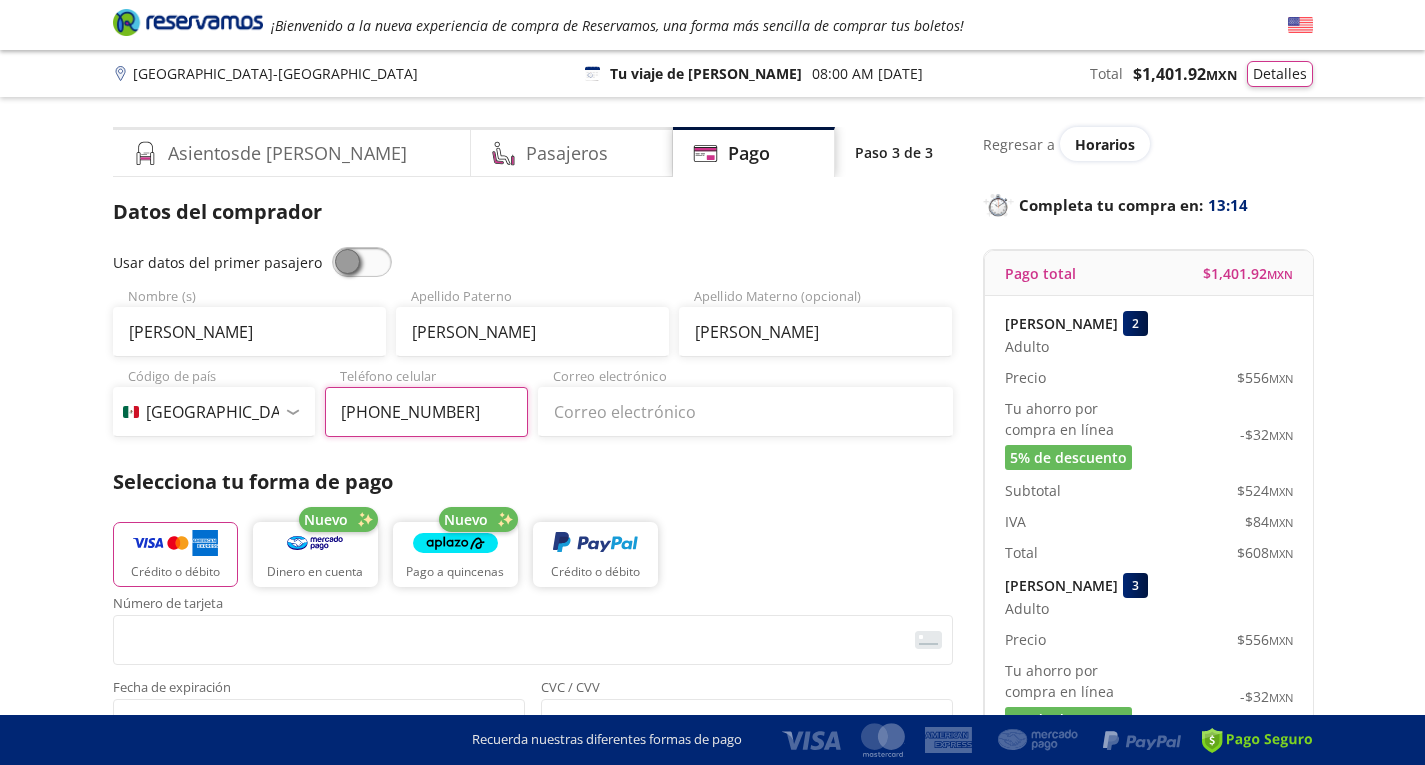 type on "[PHONE_NUMBER]" 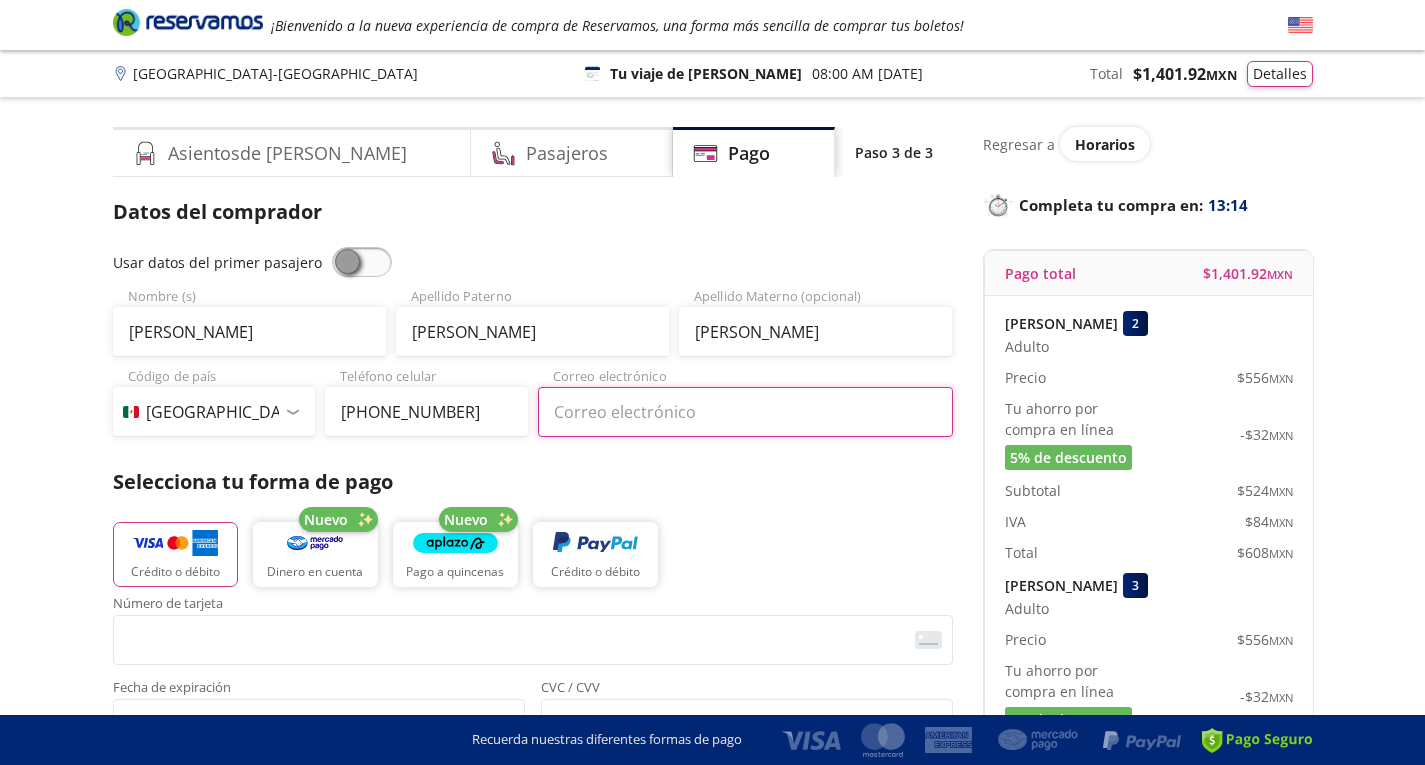click on "Correo electrónico" at bounding box center [745, 412] 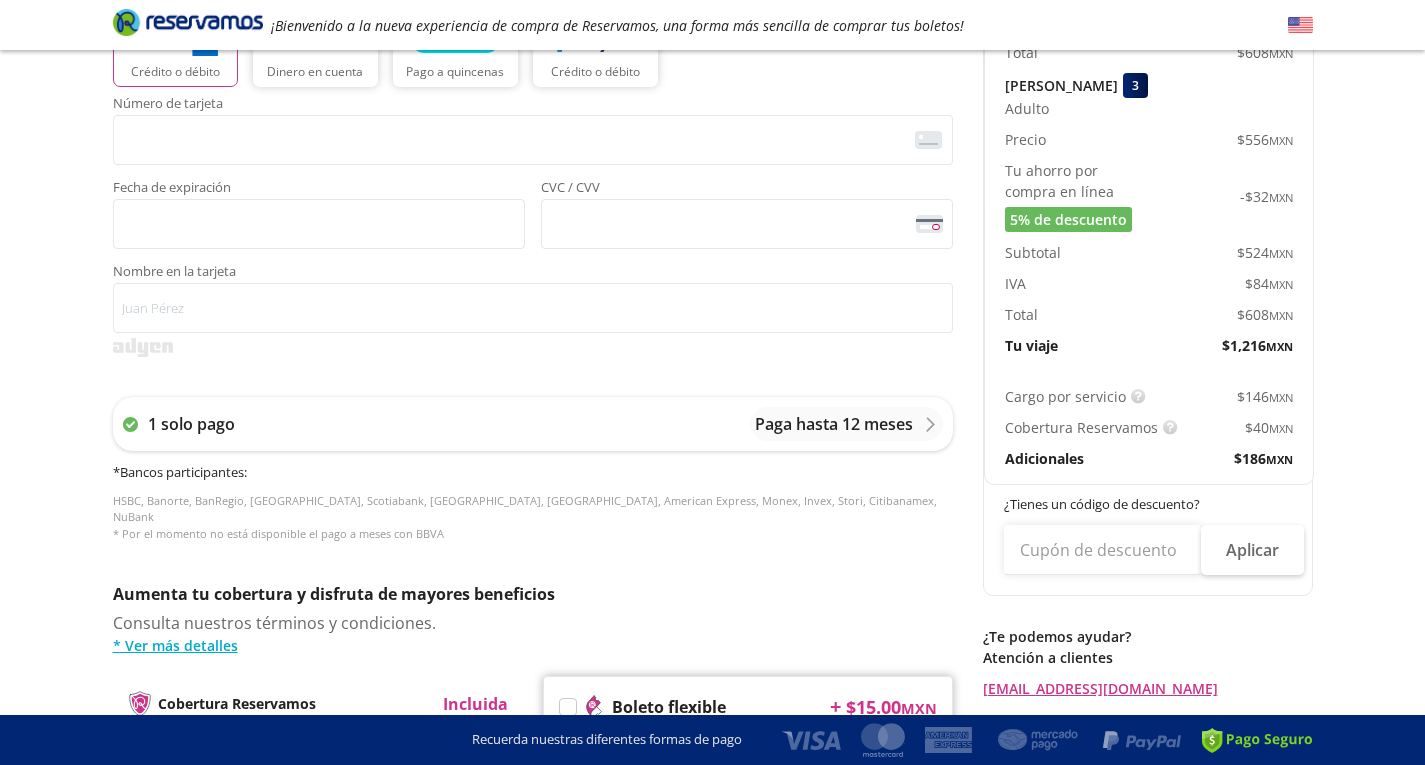 scroll, scrollTop: 600, scrollLeft: 0, axis: vertical 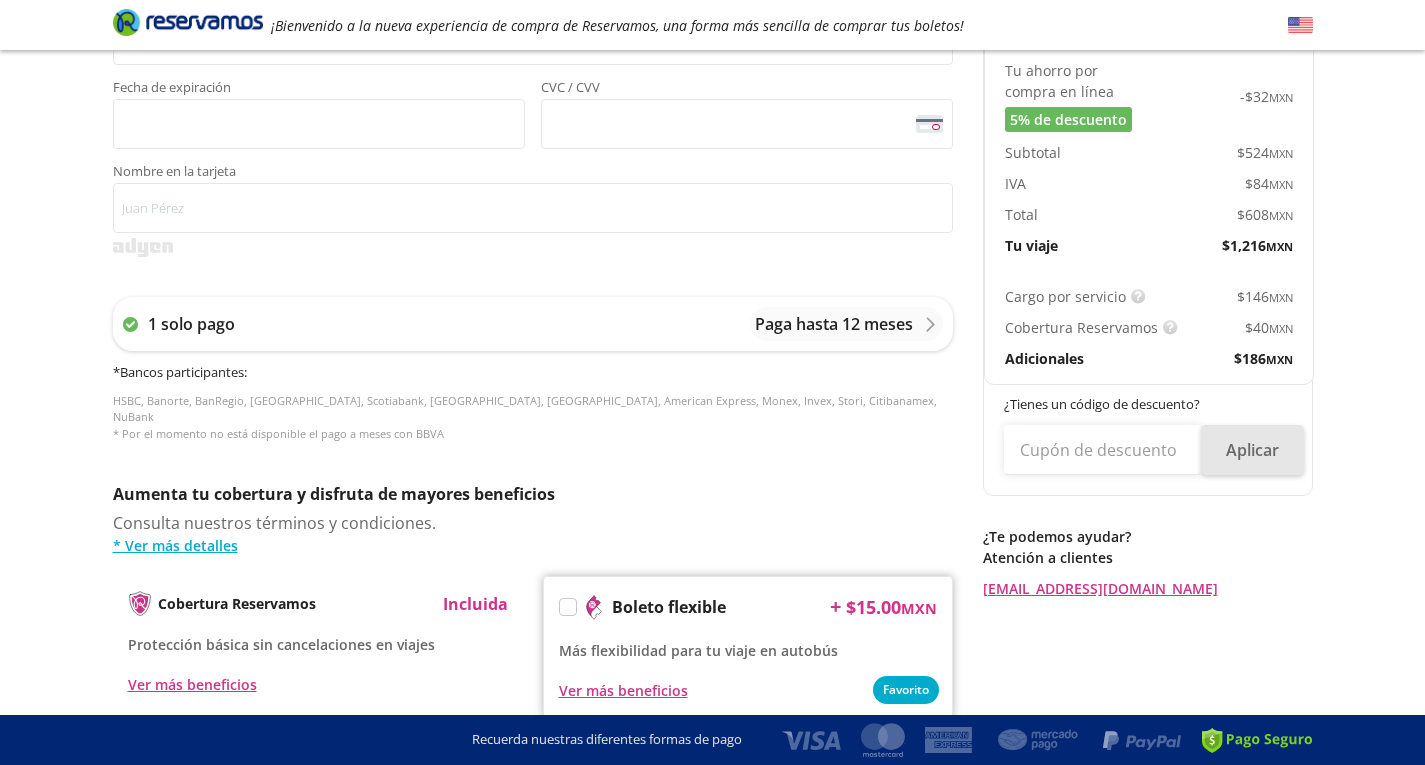 type on "[EMAIL_ADDRESS][DOMAIN_NAME]" 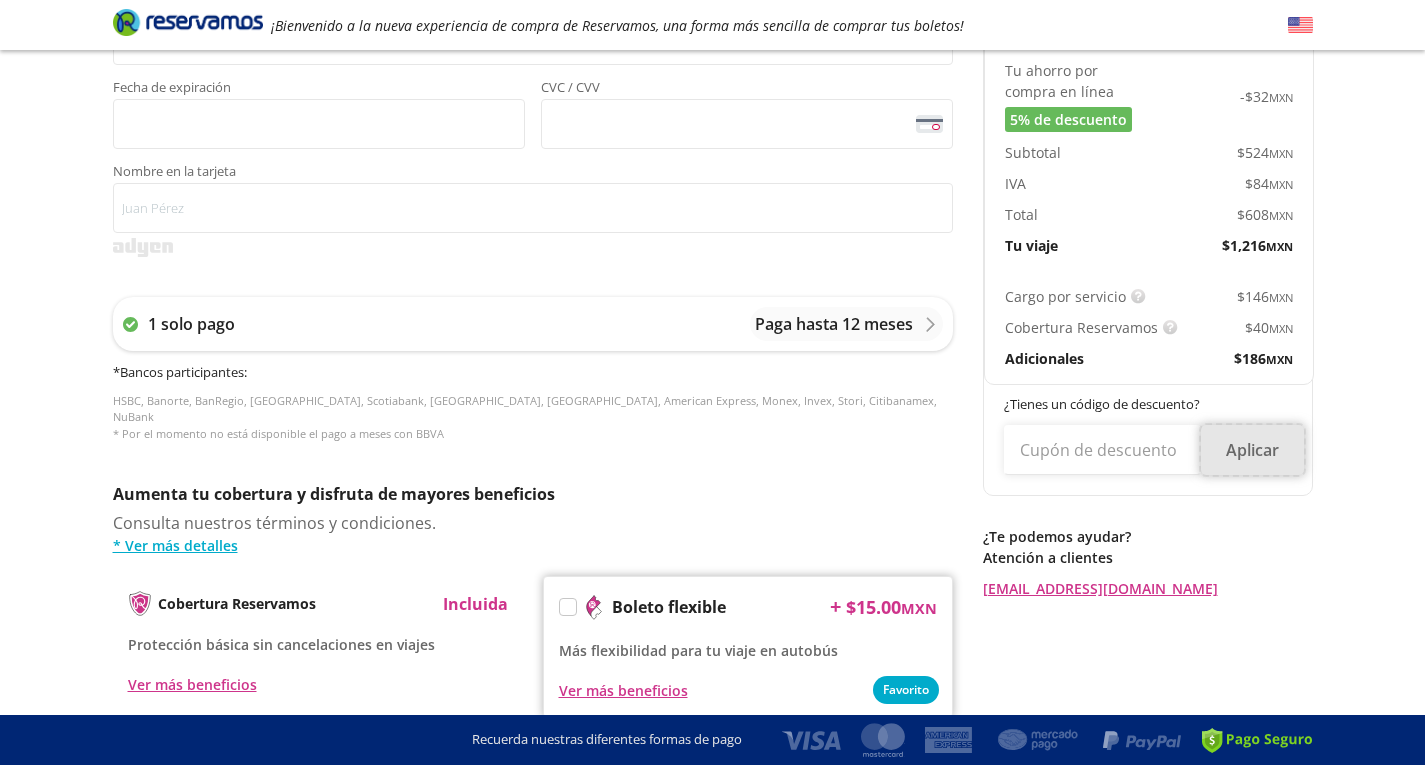 click on "Aplicar" at bounding box center (1252, 450) 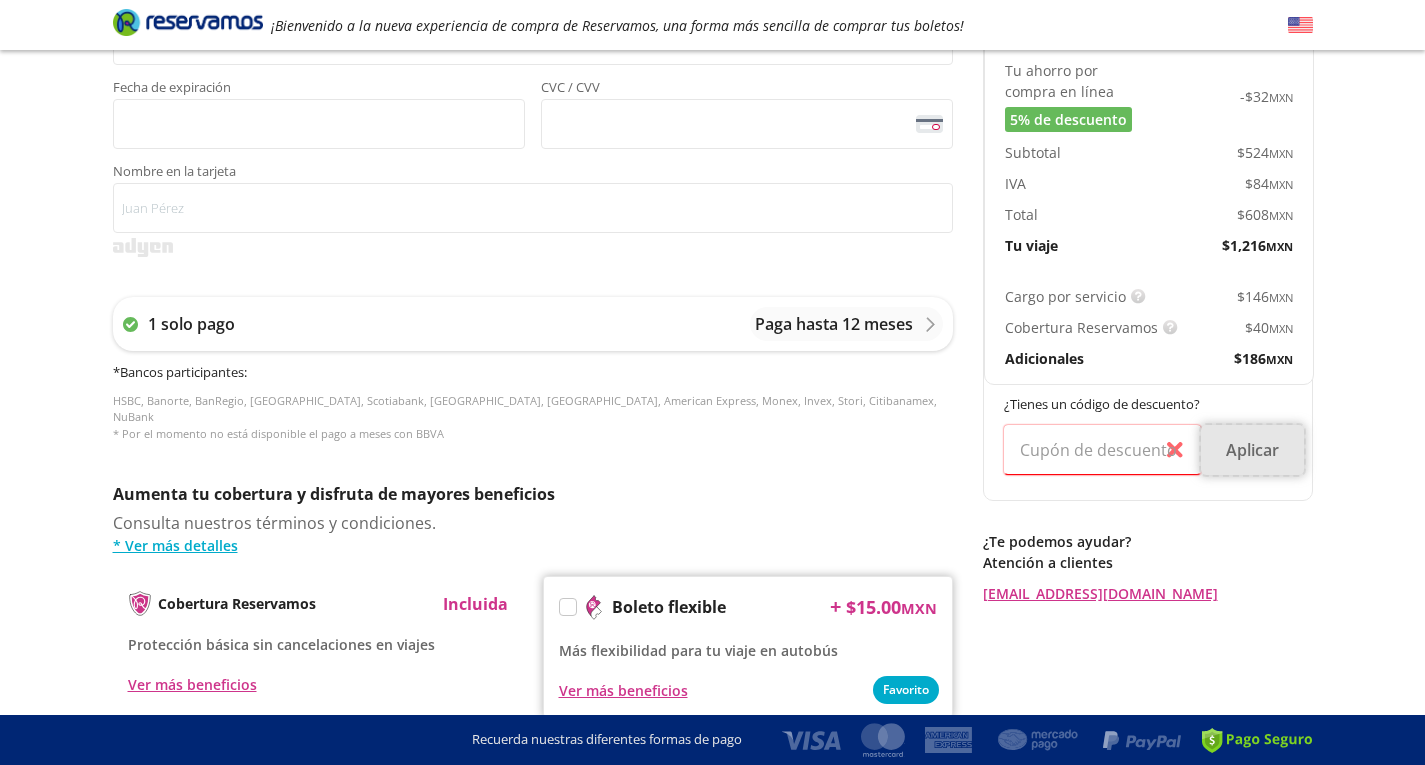 click on "Aplicar" at bounding box center (1252, 450) 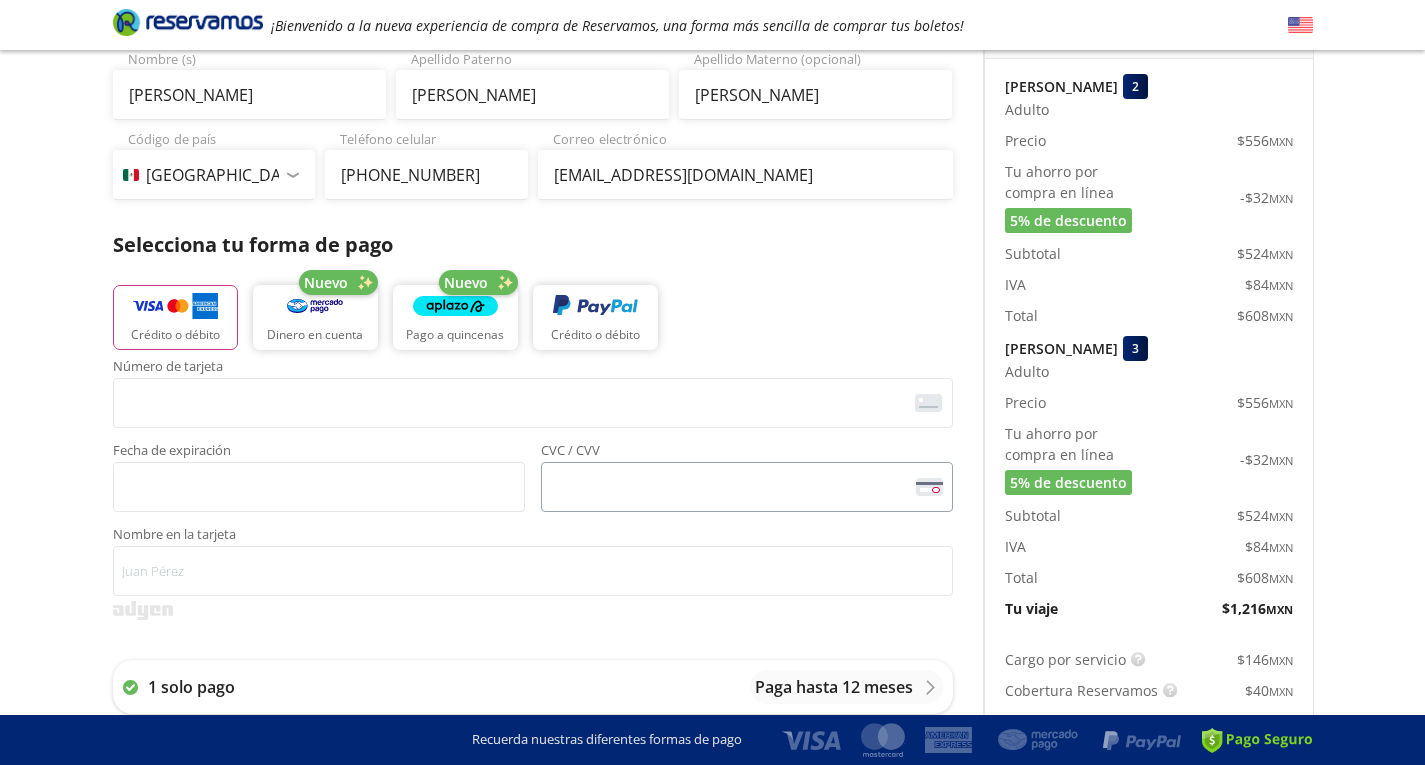 scroll, scrollTop: 0, scrollLeft: 0, axis: both 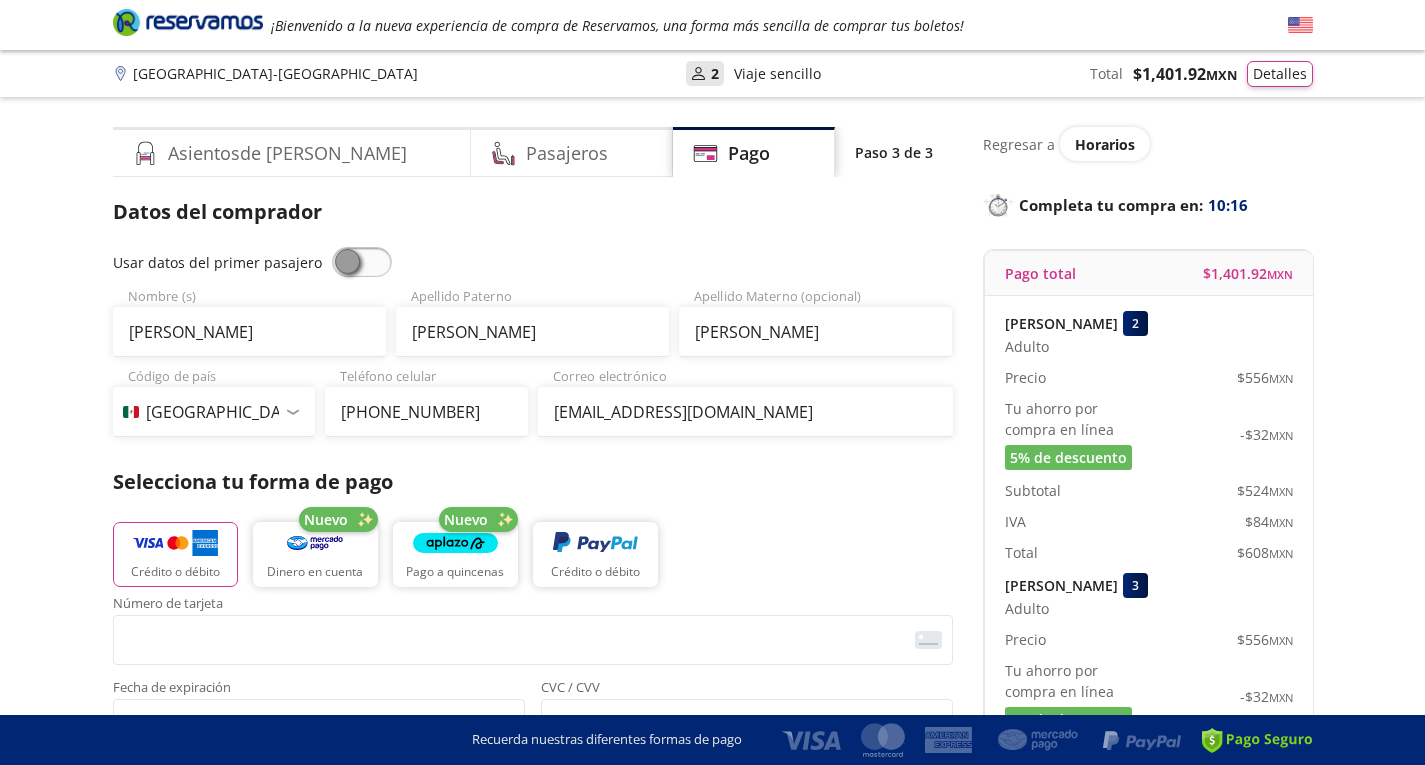 drag, startPoint x: 524, startPoint y: 116, endPoint x: 511, endPoint y: 134, distance: 22.203604 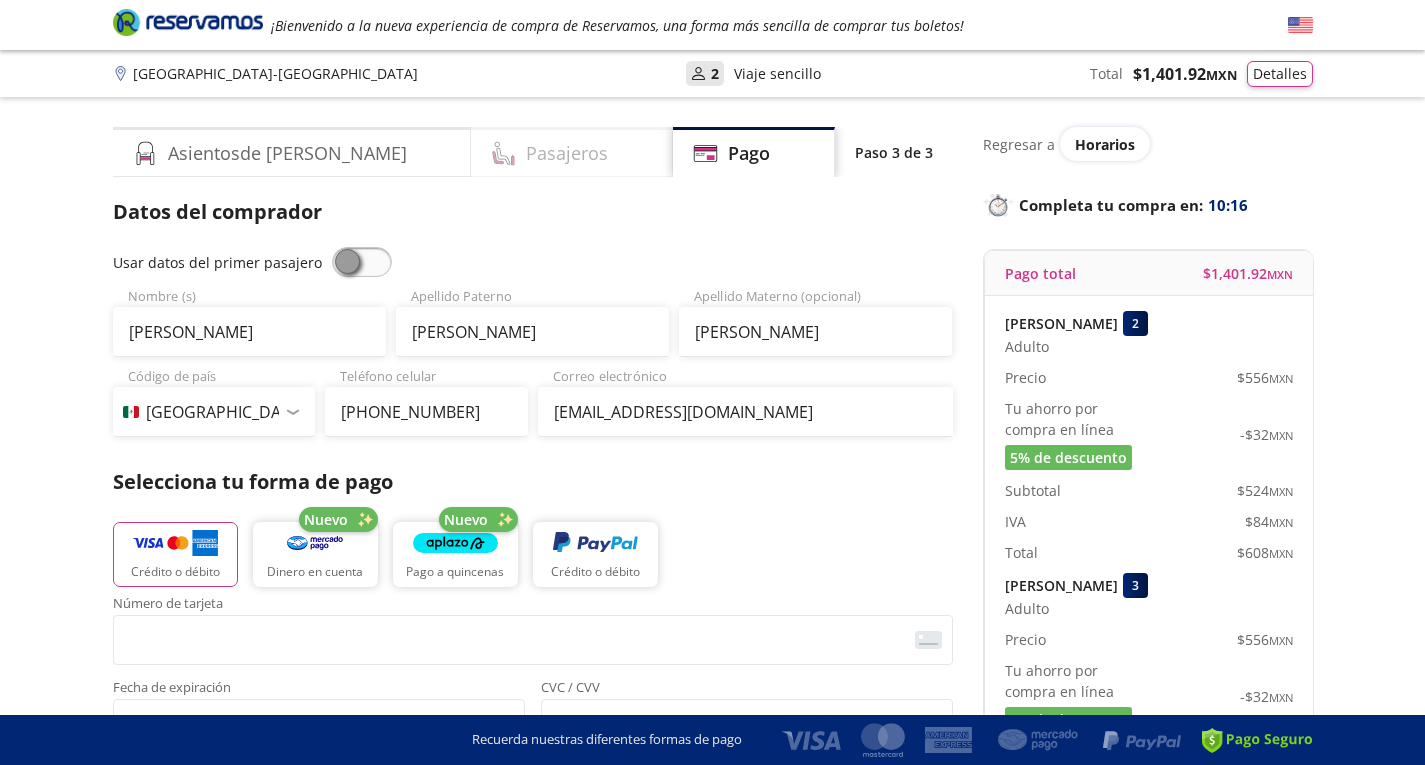 click on "Group 9 Created with Sketch. Pago Aguascalientes  -  [GEOGRAPHIC_DATA] ¡Bienvenido a la nueva experiencia de compra de Reservamos, una forma más sencilla de comprar tus boletos! Completa tu compra en : 10:16 [GEOGRAPHIC_DATA]  -  [GEOGRAPHIC_DATA] User 2 Viaje sencillo Total $ 1,401.92  MXN Detalles Completa tu compra en : 10:16 Asientos  de [PERSON_NAME] Pago Paso 3 de 3 Servicios adicionales ¿Tienes un código de descuento? Aplicar Datos del comprador Usar datos del primer pasajero [PERSON_NAME] Nombre (s) [PERSON_NAME] Paterno [PERSON_NAME] Apellido Materno (opcional) Código de país [GEOGRAPHIC_DATA] +1 [GEOGRAPHIC_DATA] +52 [GEOGRAPHIC_DATA] +57 [GEOGRAPHIC_DATA] +55 [GEOGRAPHIC_DATA] +93 [GEOGRAPHIC_DATA] +355 [GEOGRAPHIC_DATA] +49 [GEOGRAPHIC_DATA] +376 [GEOGRAPHIC_DATA] +244 [GEOGRAPHIC_DATA] +1 [GEOGRAPHIC_DATA] +1 [GEOGRAPHIC_DATA] +966 [GEOGRAPHIC_DATA] +213 [GEOGRAPHIC_DATA] +54 [GEOGRAPHIC_DATA] +374 [GEOGRAPHIC_DATA] +297 [GEOGRAPHIC_DATA] +61 [GEOGRAPHIC_DATA] +43 [GEOGRAPHIC_DATA] +994 [GEOGRAPHIC_DATA] +1 [GEOGRAPHIC_DATA] +880 [GEOGRAPHIC_DATA] +1 [GEOGRAPHIC_DATA] +973 [GEOGRAPHIC_DATA] +32 [GEOGRAPHIC_DATA] +501 [GEOGRAPHIC_DATA] +229 [GEOGRAPHIC_DATA] +1 [GEOGRAPHIC_DATA] +375 [GEOGRAPHIC_DATA] +95 [GEOGRAPHIC_DATA] +591 [GEOGRAPHIC_DATA] +387 Botsuana +267 *" at bounding box center (712, 808) 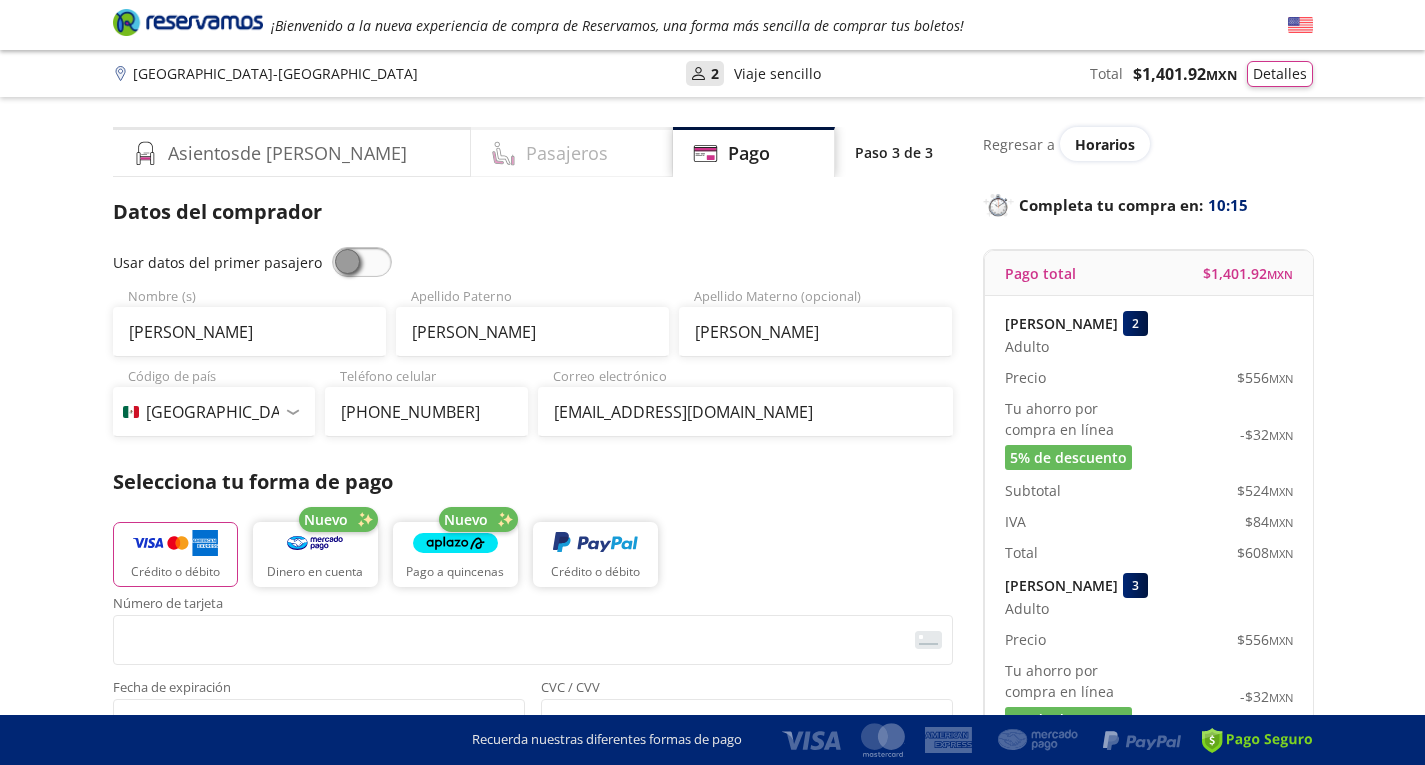 click on "Pasajeros" at bounding box center [572, 152] 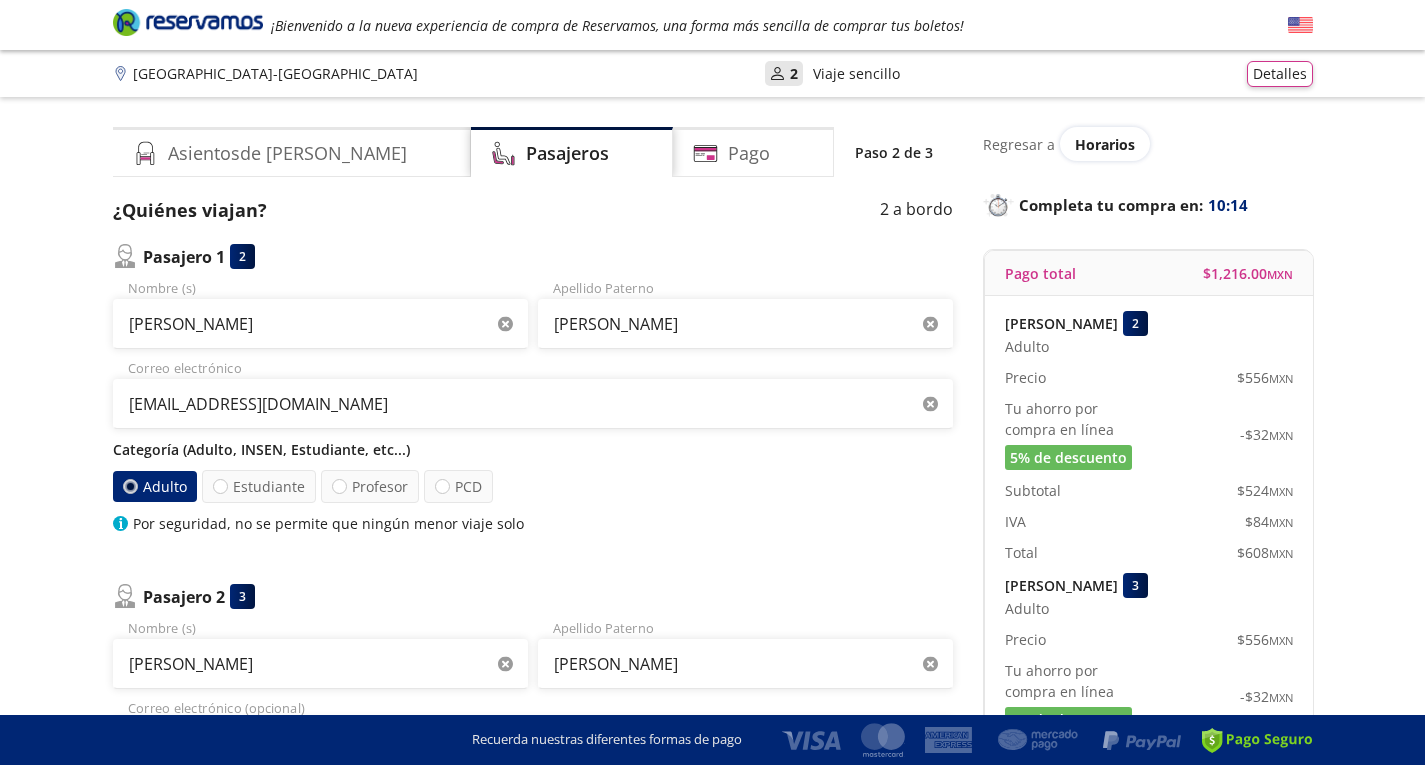 scroll, scrollTop: 100, scrollLeft: 0, axis: vertical 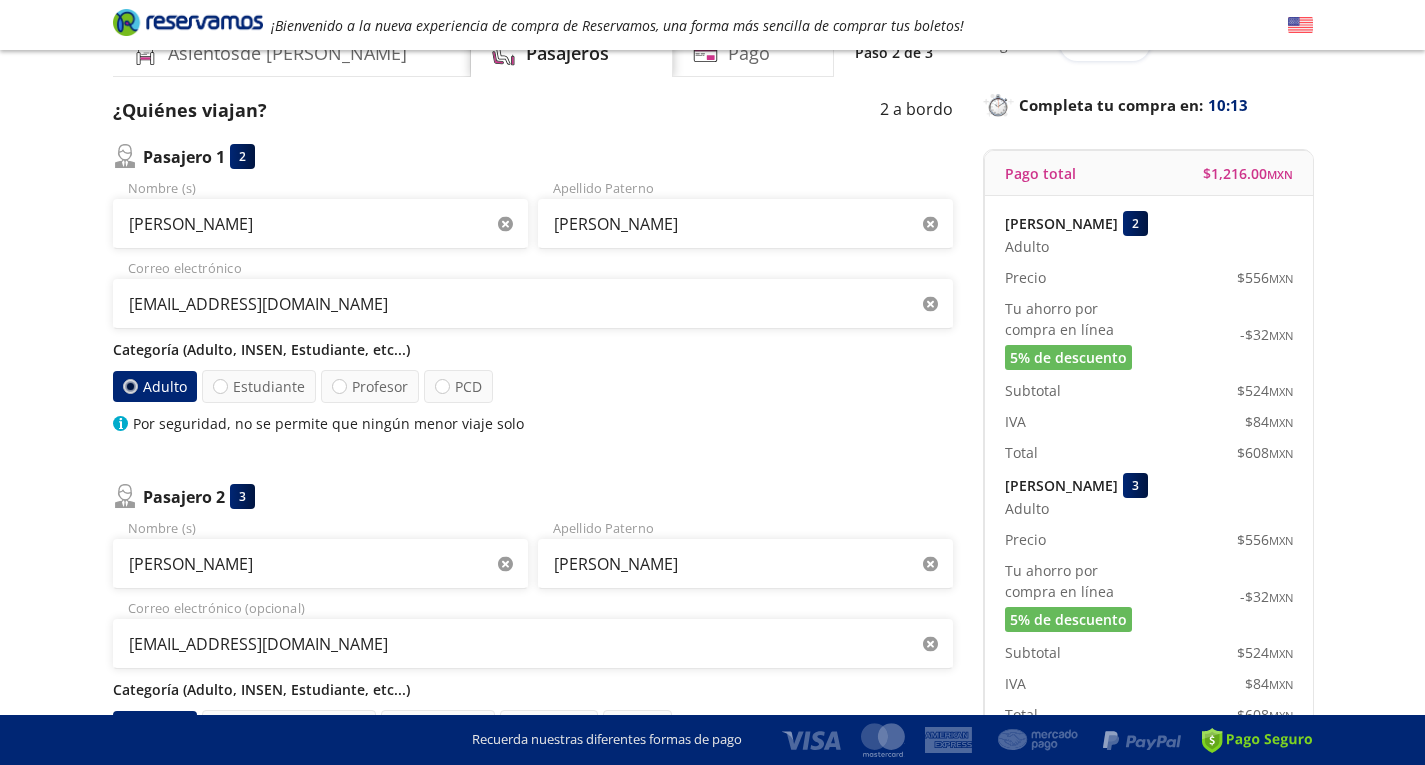 click on "Adulto" at bounding box center (154, 386) 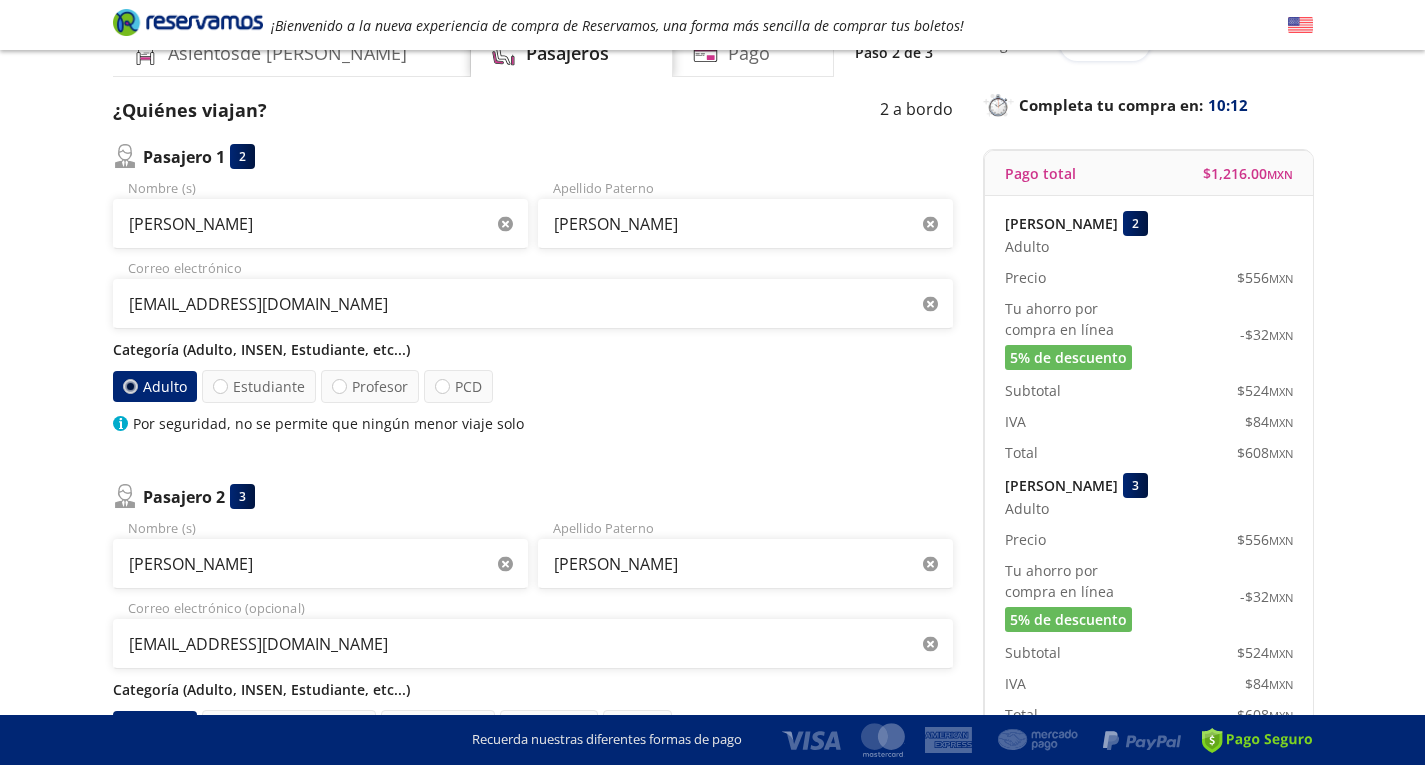 click on "Adulto" at bounding box center (154, 386) 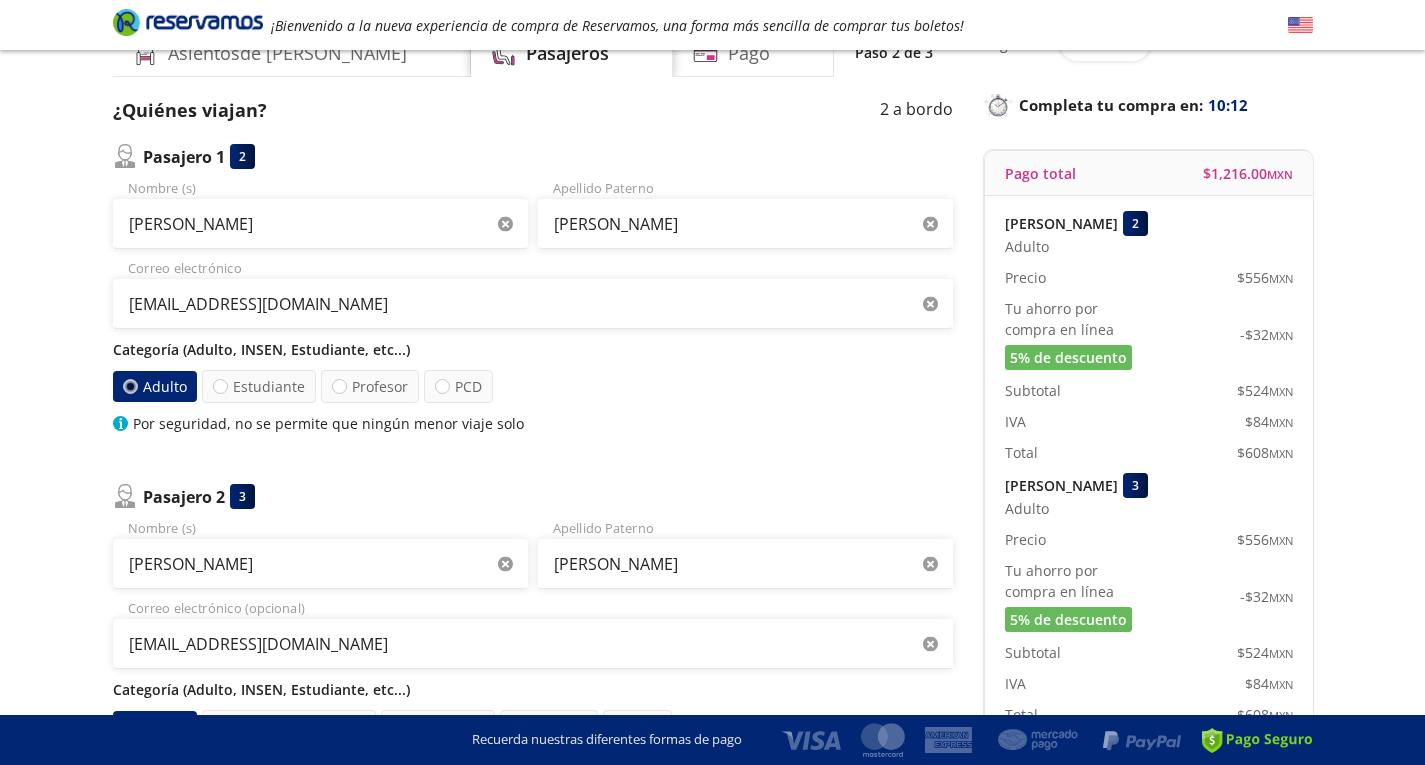 click at bounding box center [129, 386] 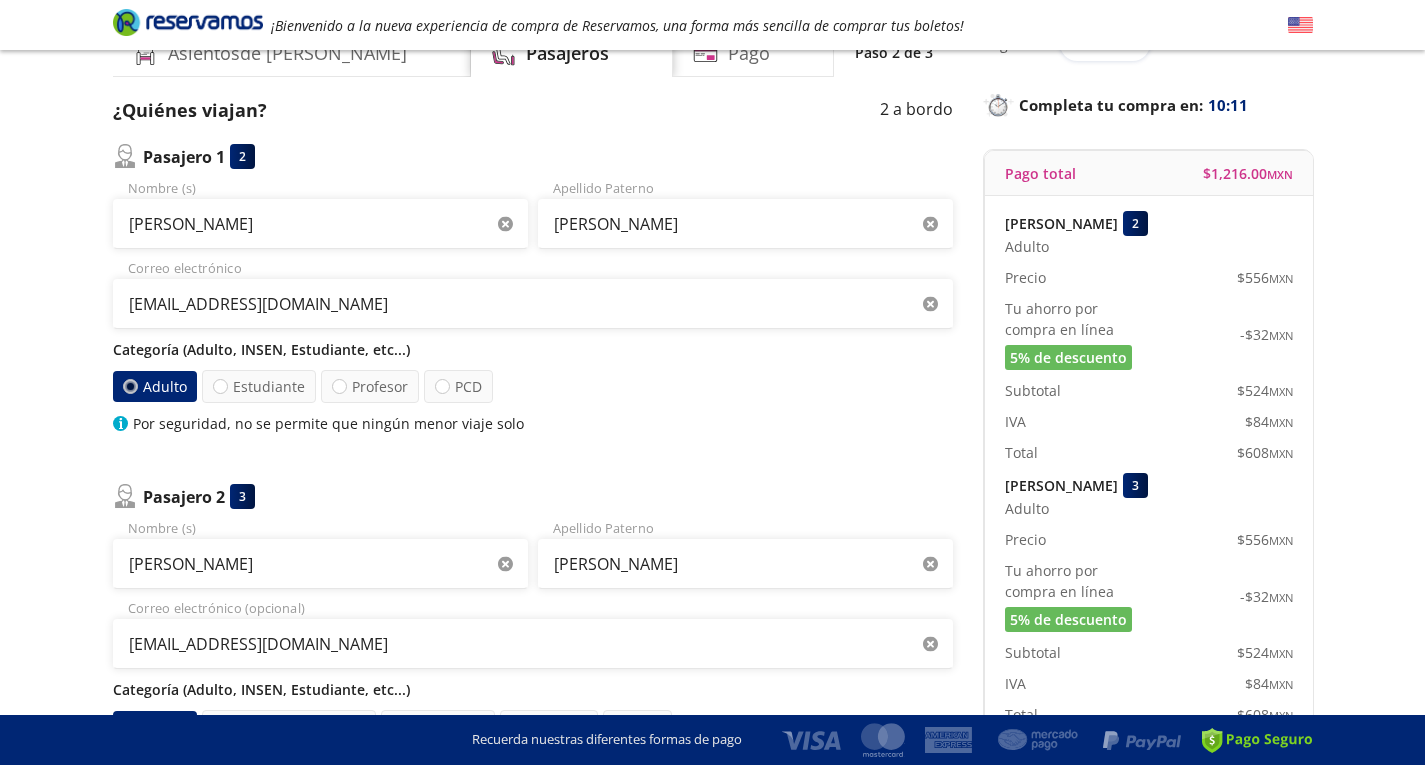 click at bounding box center [129, 386] 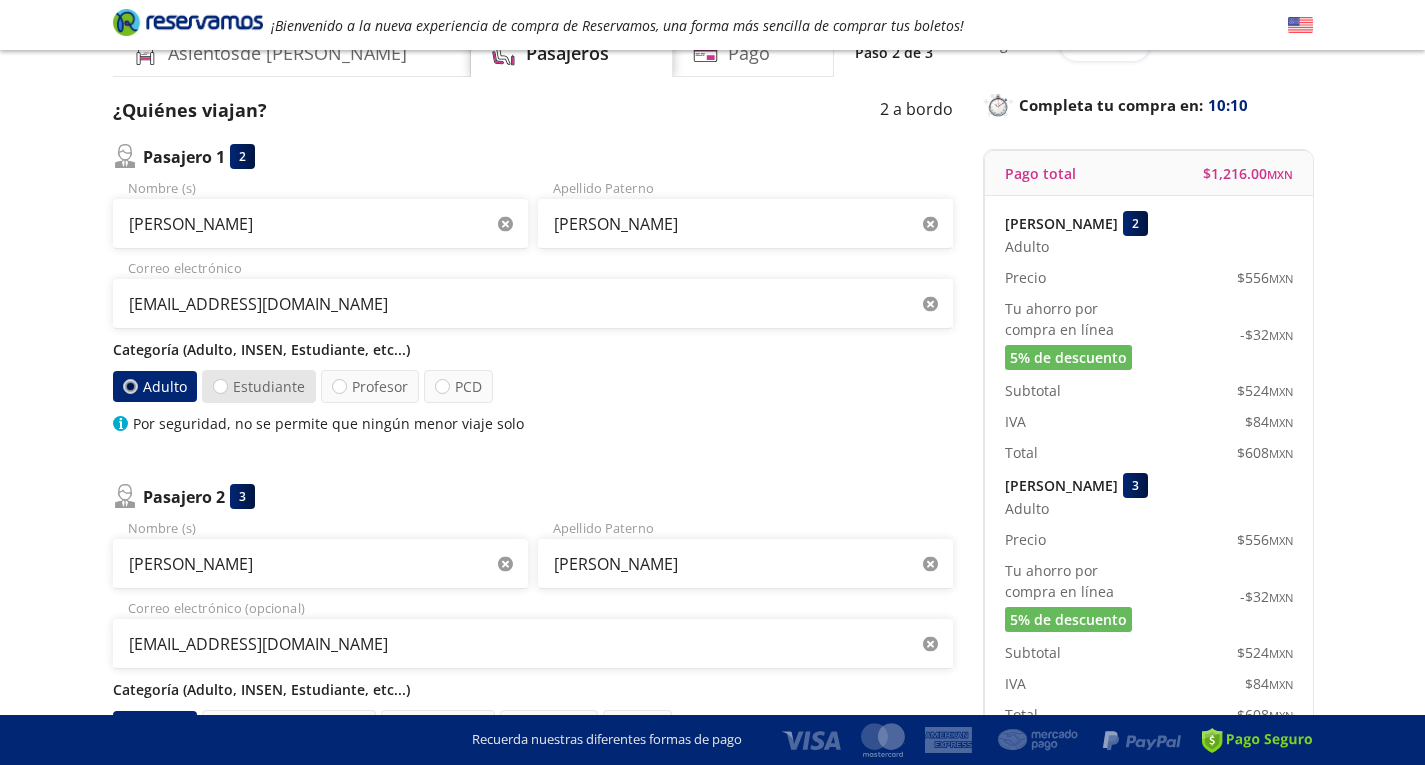 click on "Estudiante" at bounding box center (259, 386) 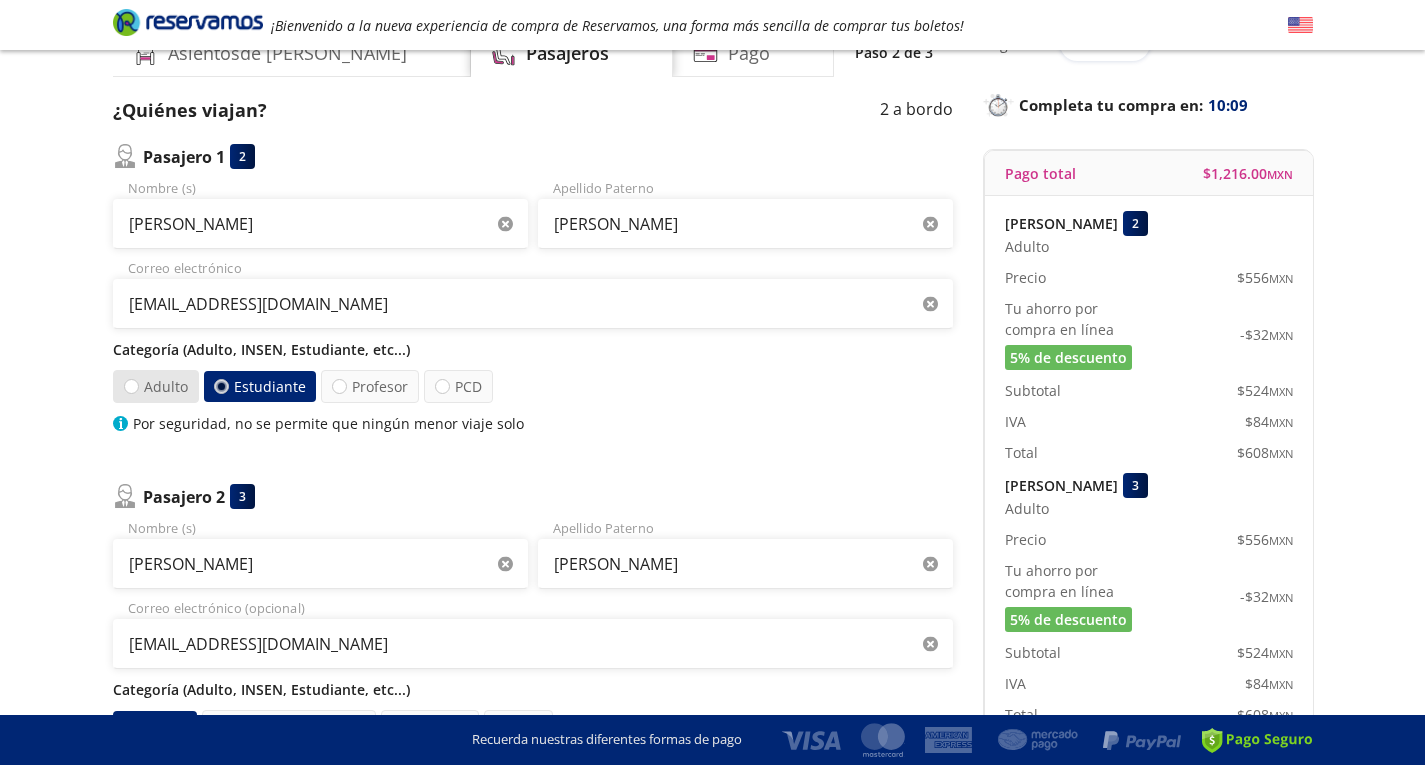 click on "Adulto" at bounding box center (155, 386) 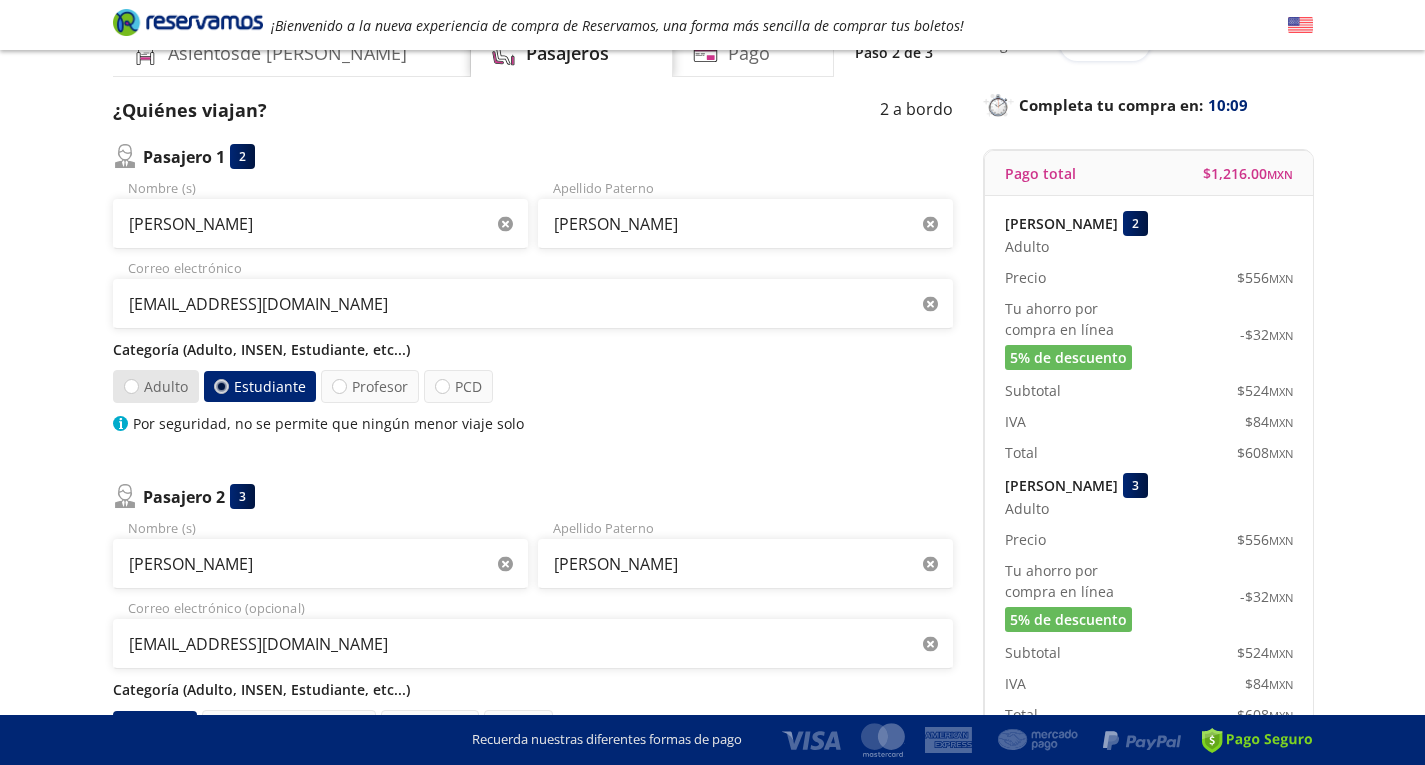 radio on "false" 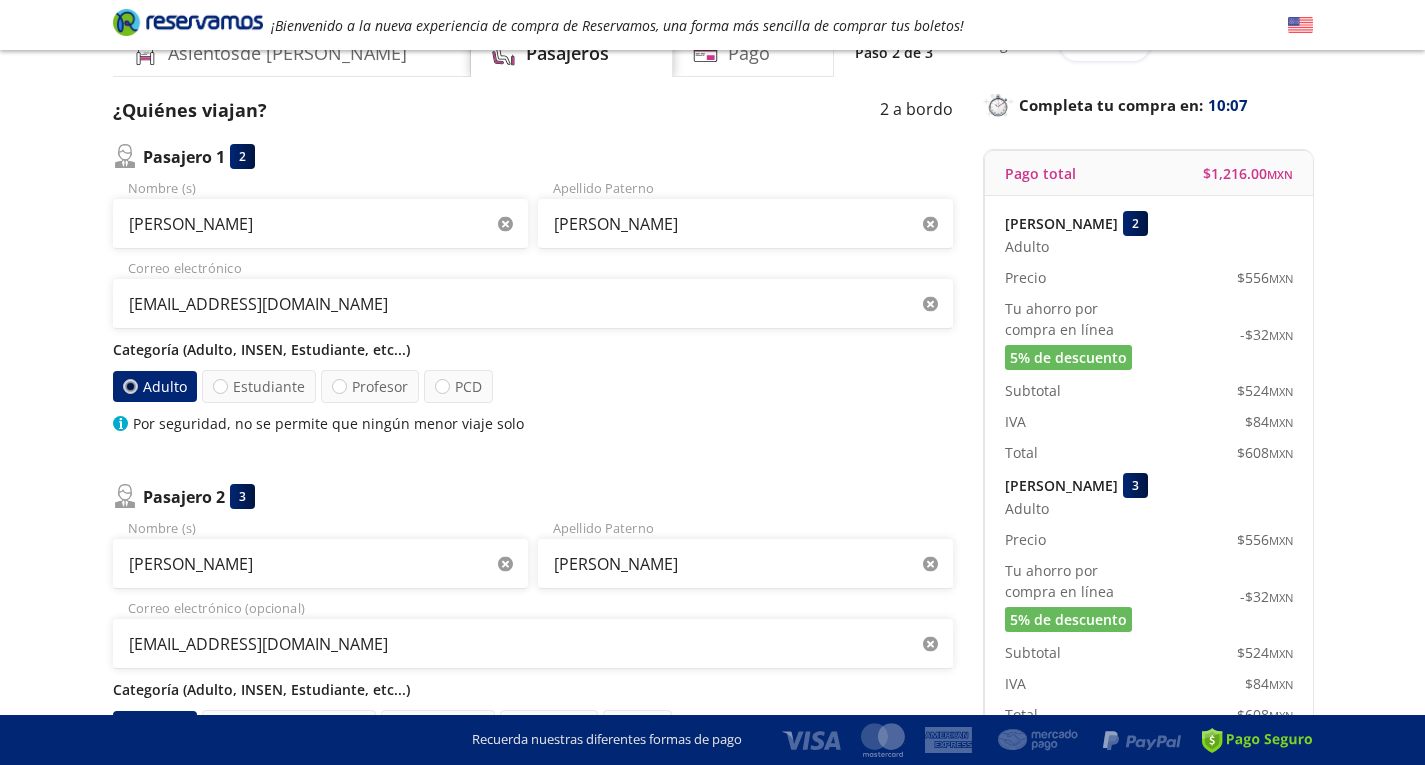scroll, scrollTop: 0, scrollLeft: 0, axis: both 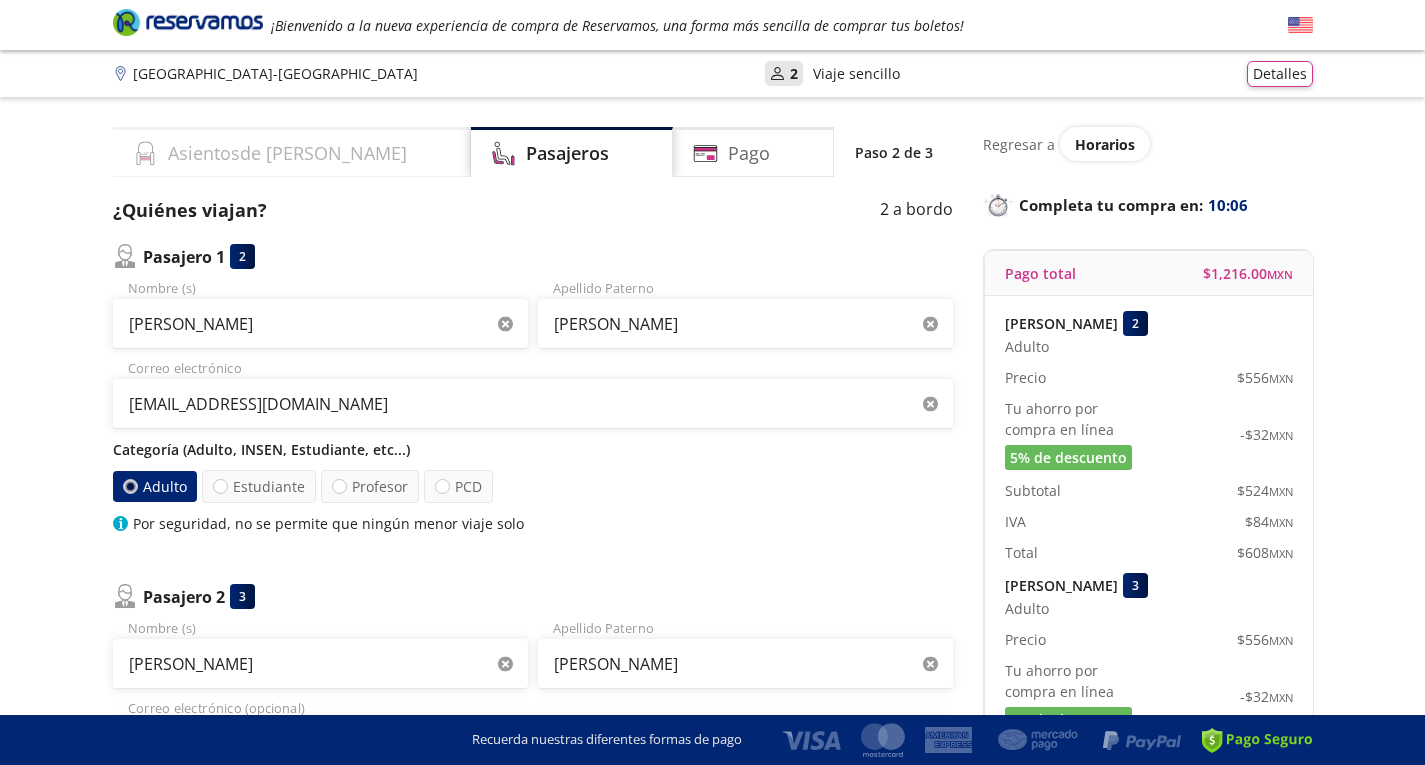 click on "Asientos  de [PERSON_NAME]" at bounding box center [287, 153] 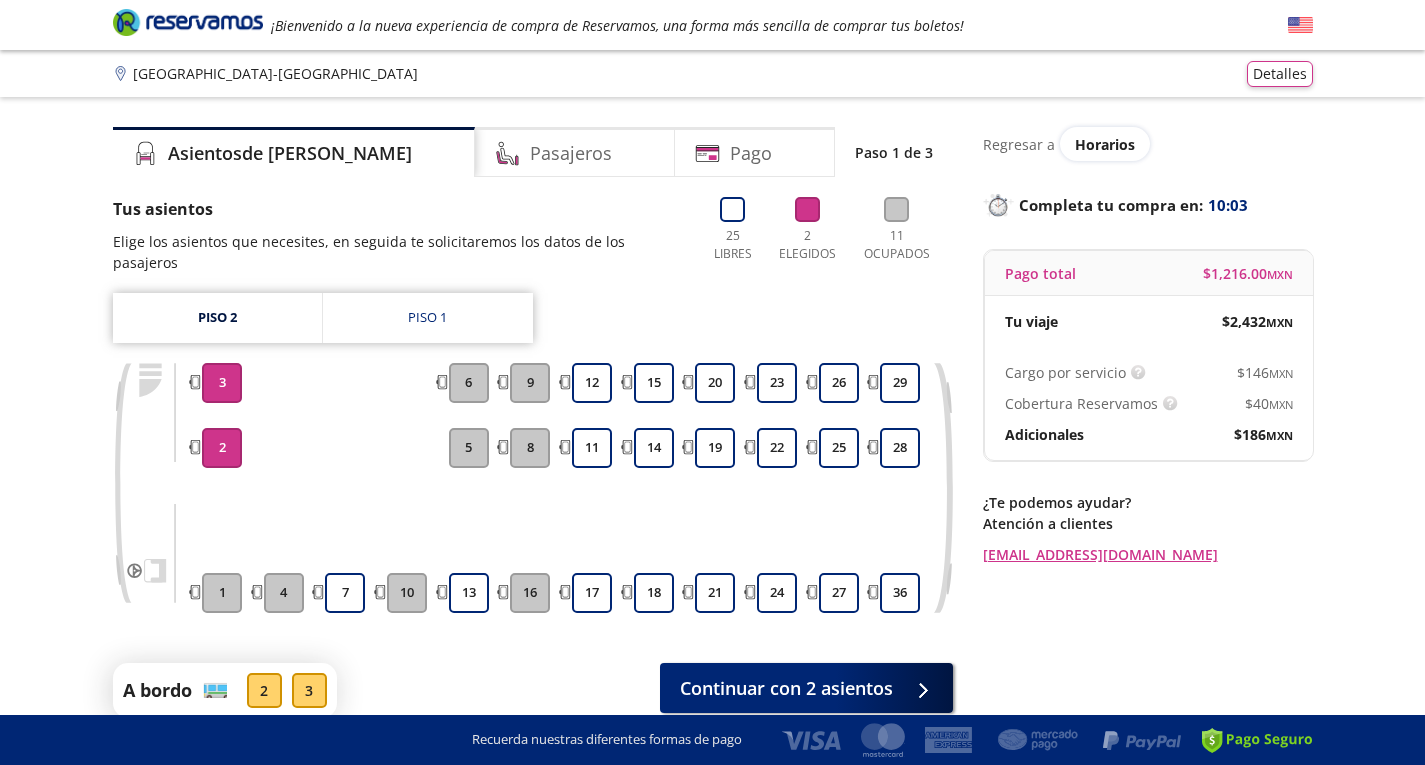 scroll, scrollTop: 73, scrollLeft: 0, axis: vertical 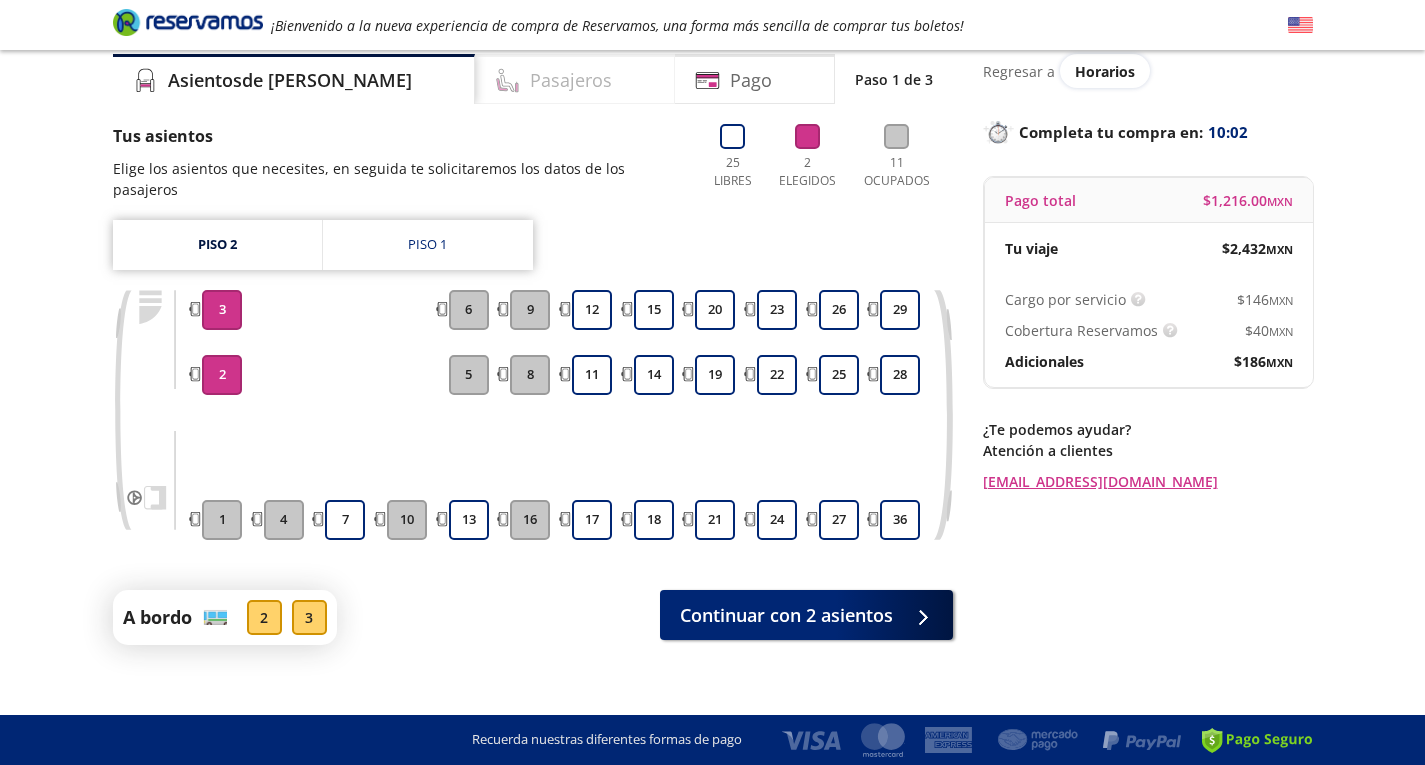 click on "Pasajeros" at bounding box center [571, 80] 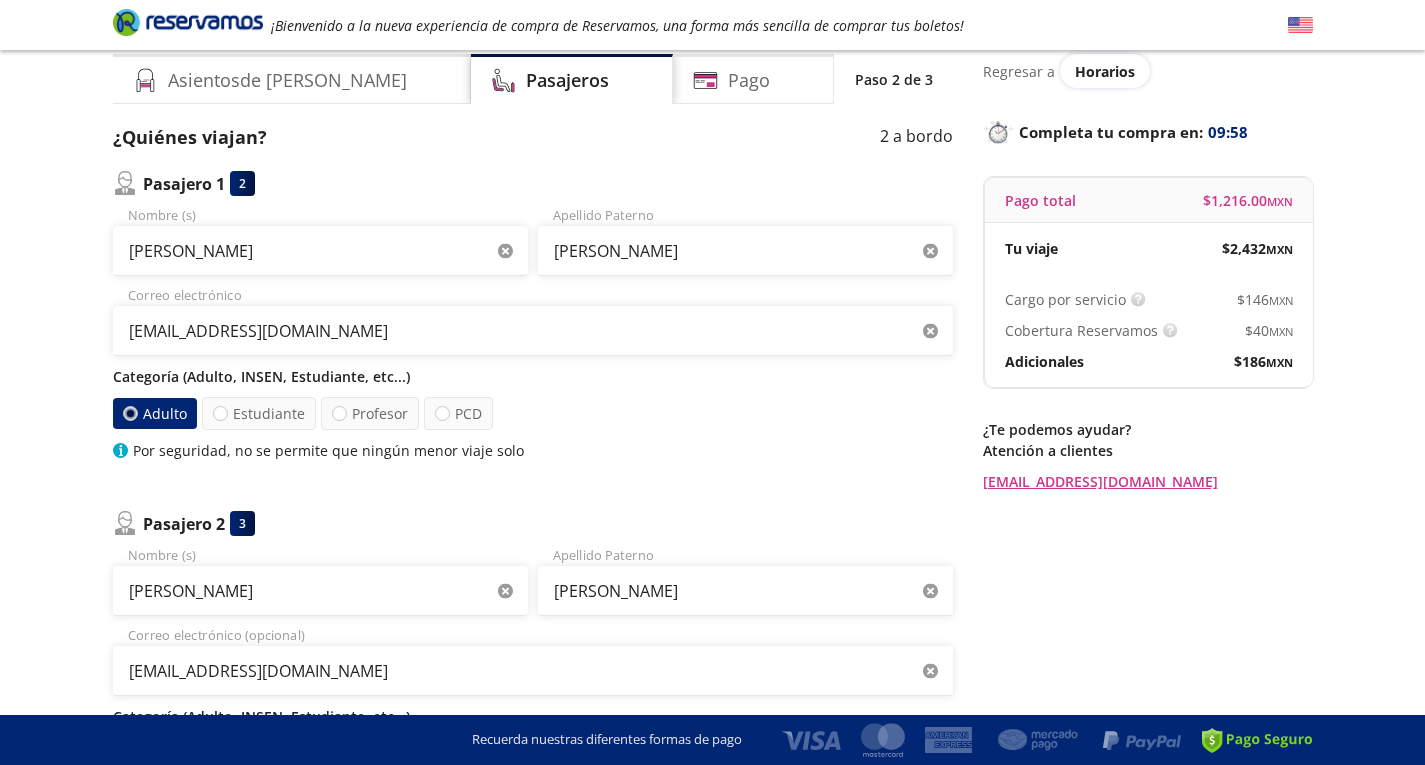 click on "Por seguridad, no se permite que ningún menor viaje solo" at bounding box center (328, 450) 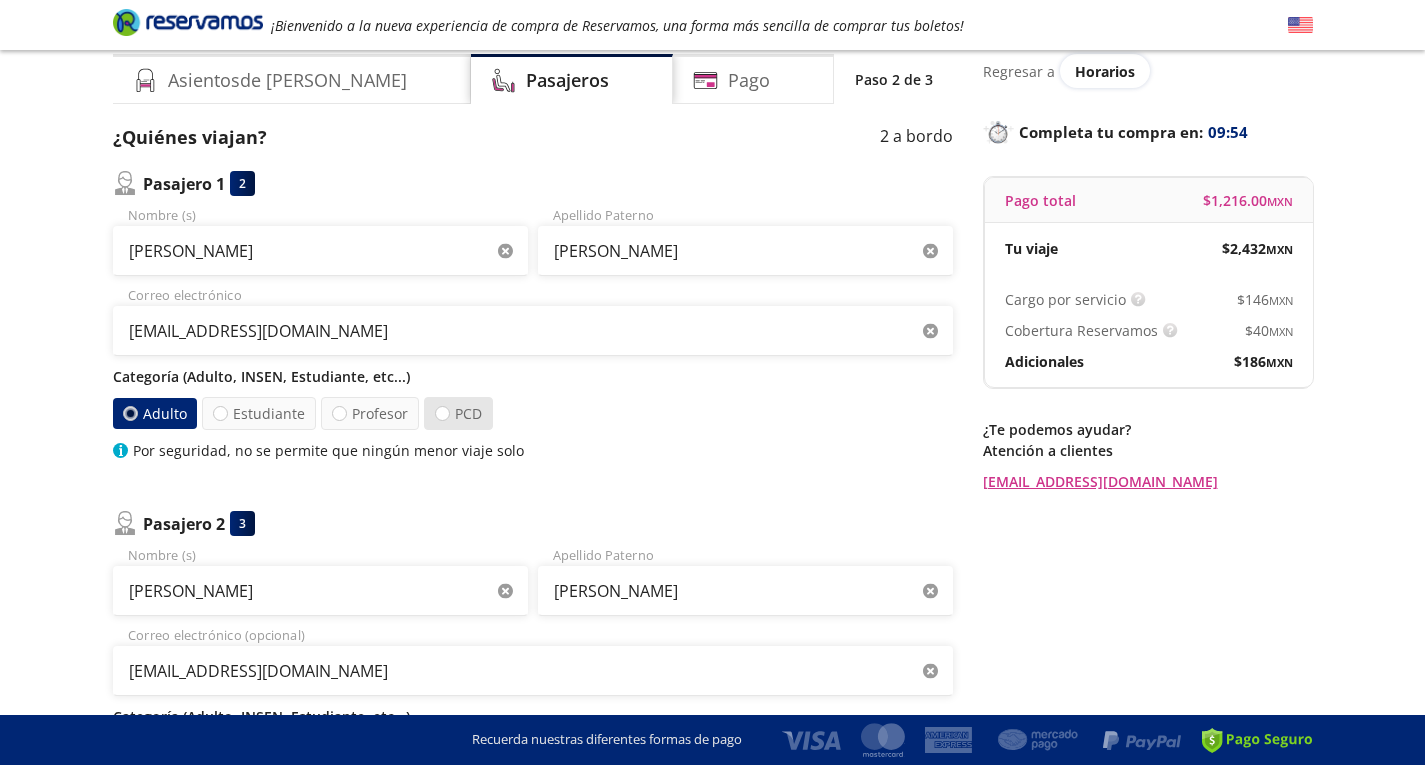 click on "PCD" at bounding box center [458, 413] 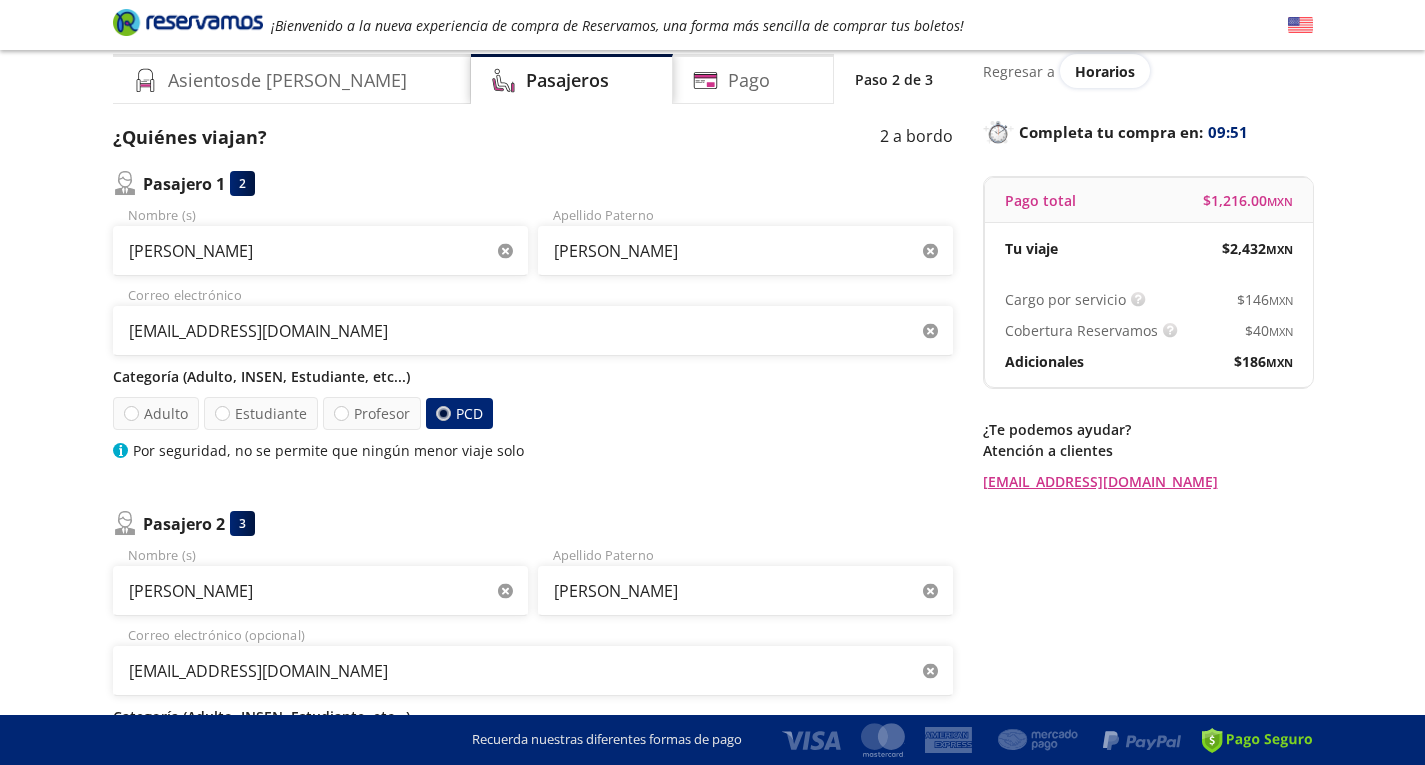 scroll, scrollTop: 373, scrollLeft: 0, axis: vertical 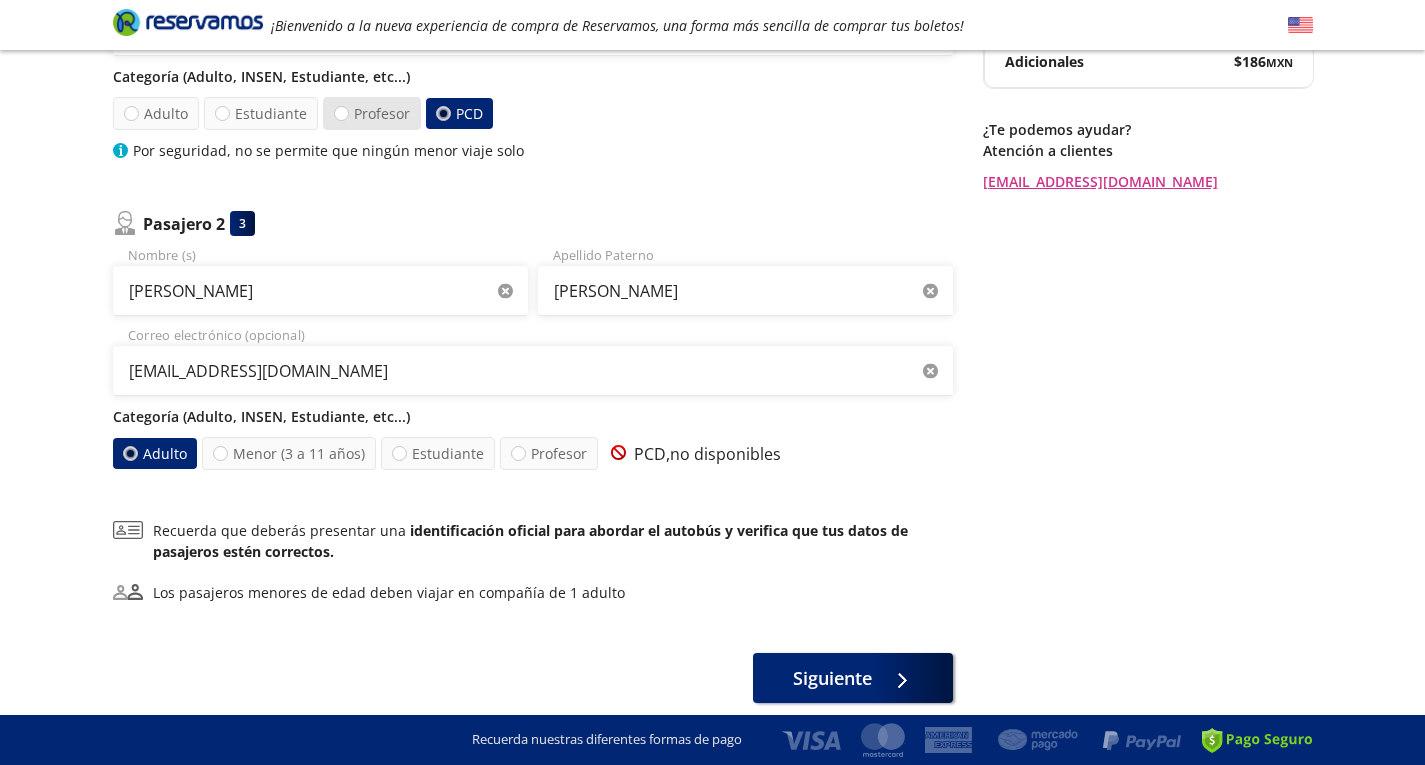 click on "Profesor" at bounding box center [372, 113] 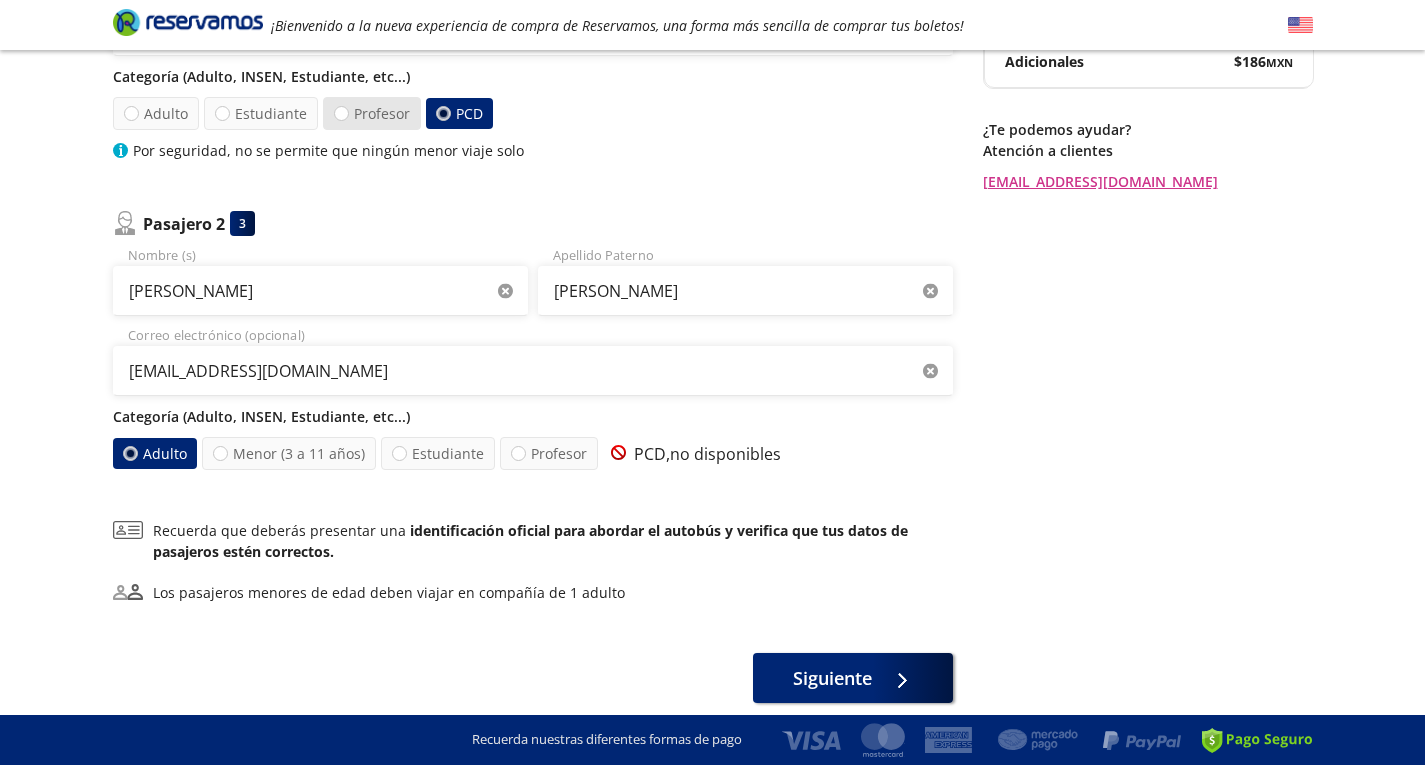 click on "Profesor" at bounding box center [341, 113] 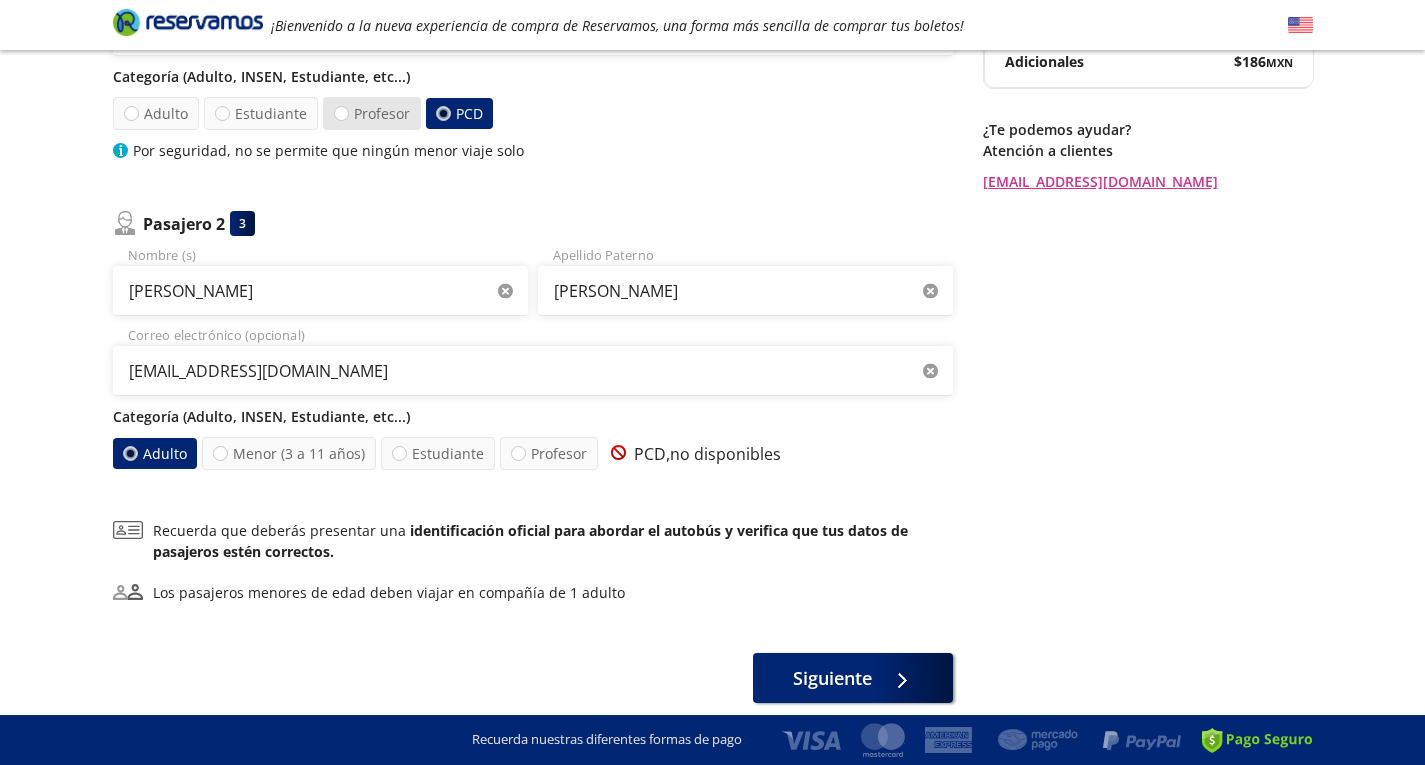 radio on "true" 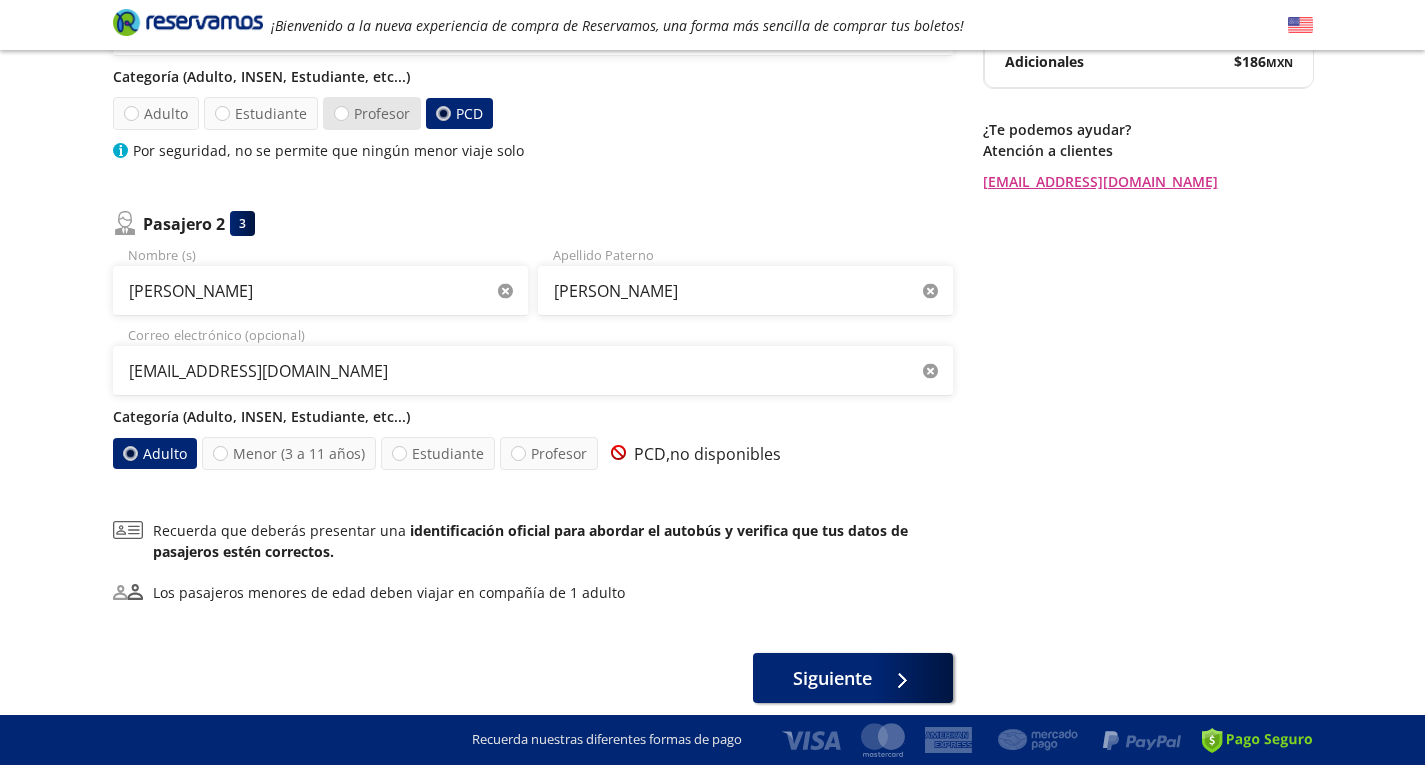 radio on "false" 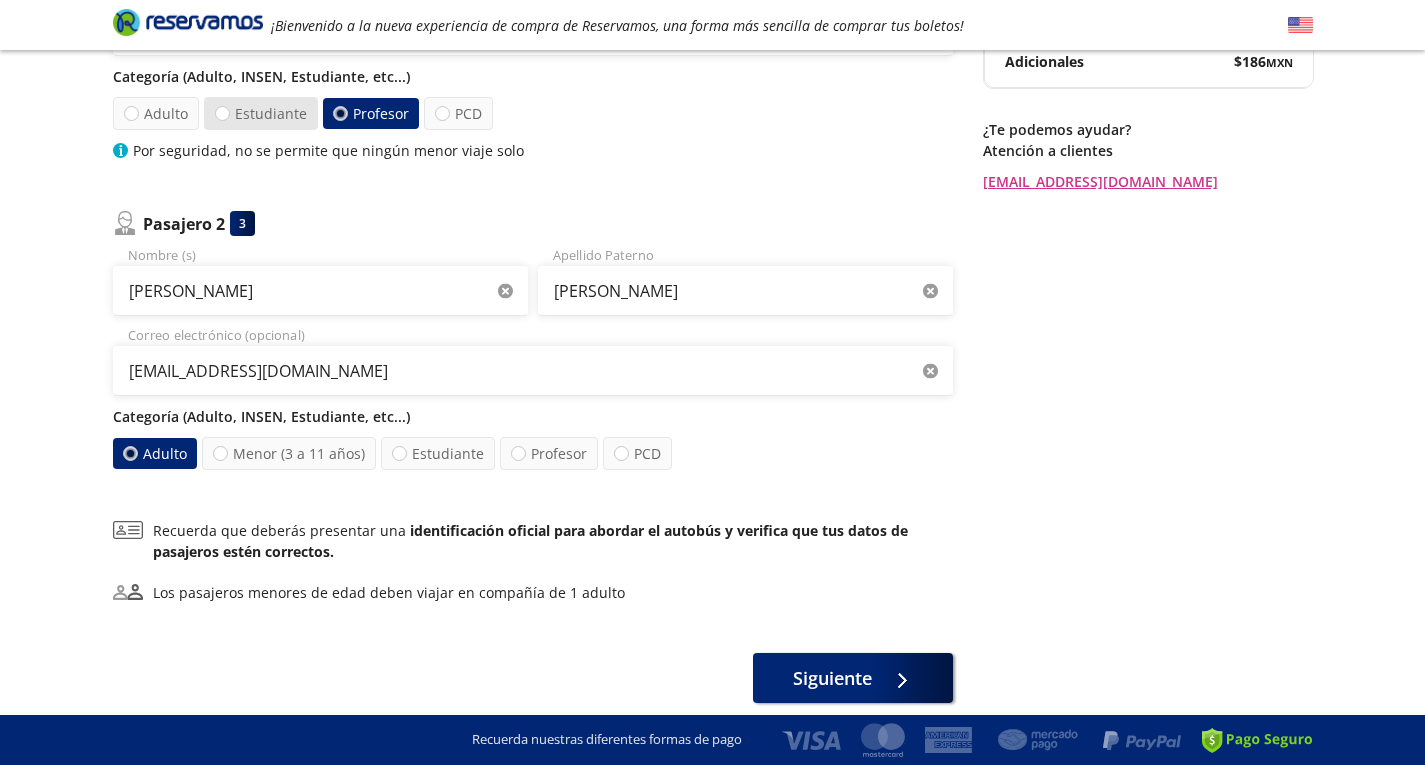 click on "Estudiante" at bounding box center [261, 113] 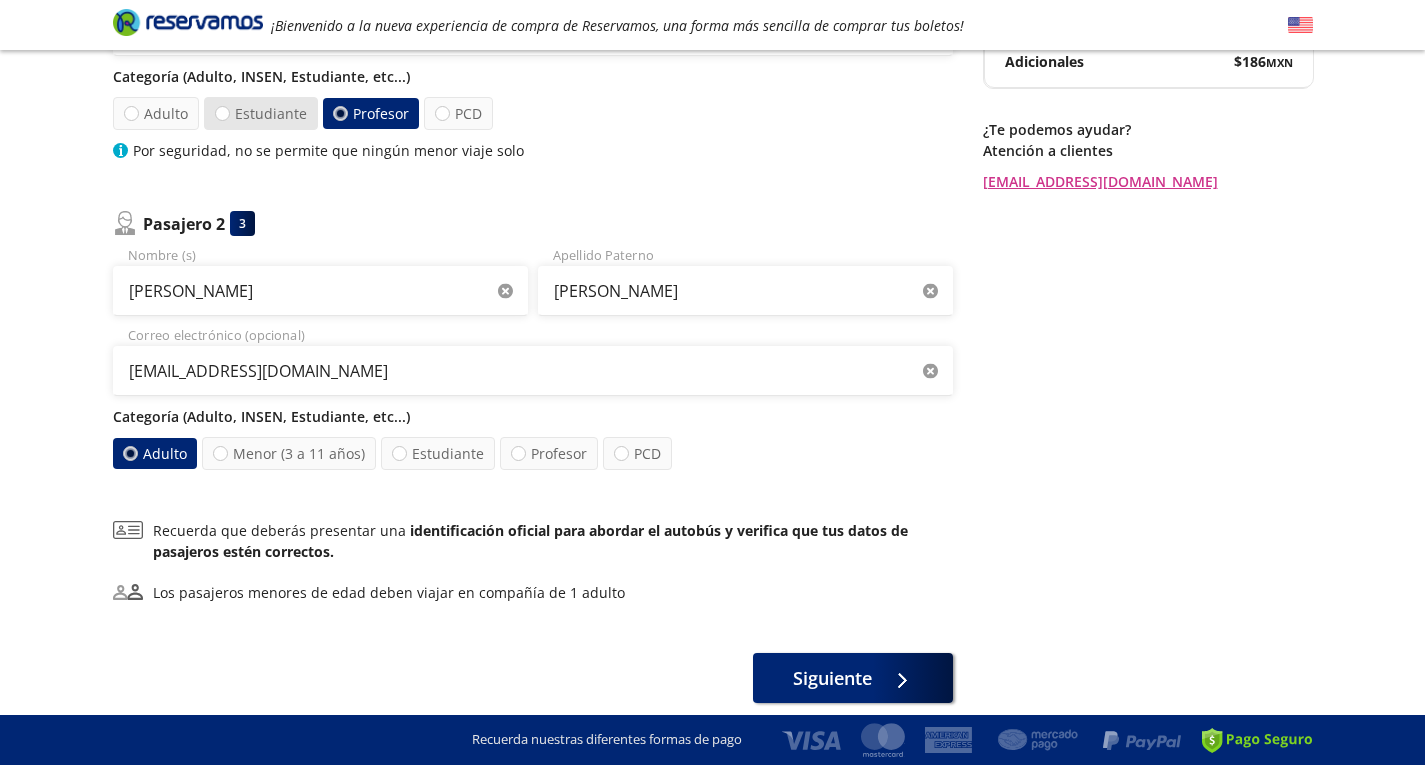 click on "Estudiante" at bounding box center [222, 113] 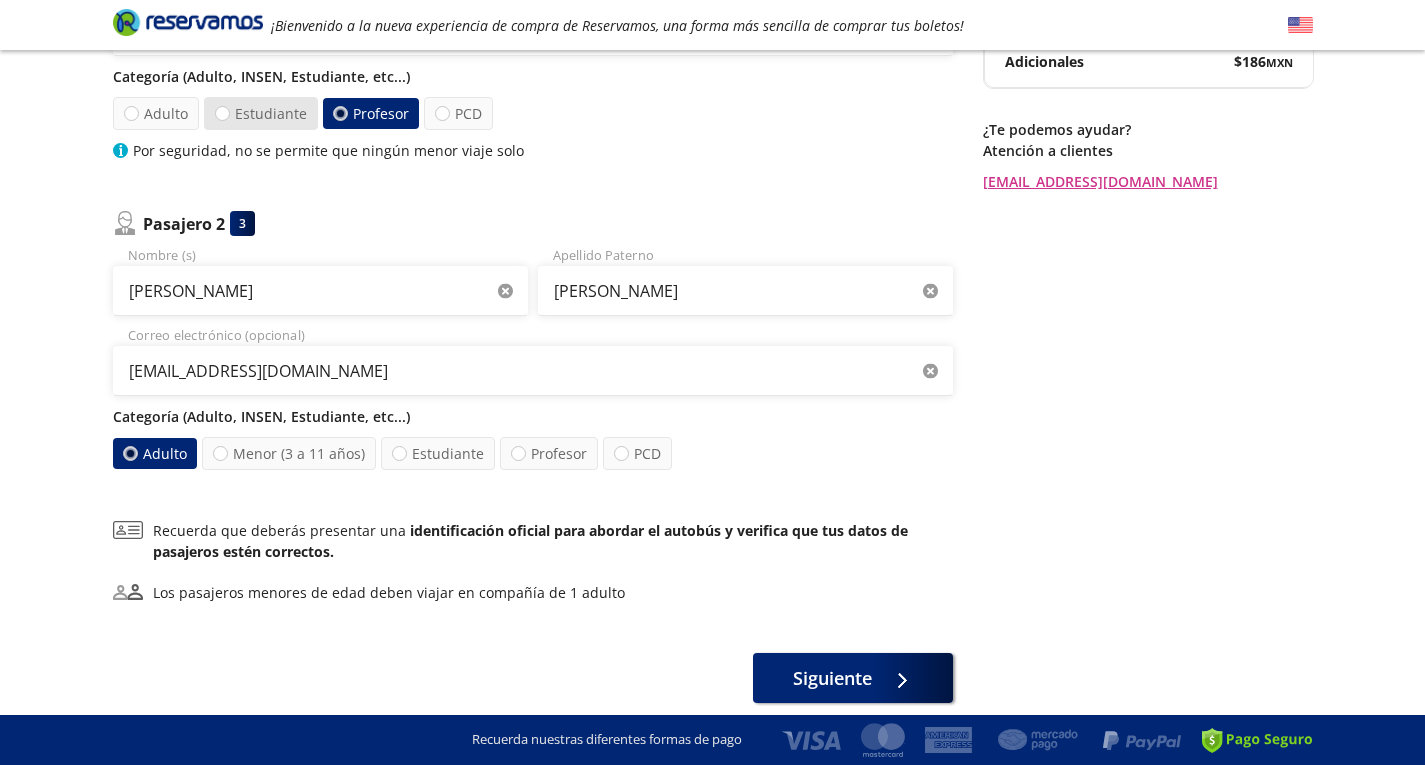 radio on "false" 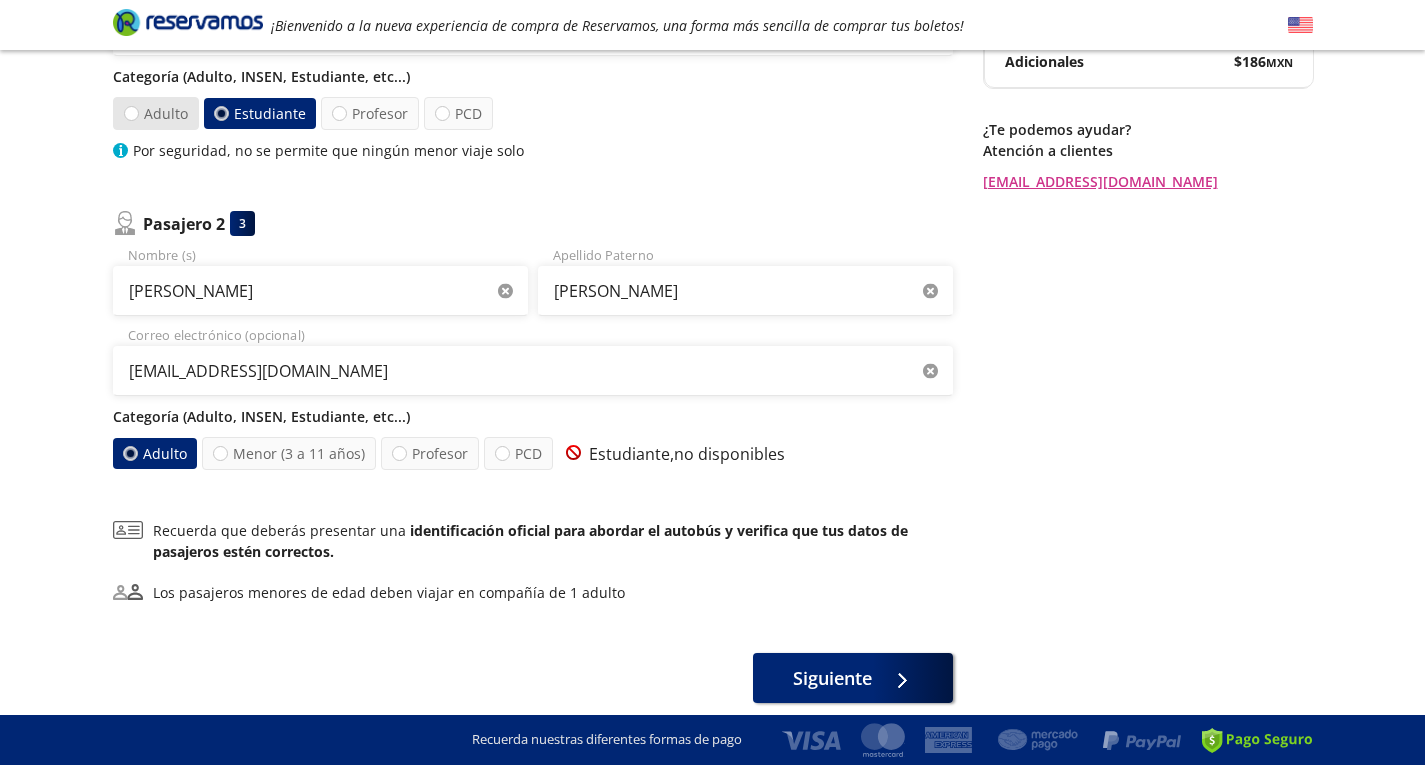 click on "Adulto" at bounding box center [155, 113] 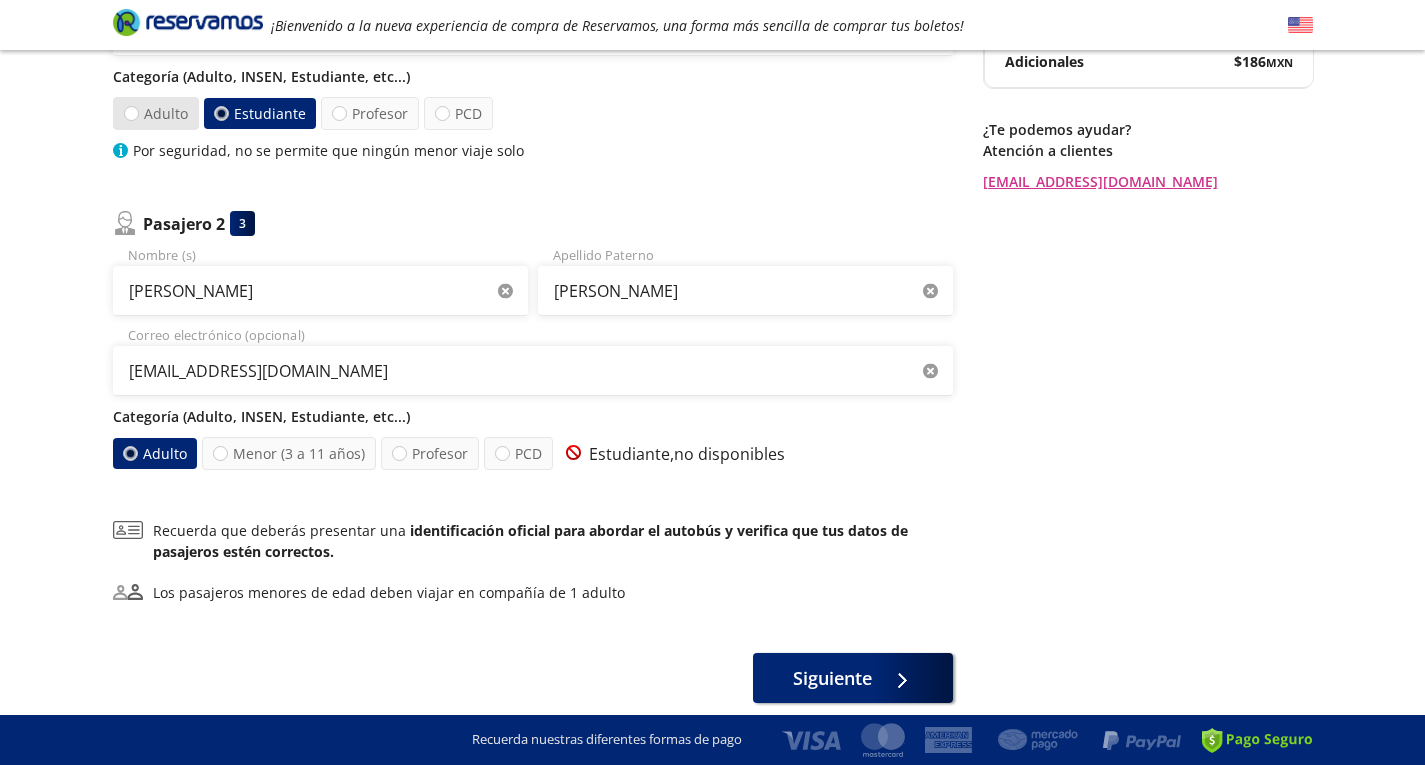 click on "Adulto" at bounding box center (130, 113) 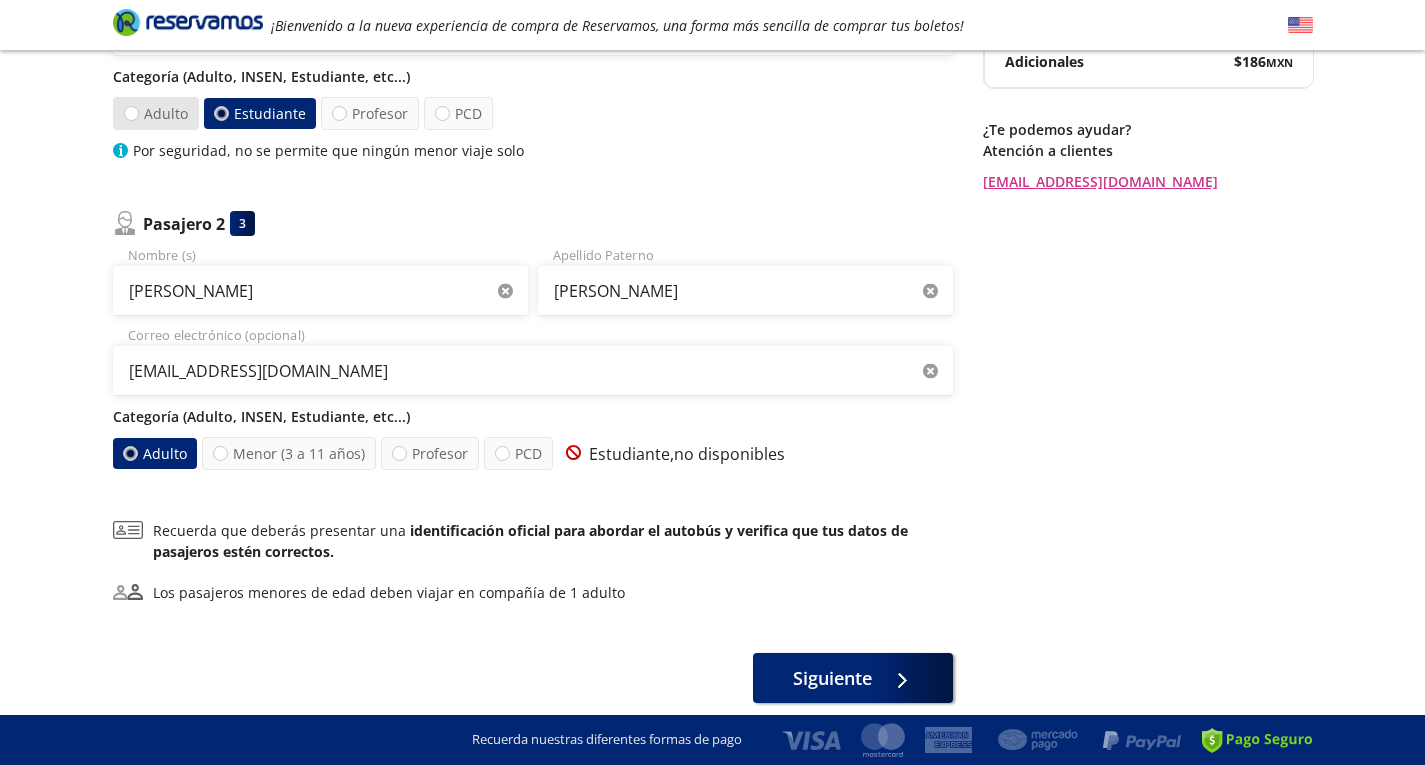 radio on "true" 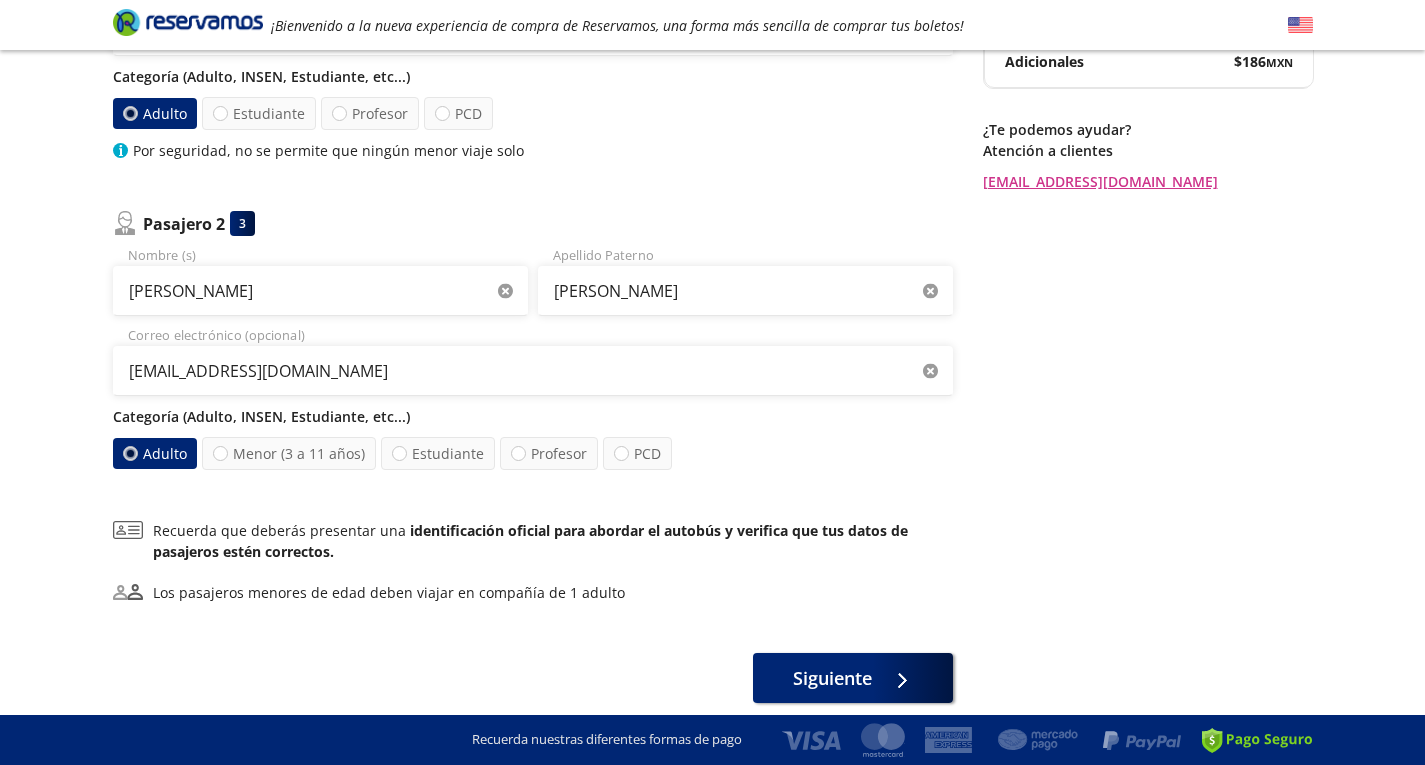 click on "Adulto" at bounding box center (155, 113) 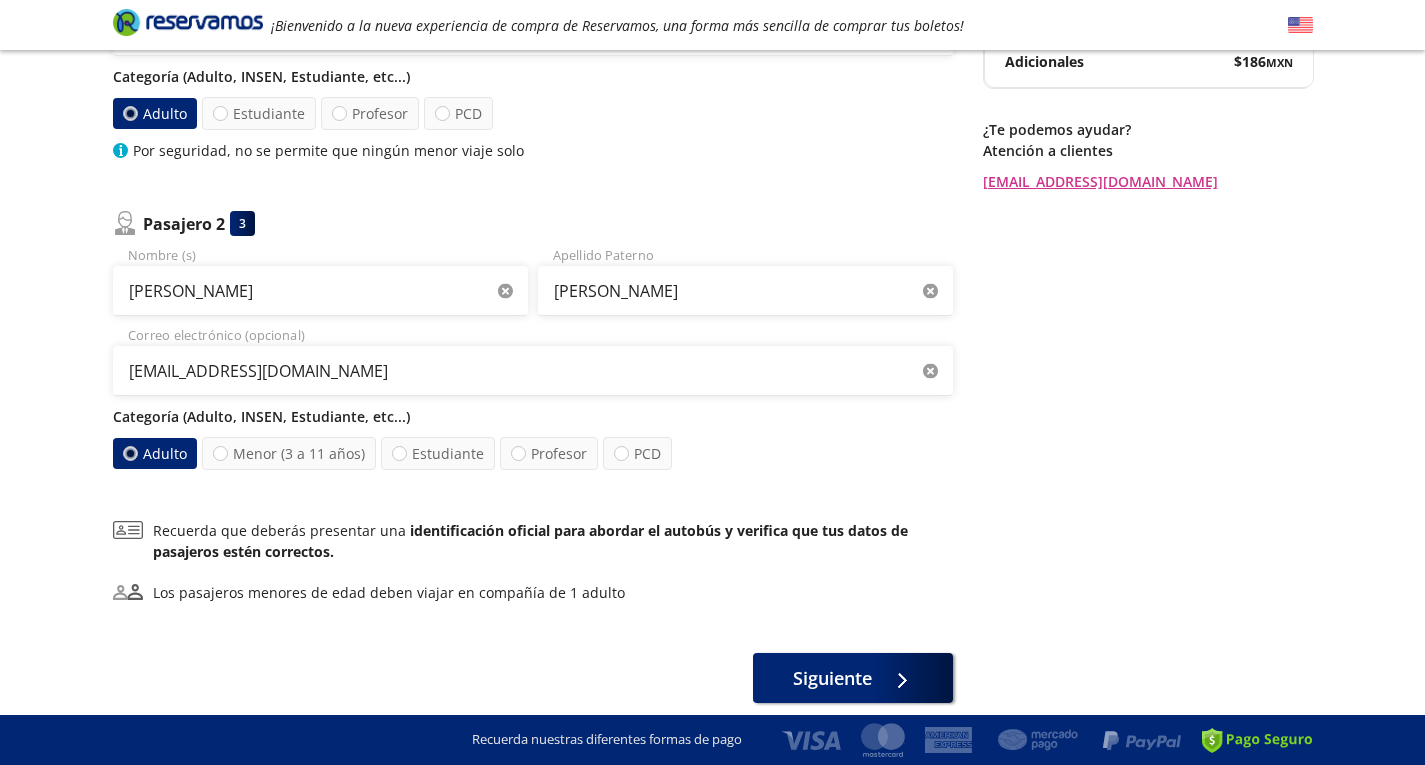 click on "Adulto" at bounding box center [129, 113] 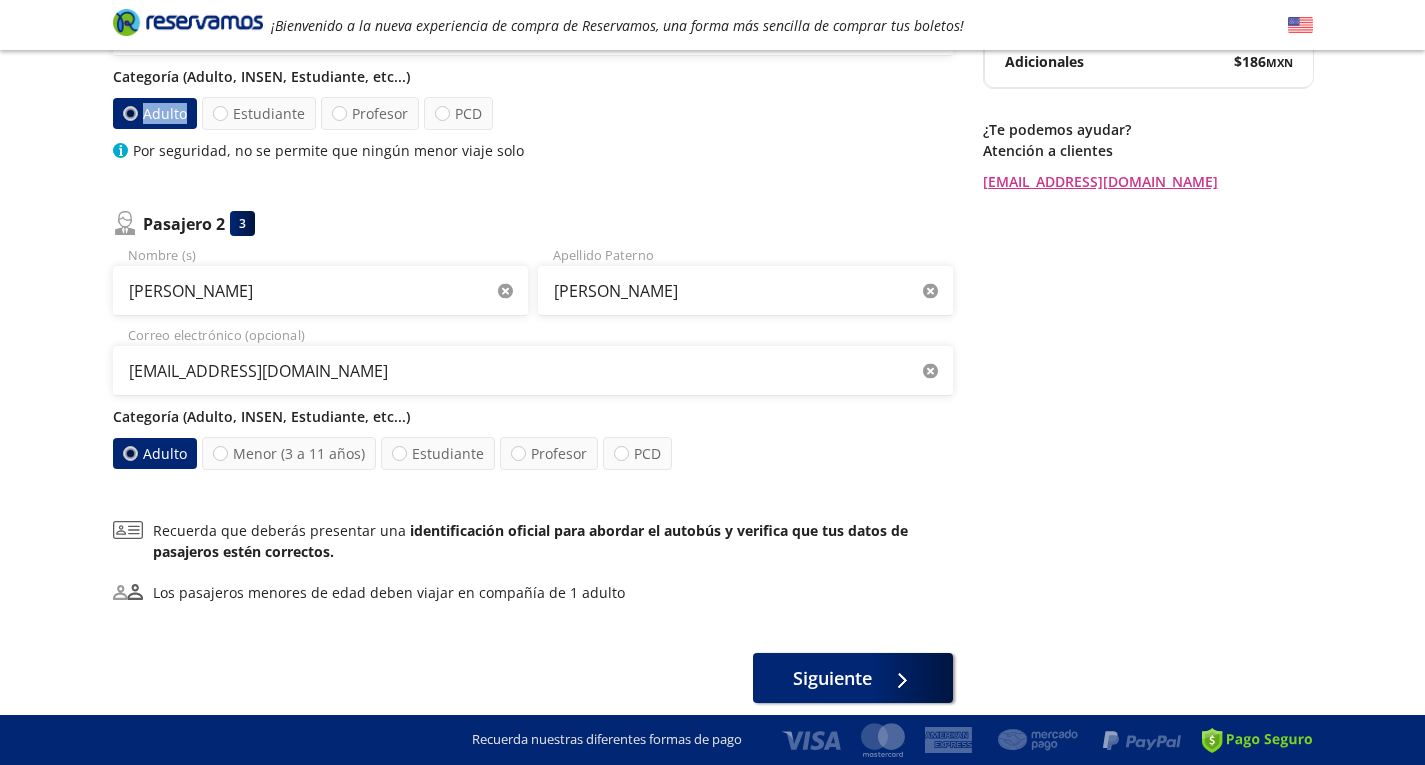 click on "Adulto" at bounding box center (154, 113) 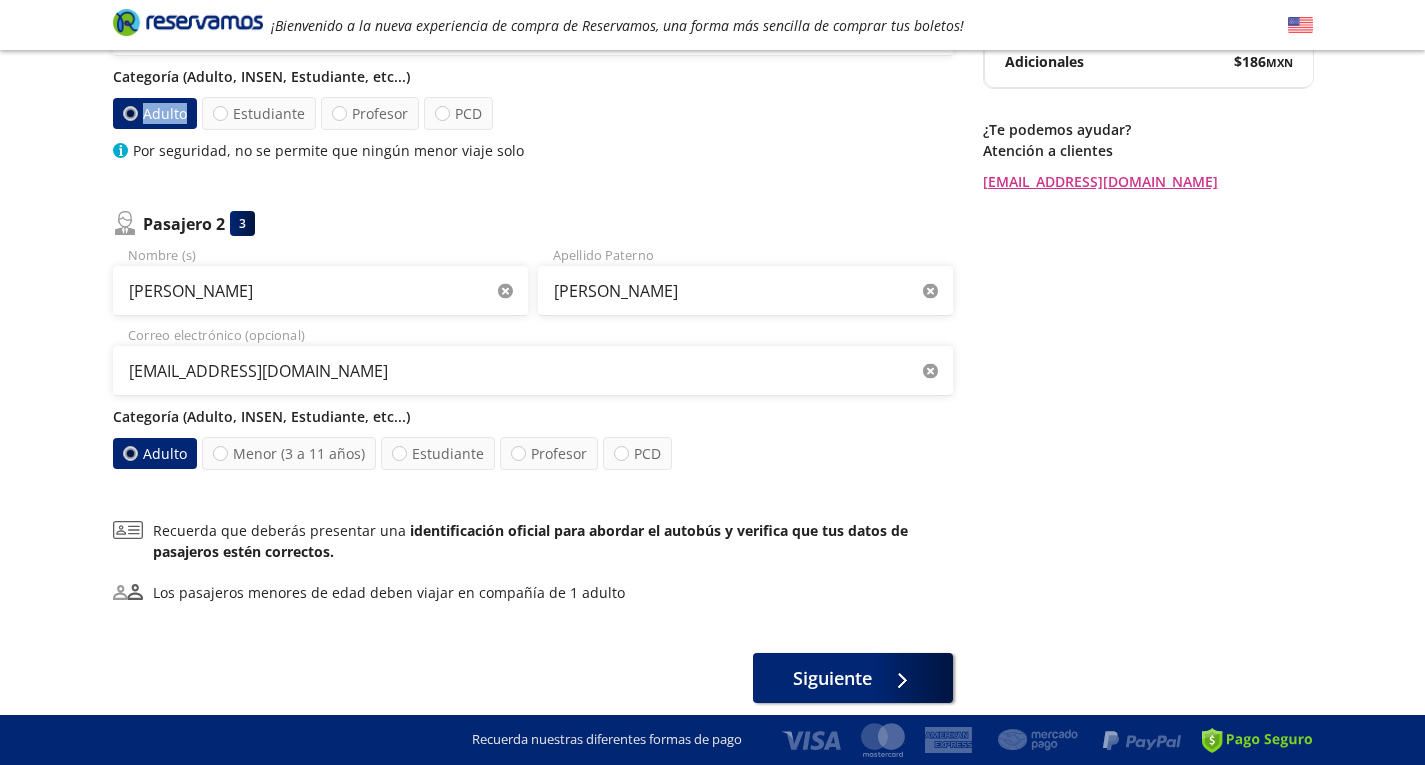 click on "Adulto" at bounding box center [129, 113] 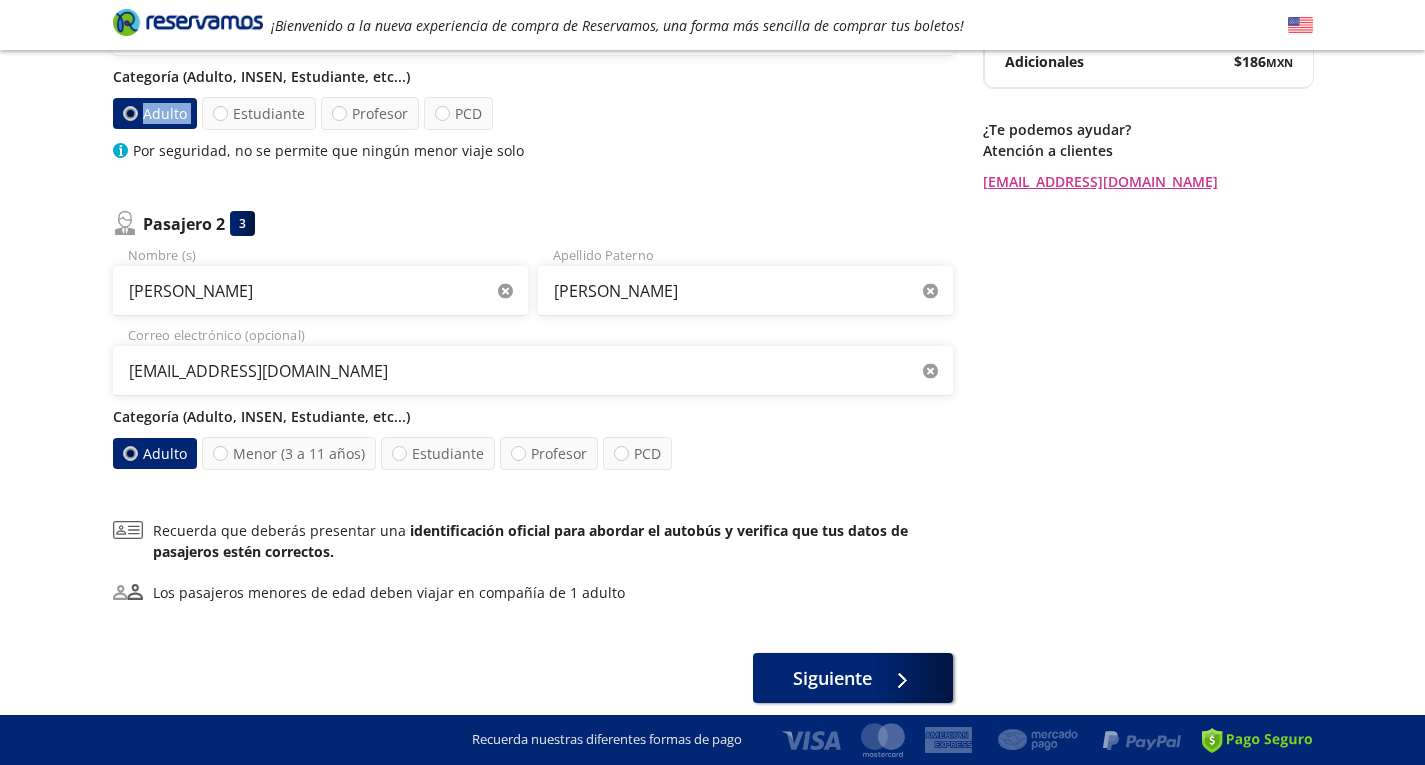 click on "Adulto" at bounding box center [154, 113] 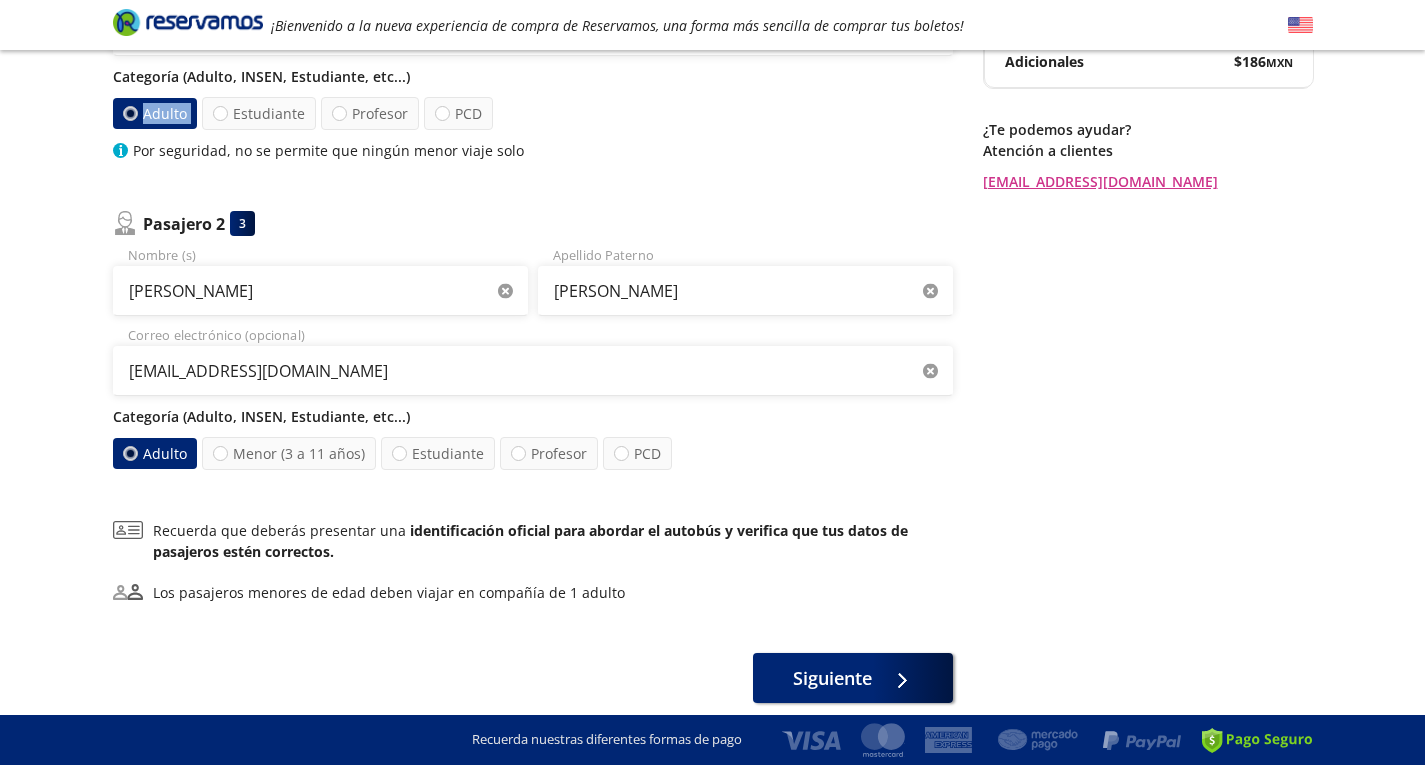 click on "Adulto" at bounding box center (129, 113) 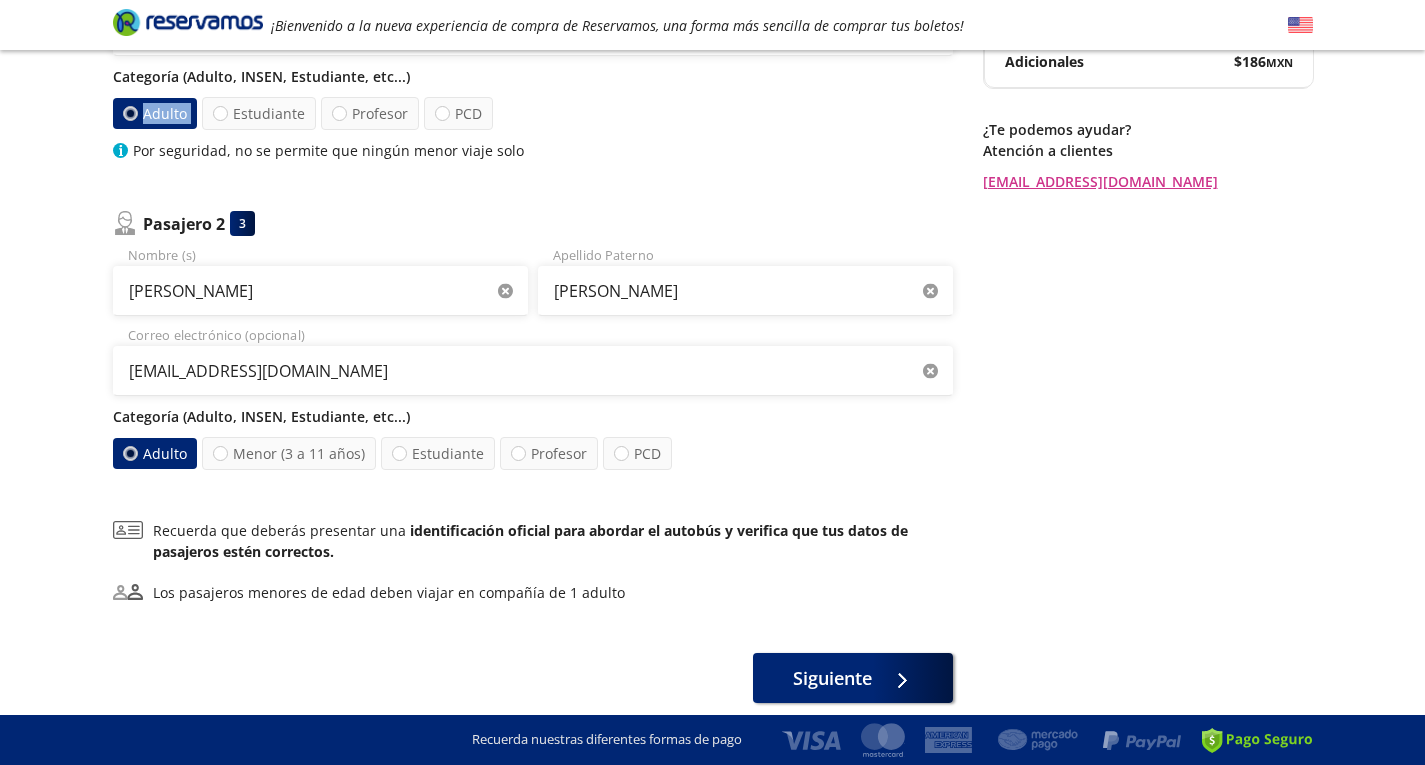 click on "Adulto" at bounding box center (154, 113) 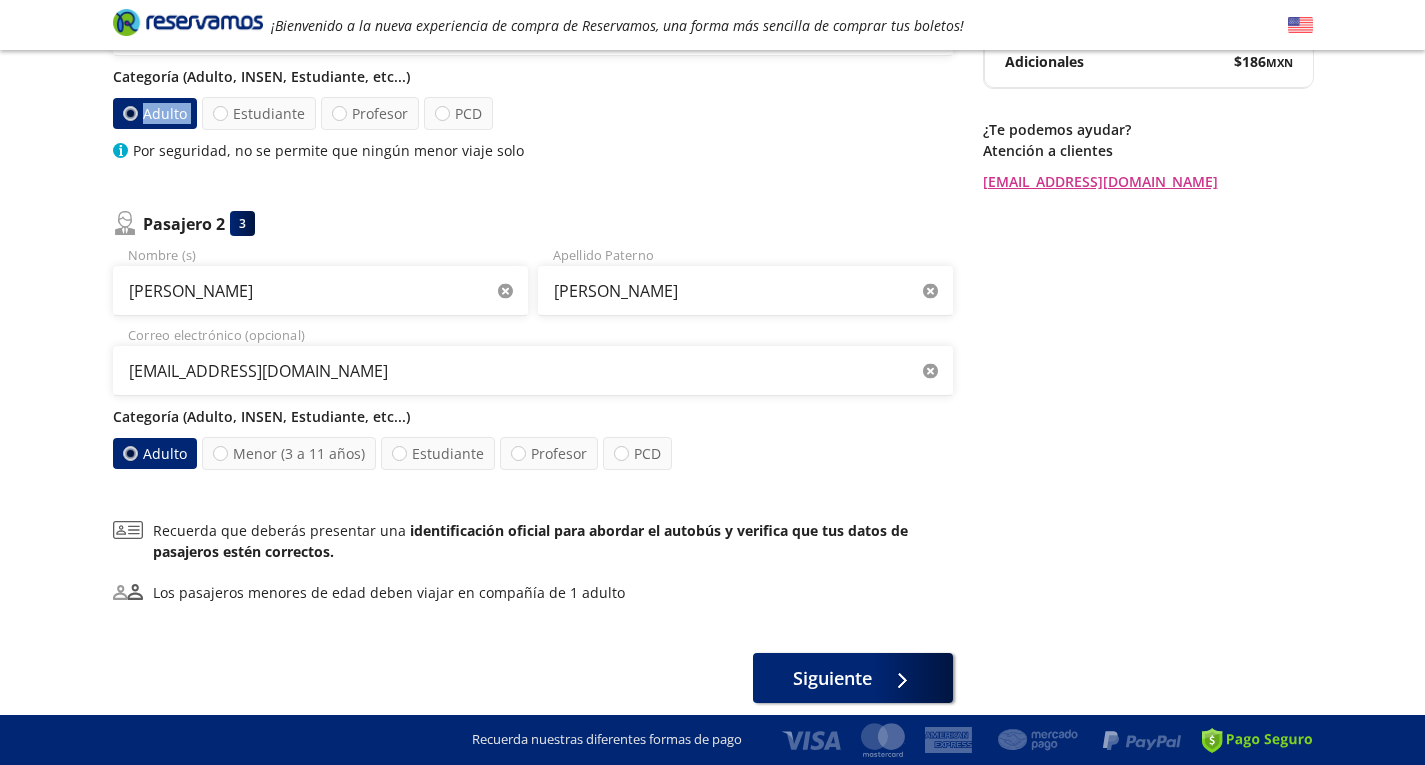 click on "Adulto" at bounding box center (154, 113) 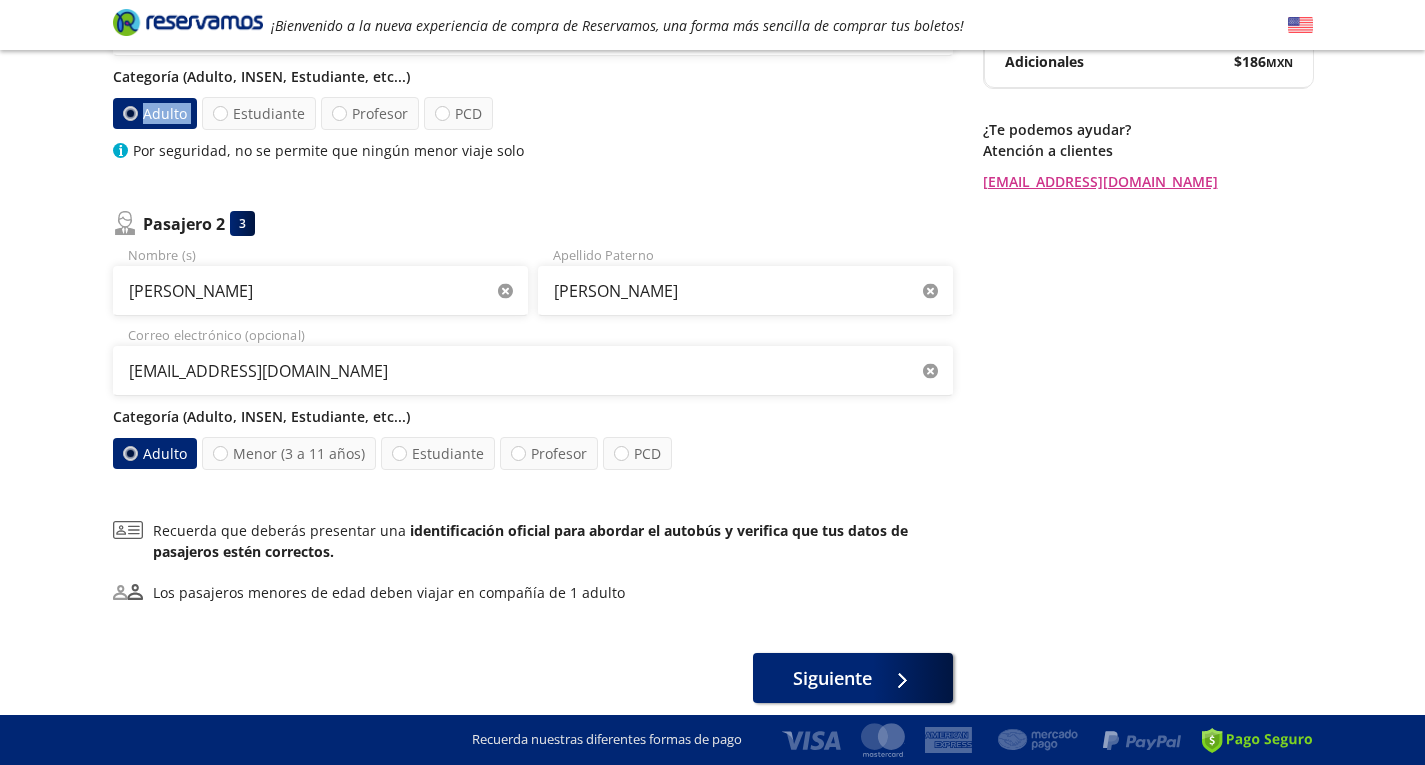 click on "Adulto" at bounding box center [154, 113] 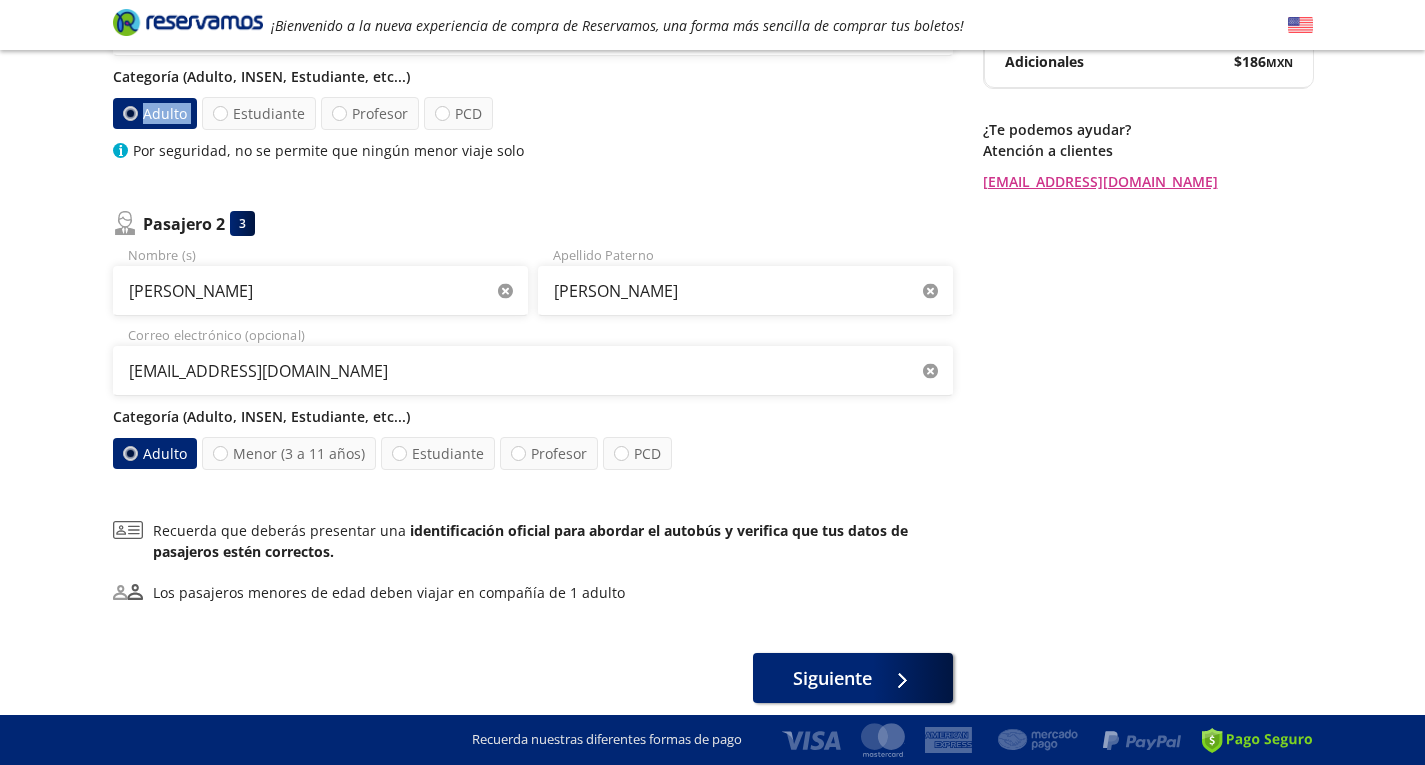 click on "Adulto" at bounding box center [129, 113] 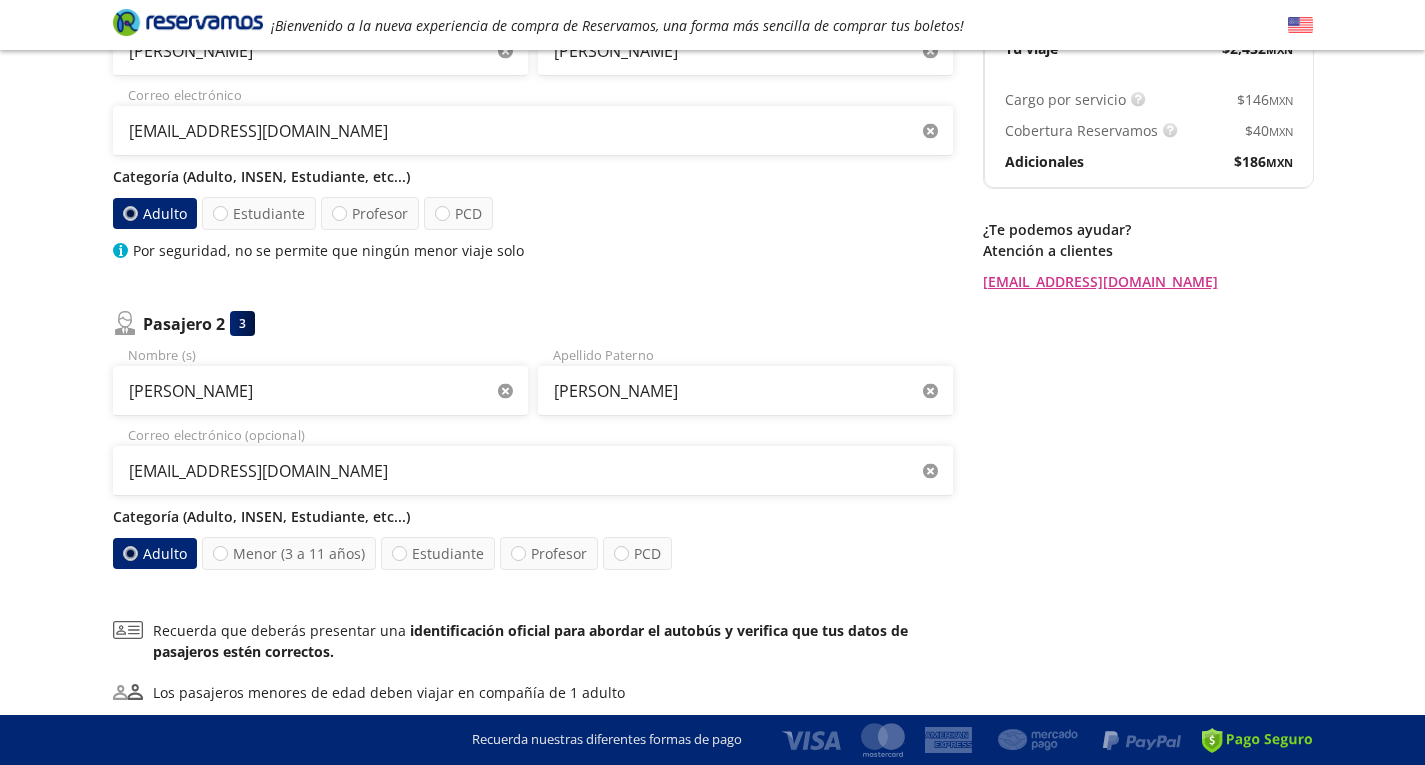 click on "Por seguridad, no se permite que ningún menor viaje solo" at bounding box center (533, 250) 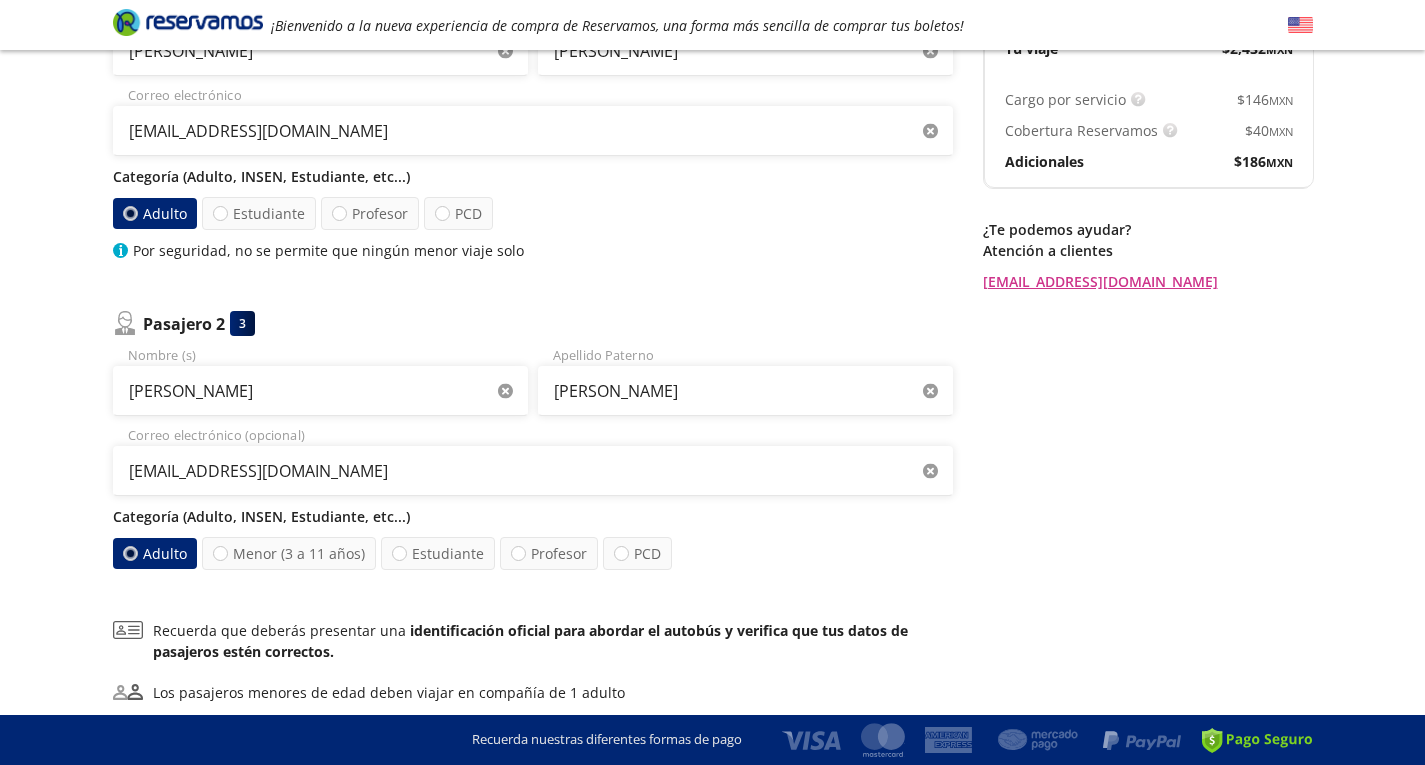 scroll, scrollTop: 0, scrollLeft: 0, axis: both 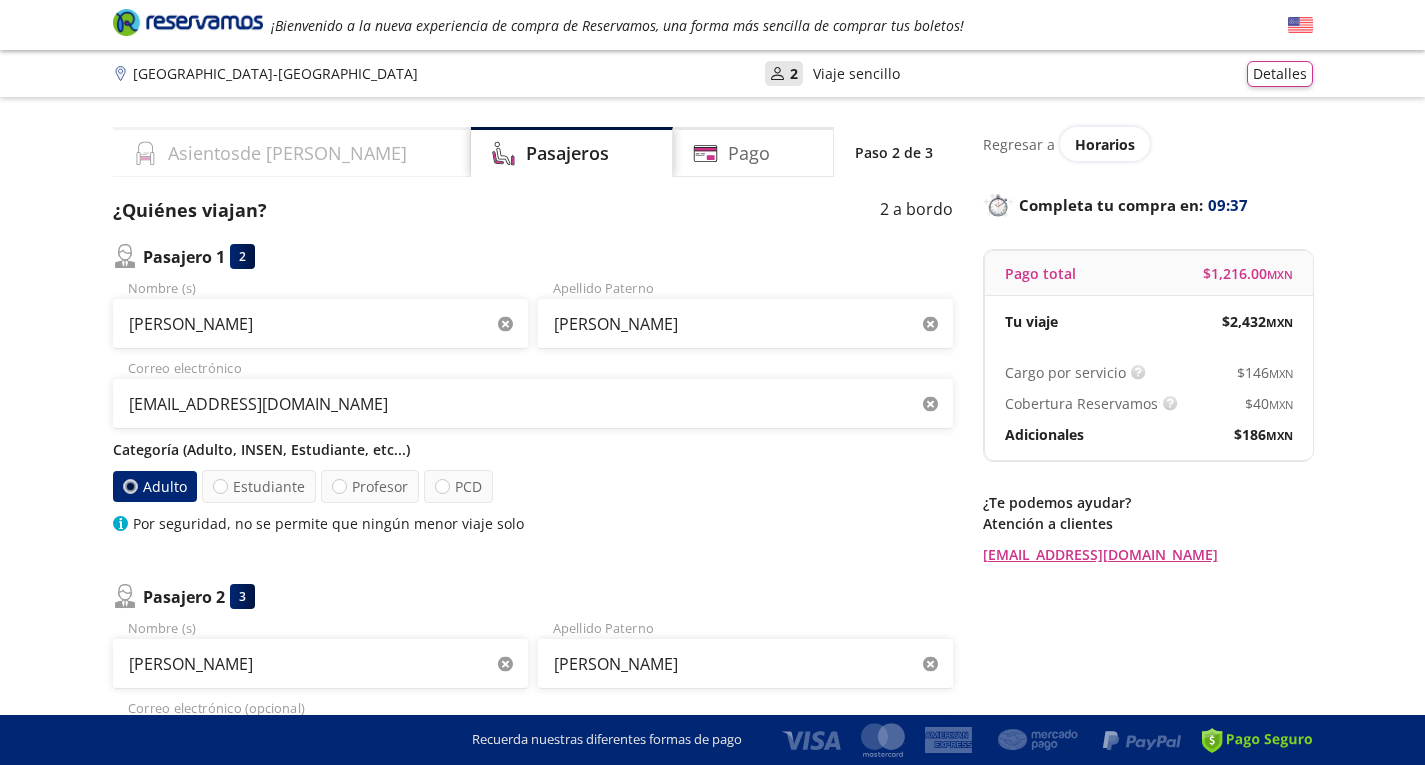 click on "Asientos  de [PERSON_NAME]" at bounding box center [287, 153] 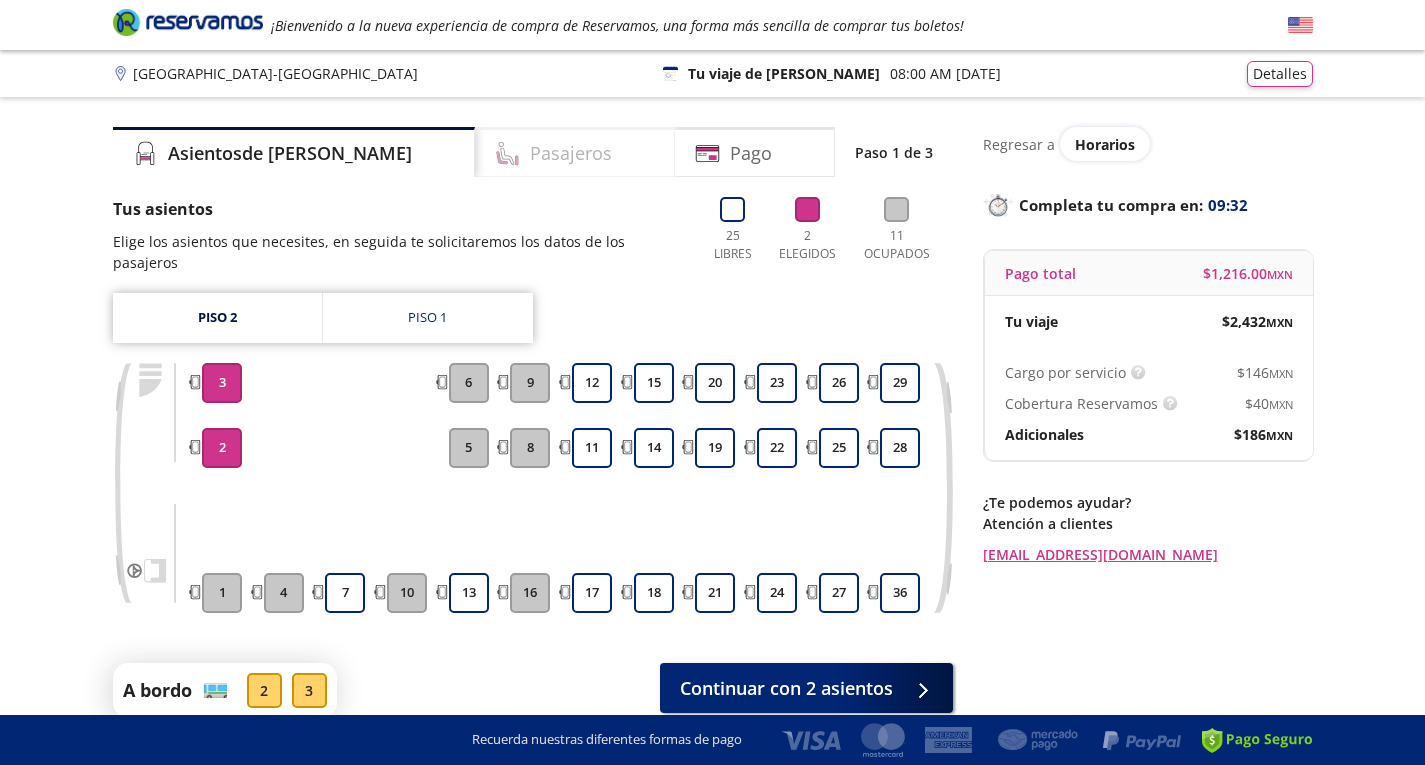 click on "Pasajeros" at bounding box center (575, 152) 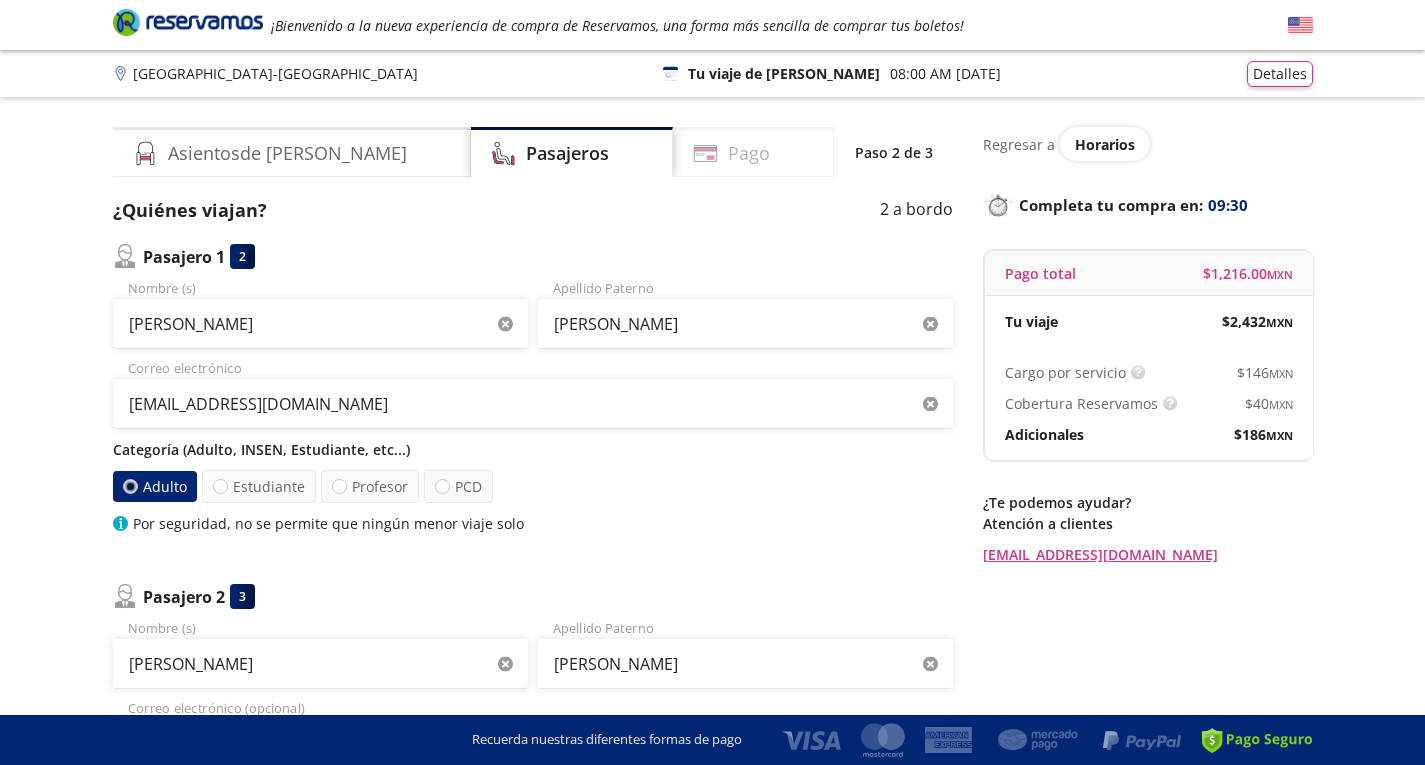 click on "Pago" at bounding box center [753, 152] 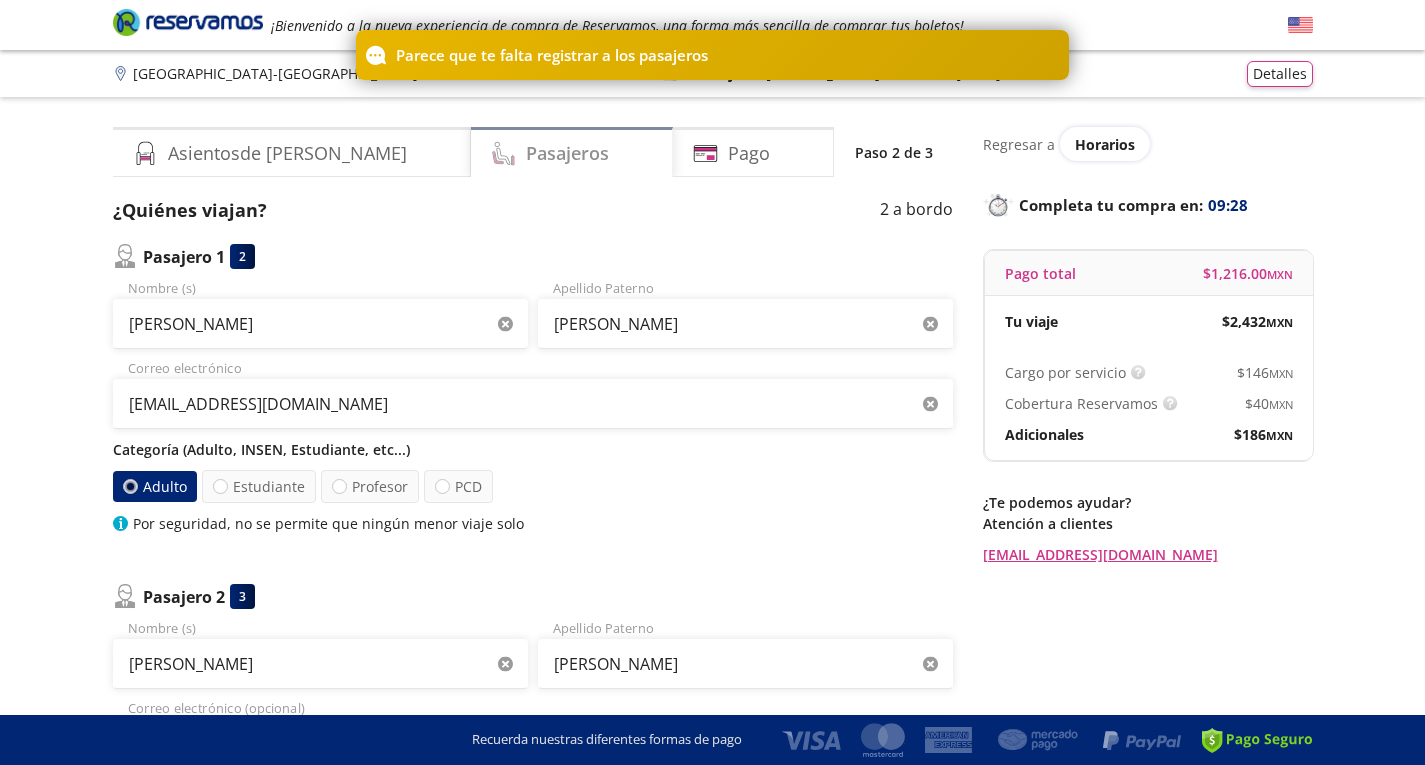 click on "Pasajeros" at bounding box center [567, 153] 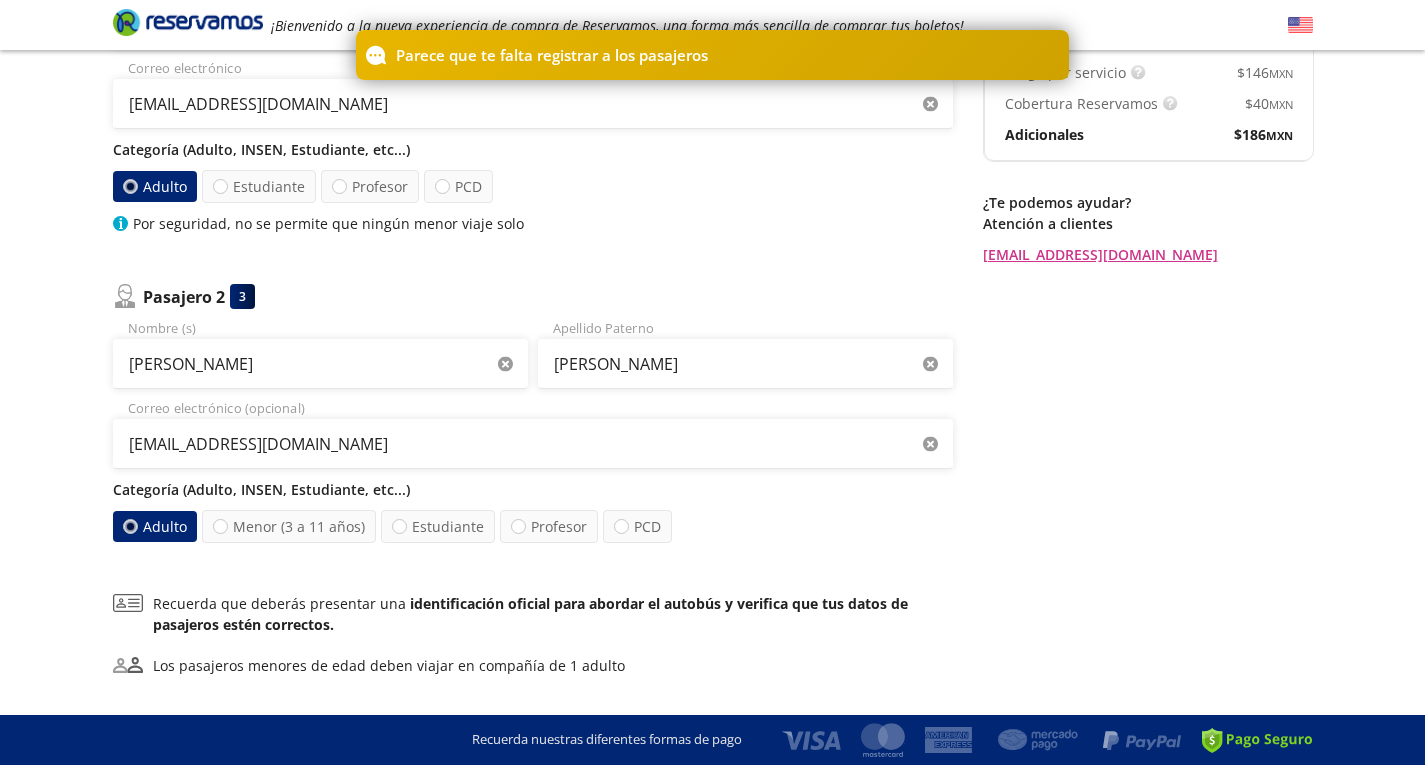 scroll, scrollTop: 400, scrollLeft: 0, axis: vertical 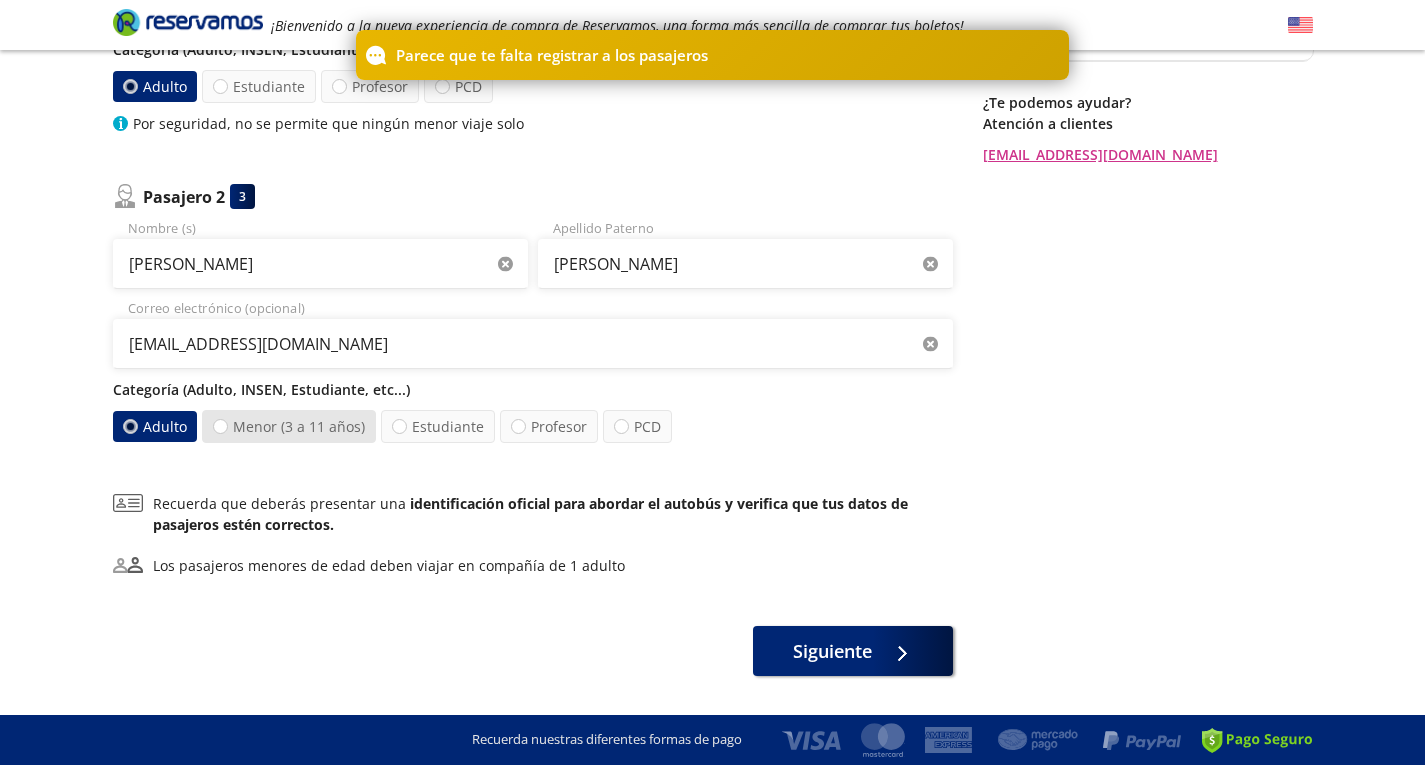 click on "Menor (3 a 11 años)" at bounding box center (289, 426) 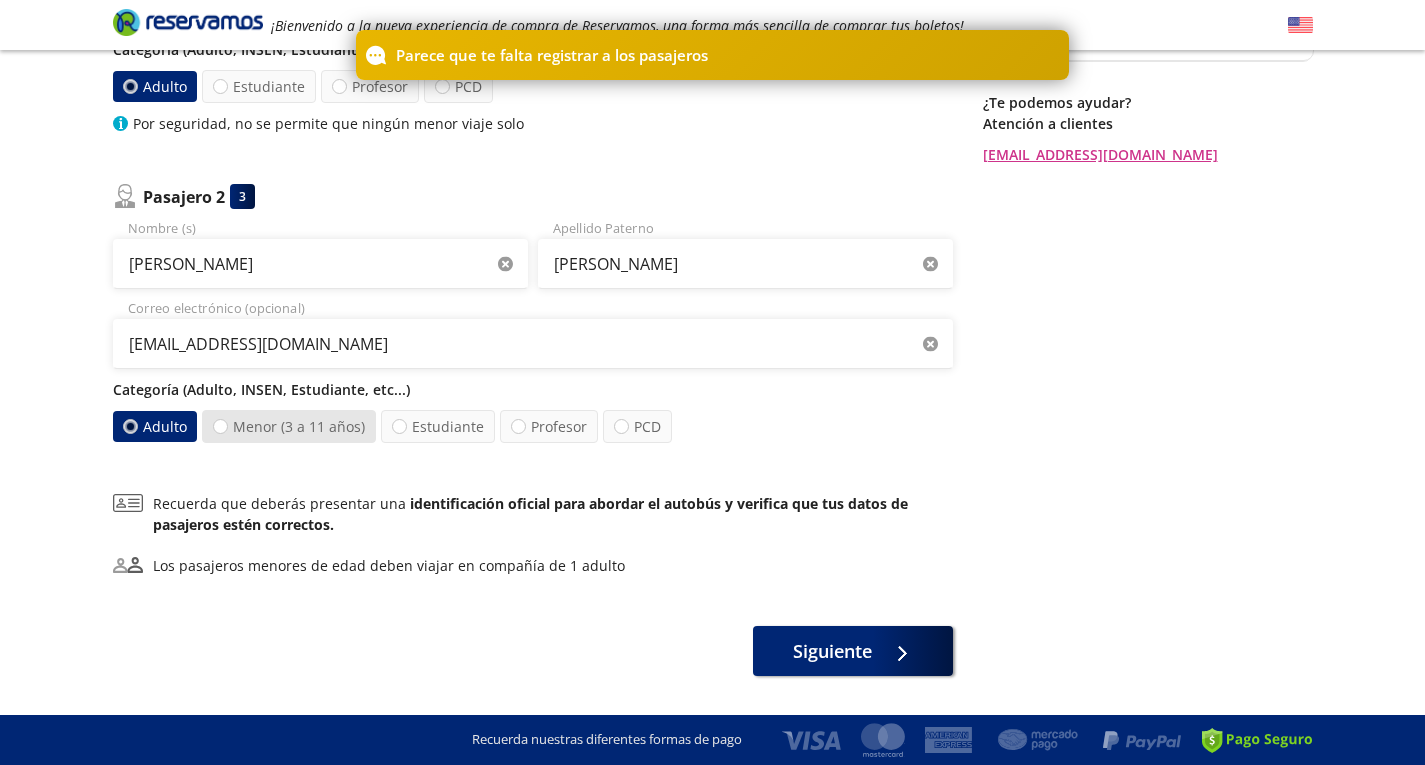 click on "Menor (3 a 11 años)" at bounding box center (220, 426) 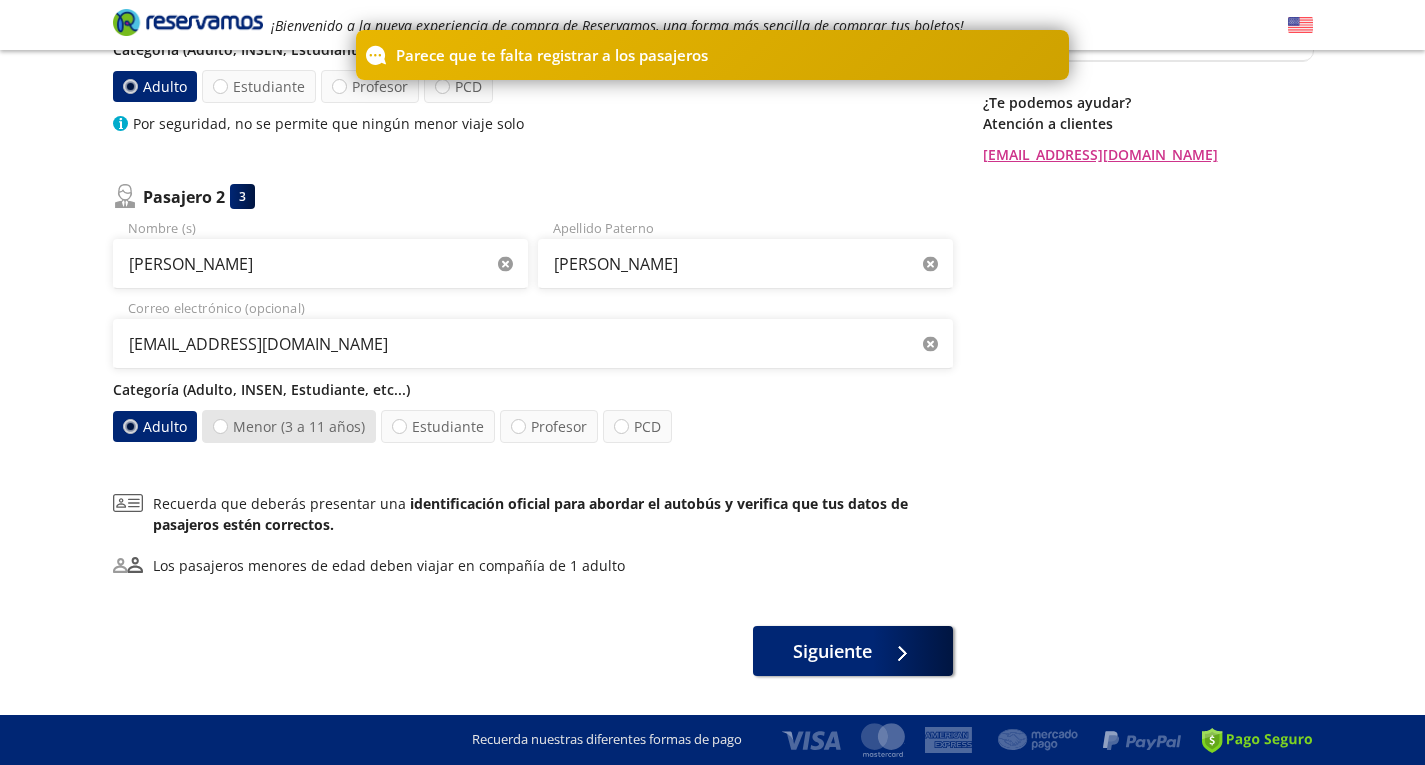 radio on "true" 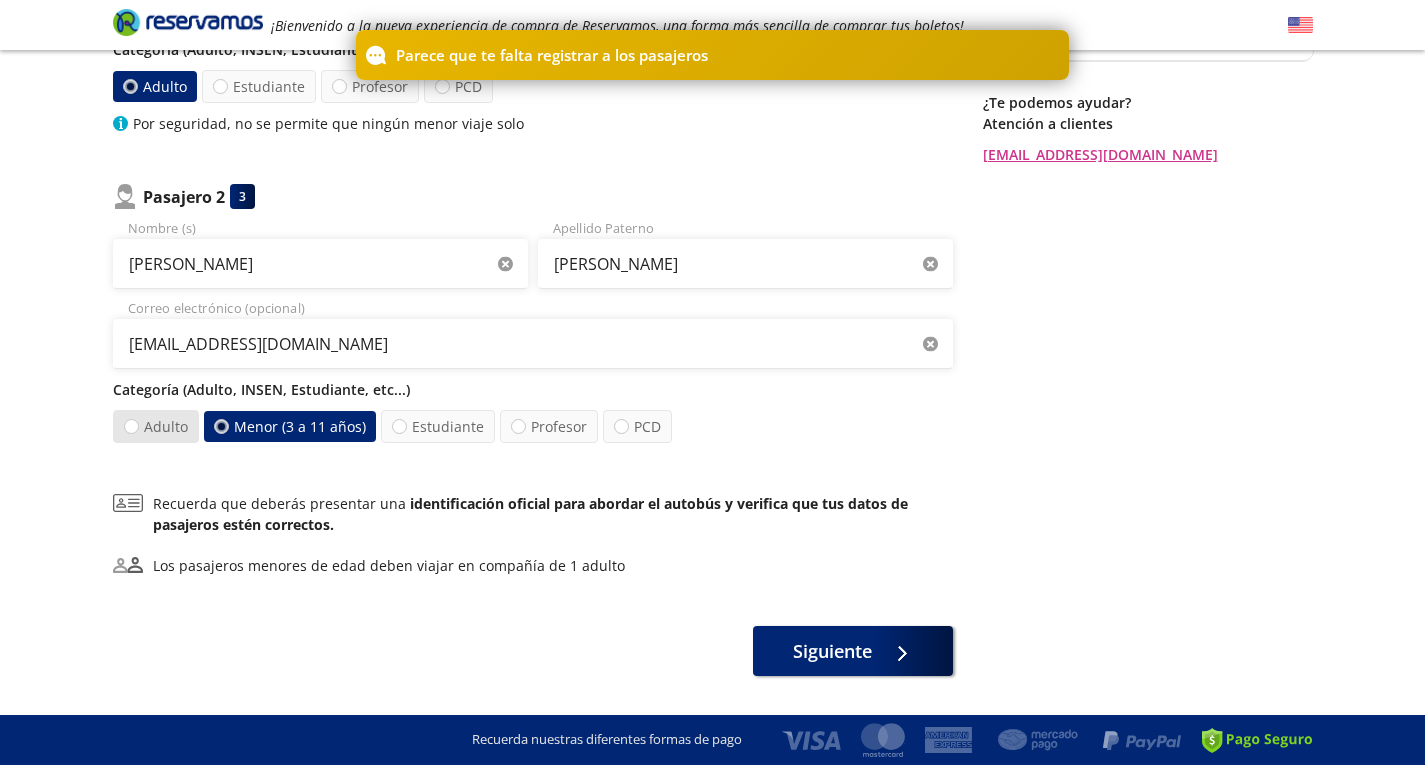 click on "Adulto" at bounding box center (155, 426) 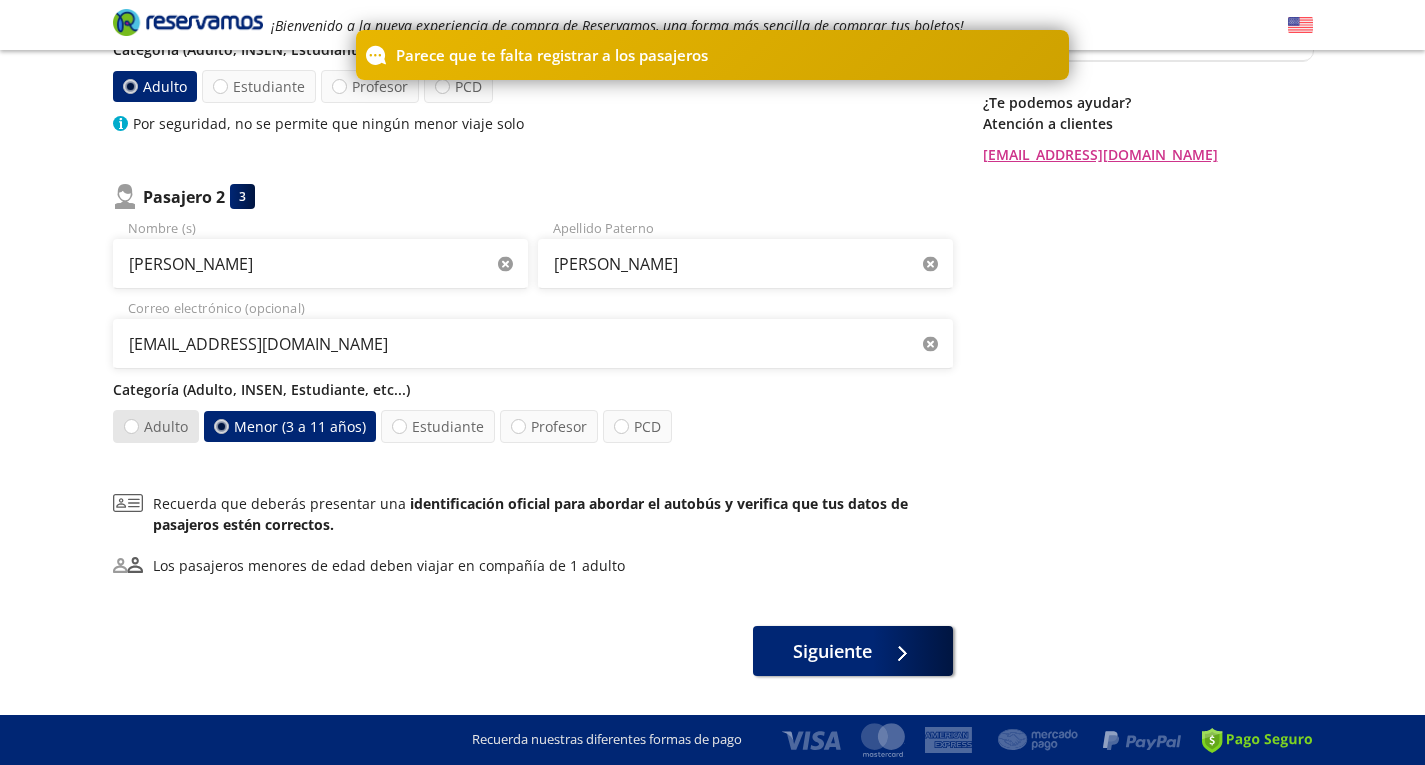 click on "Adulto" at bounding box center [131, 426] 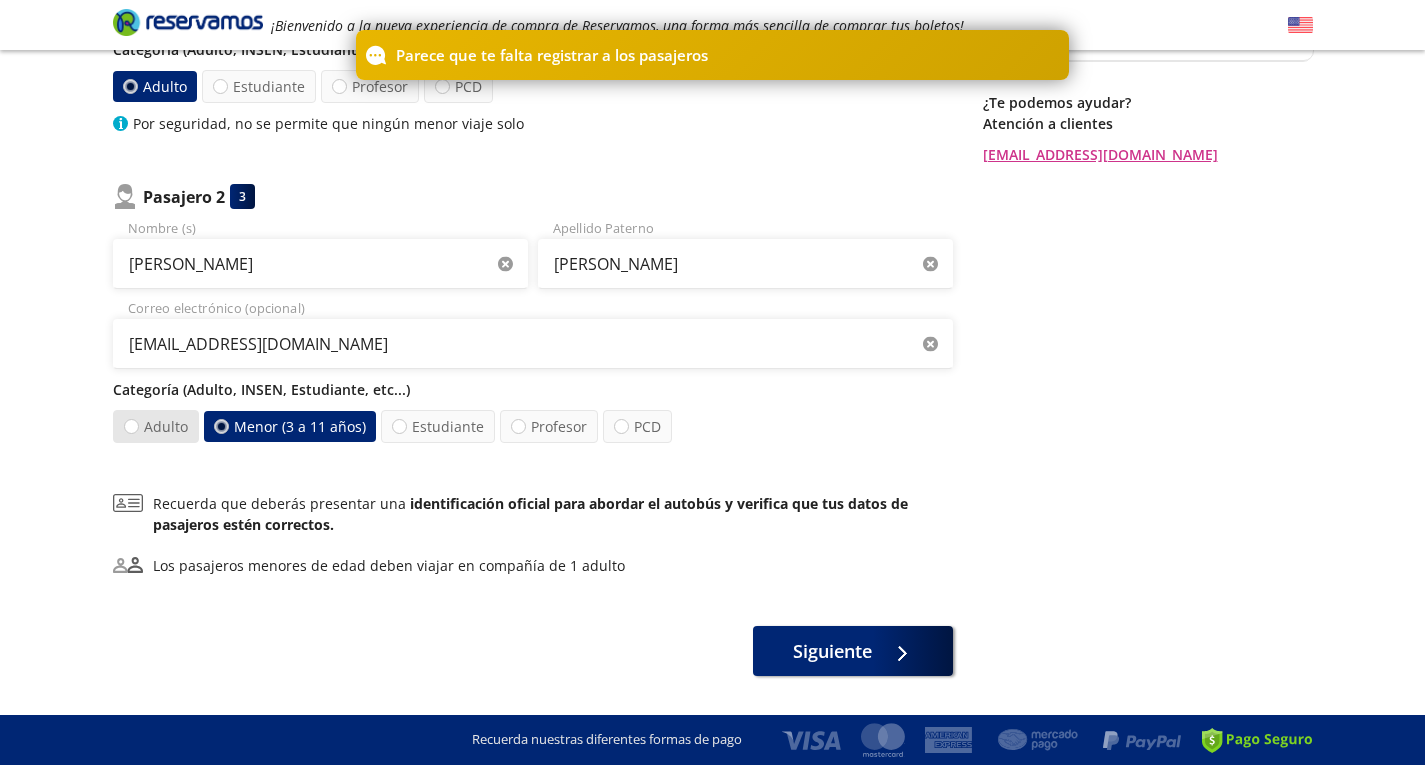radio on "true" 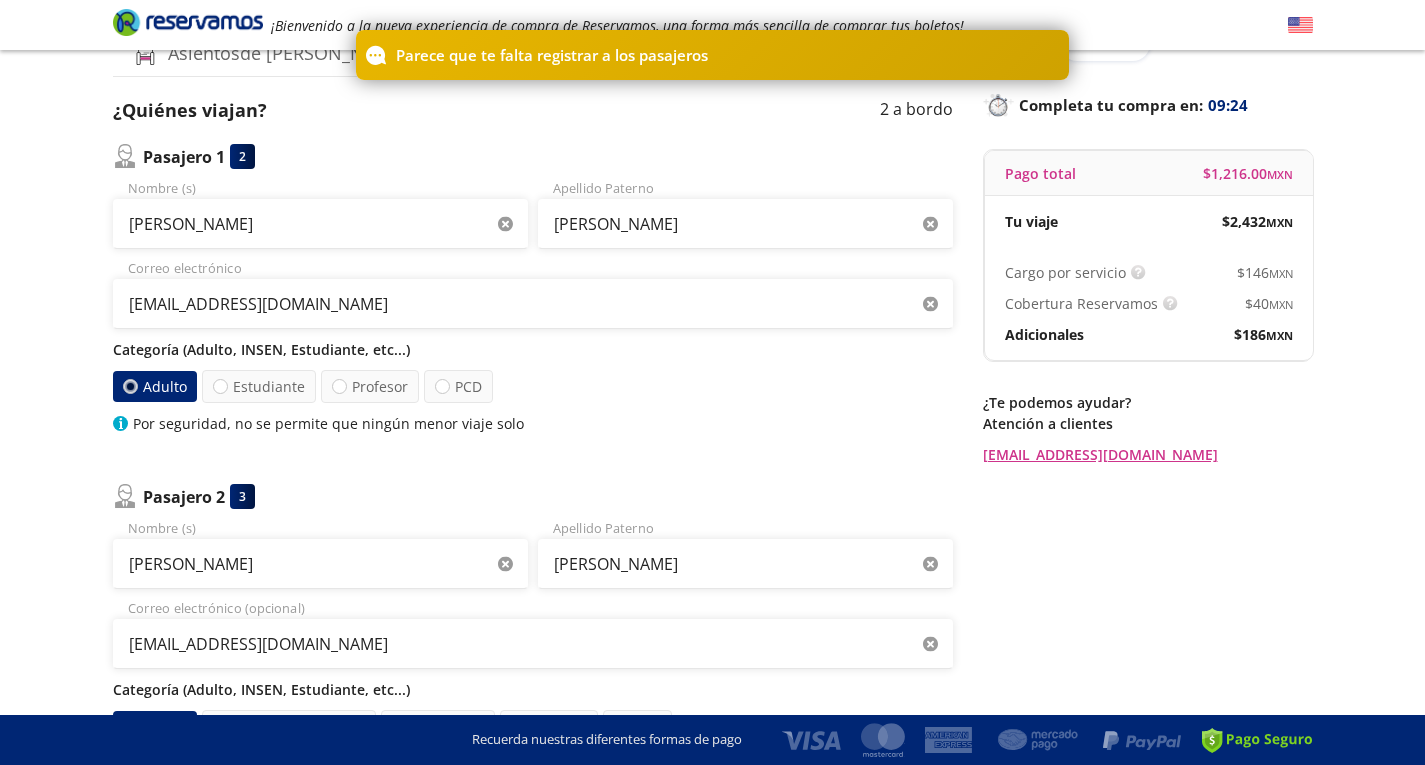 scroll, scrollTop: 0, scrollLeft: 0, axis: both 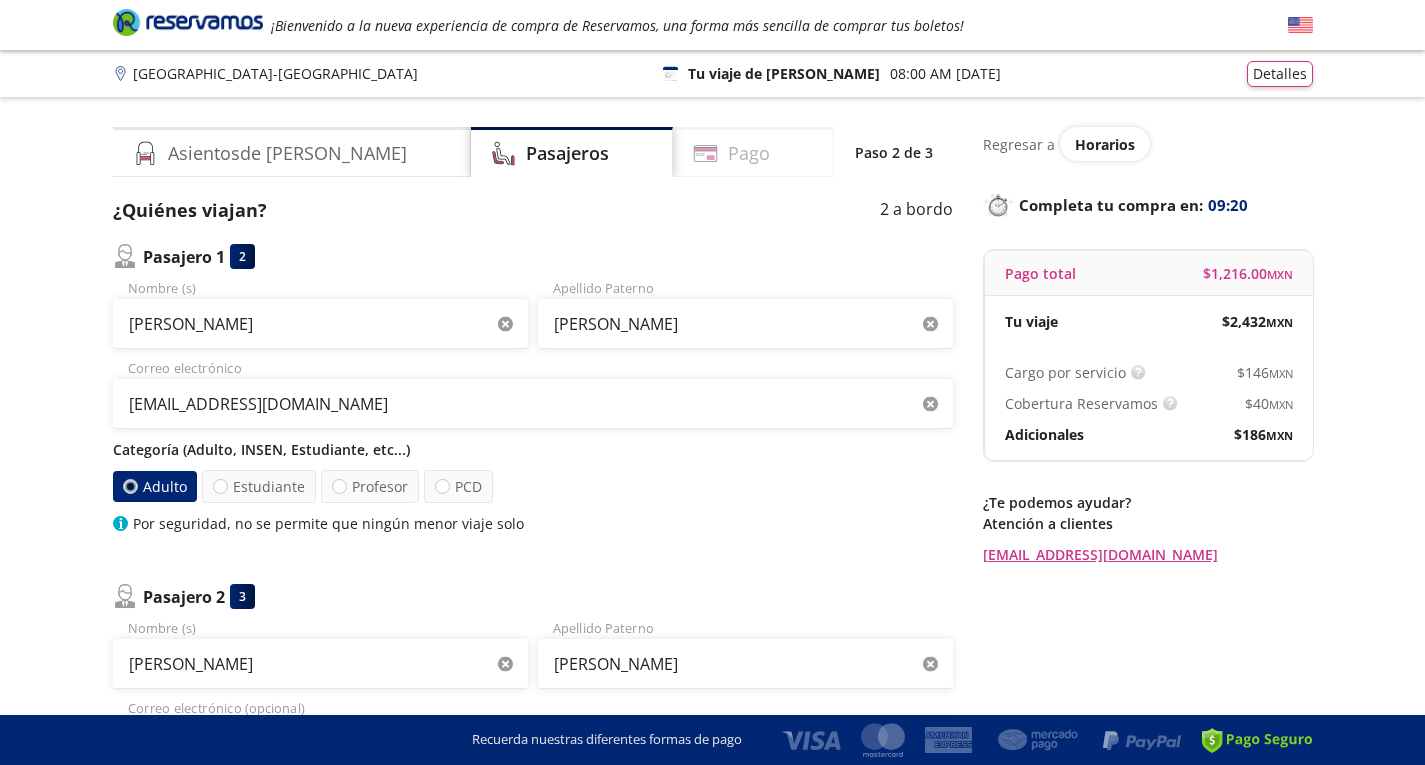 click on "Pago" at bounding box center (753, 152) 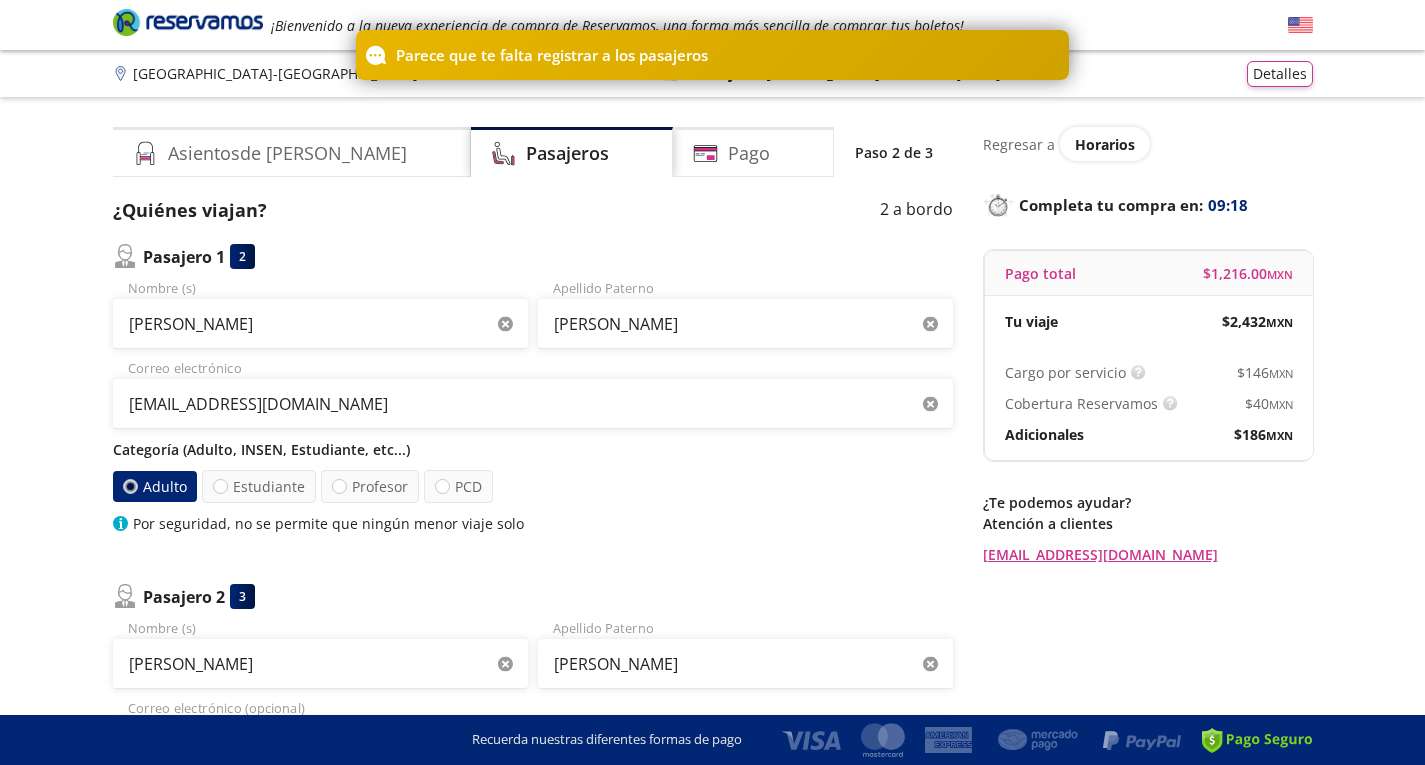 click on "Asientos  de [PERSON_NAME] Pago Paso 2 de 3" at bounding box center [533, 152] 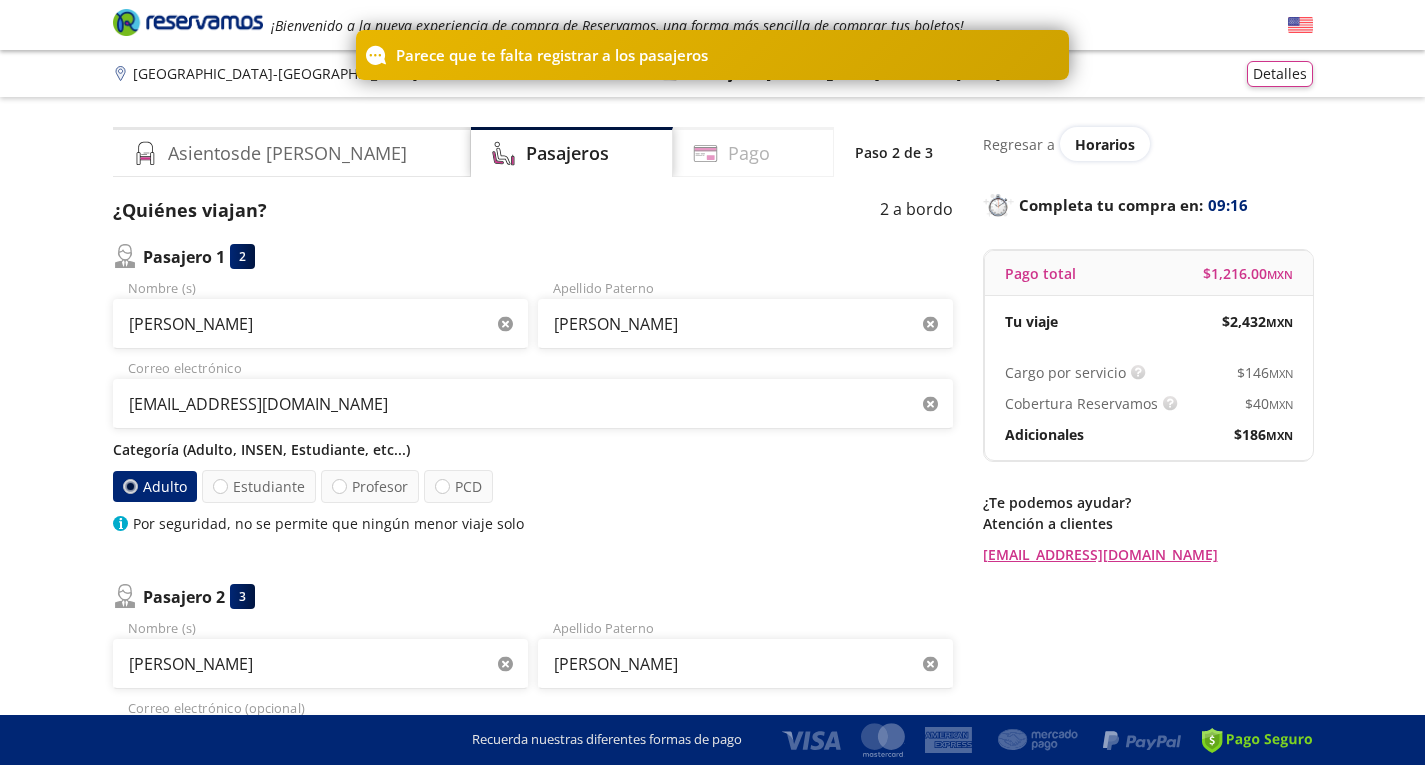click on "Pago" at bounding box center [753, 152] 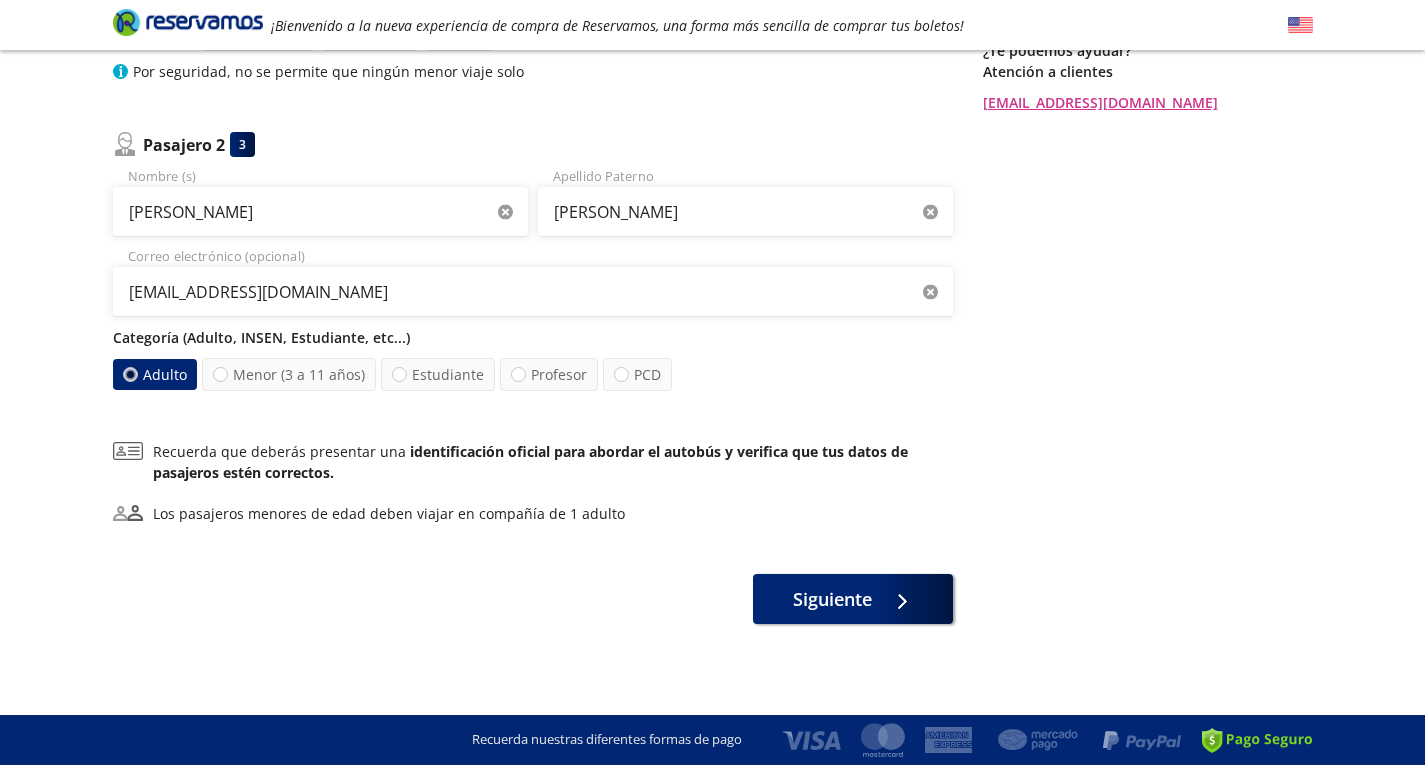 scroll, scrollTop: 0, scrollLeft: 0, axis: both 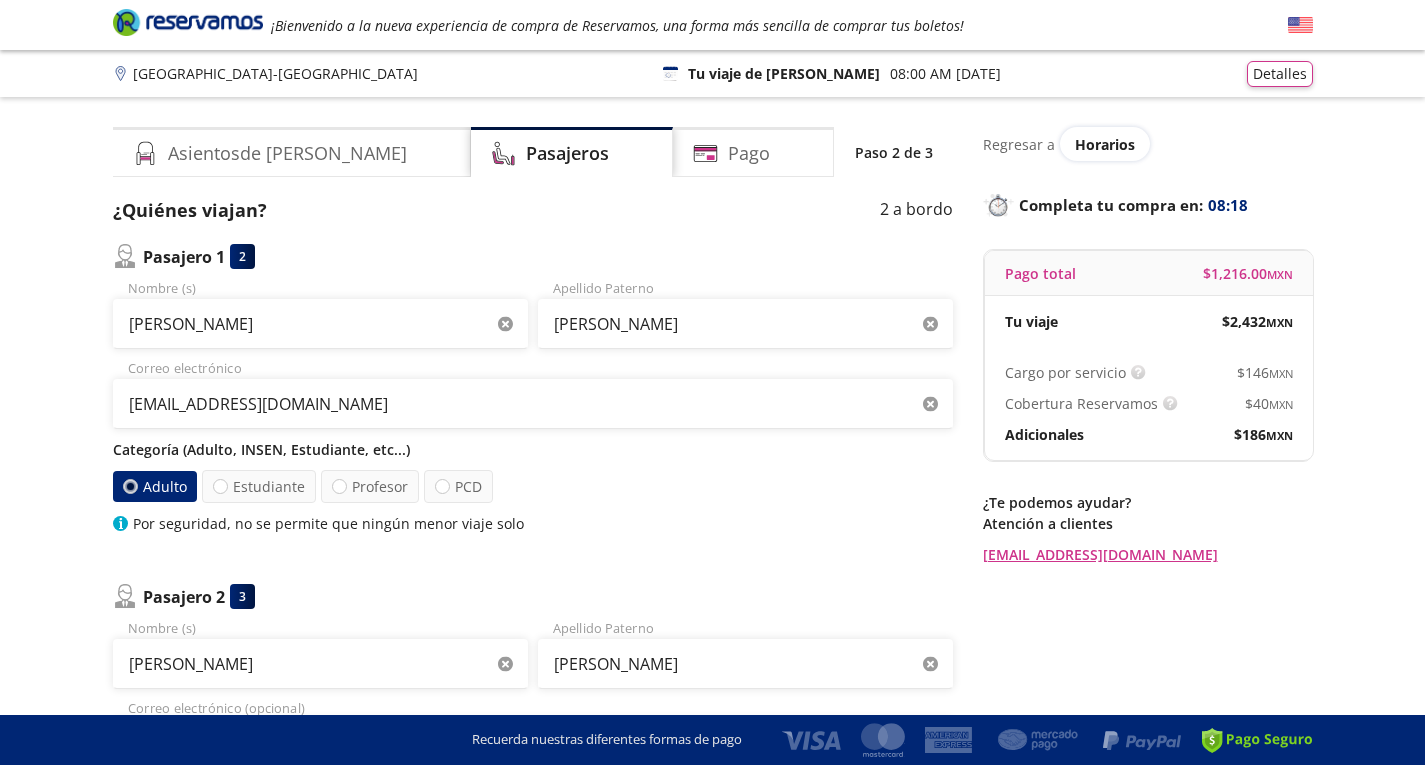 click on "Categoría (Adulto, INSEN, Estudiante, etc...)" at bounding box center [533, 449] 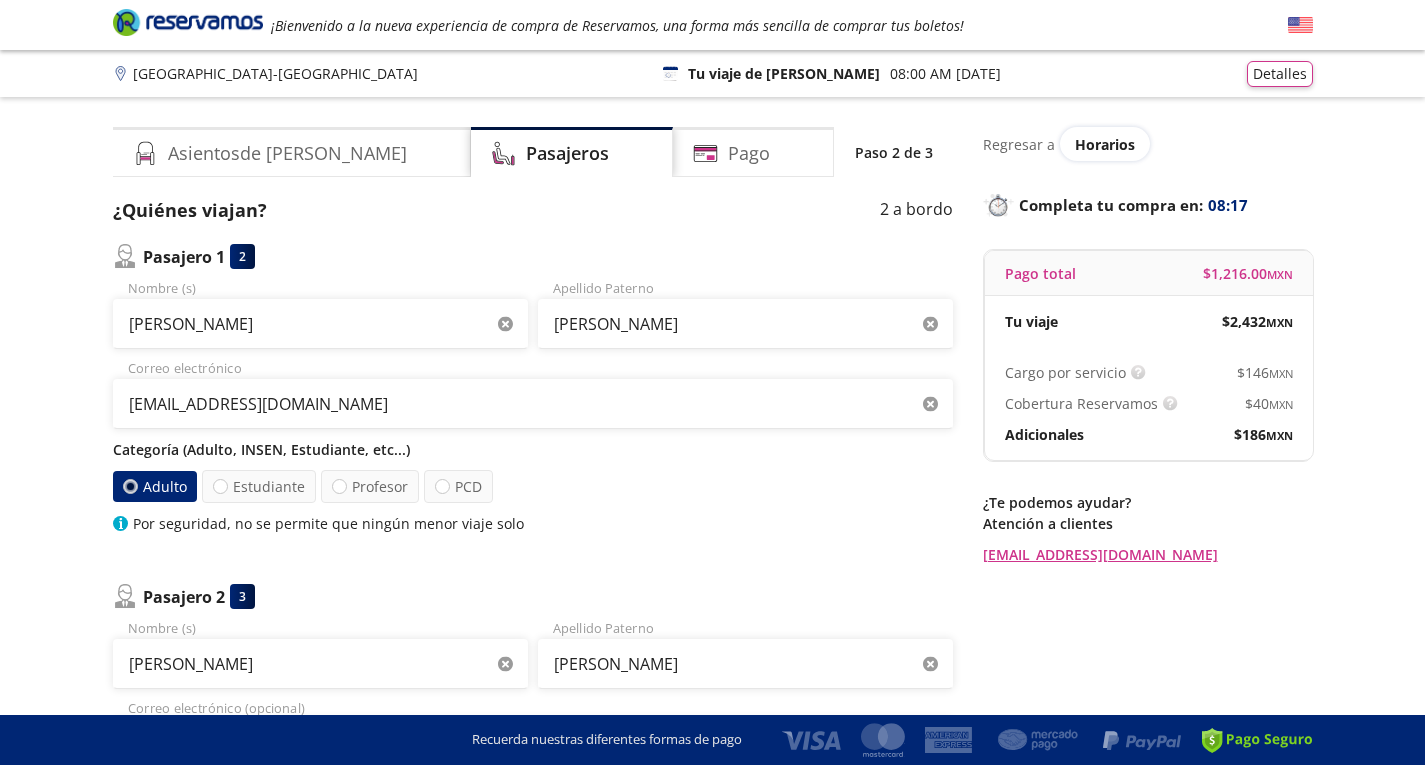 click on "Categoría (Adulto, INSEN, Estudiante, etc...)" at bounding box center (533, 449) 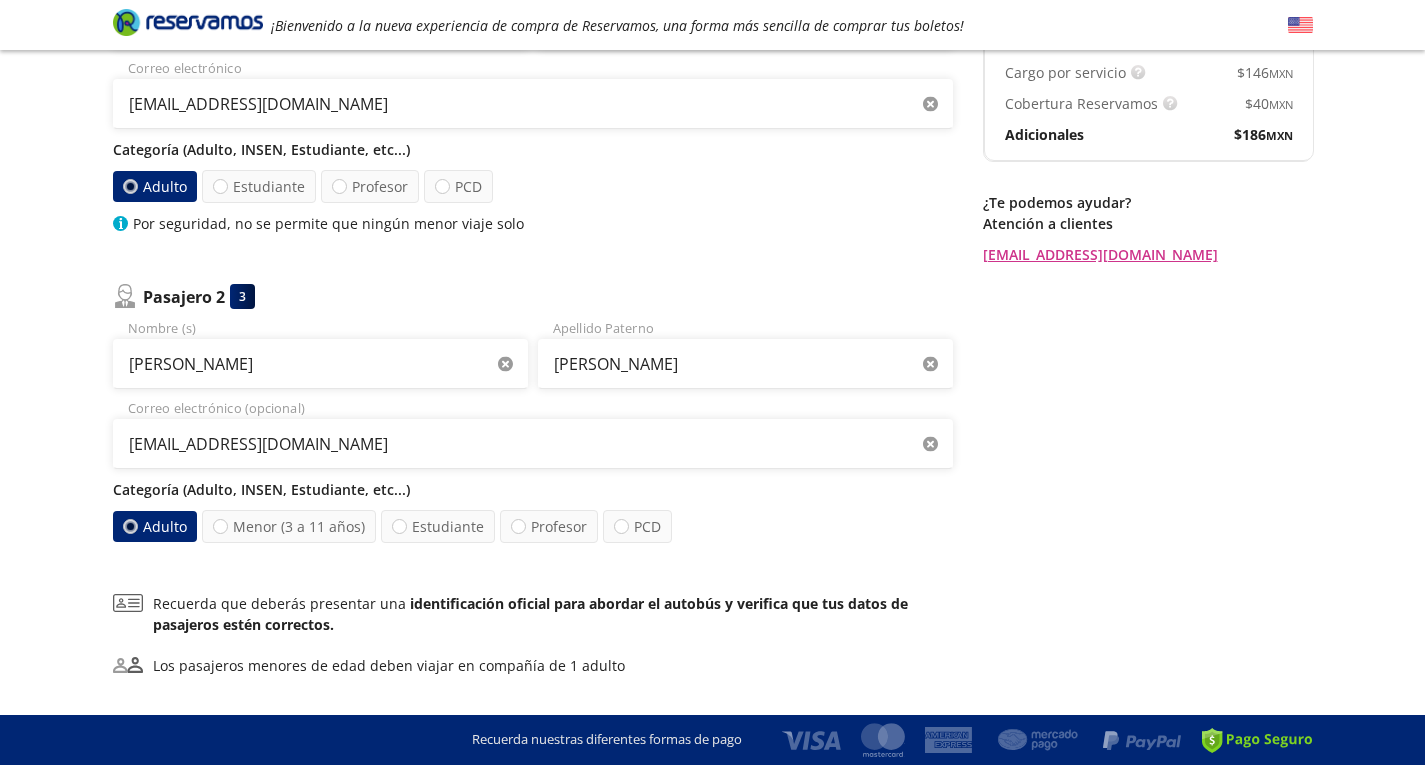 scroll, scrollTop: 400, scrollLeft: 0, axis: vertical 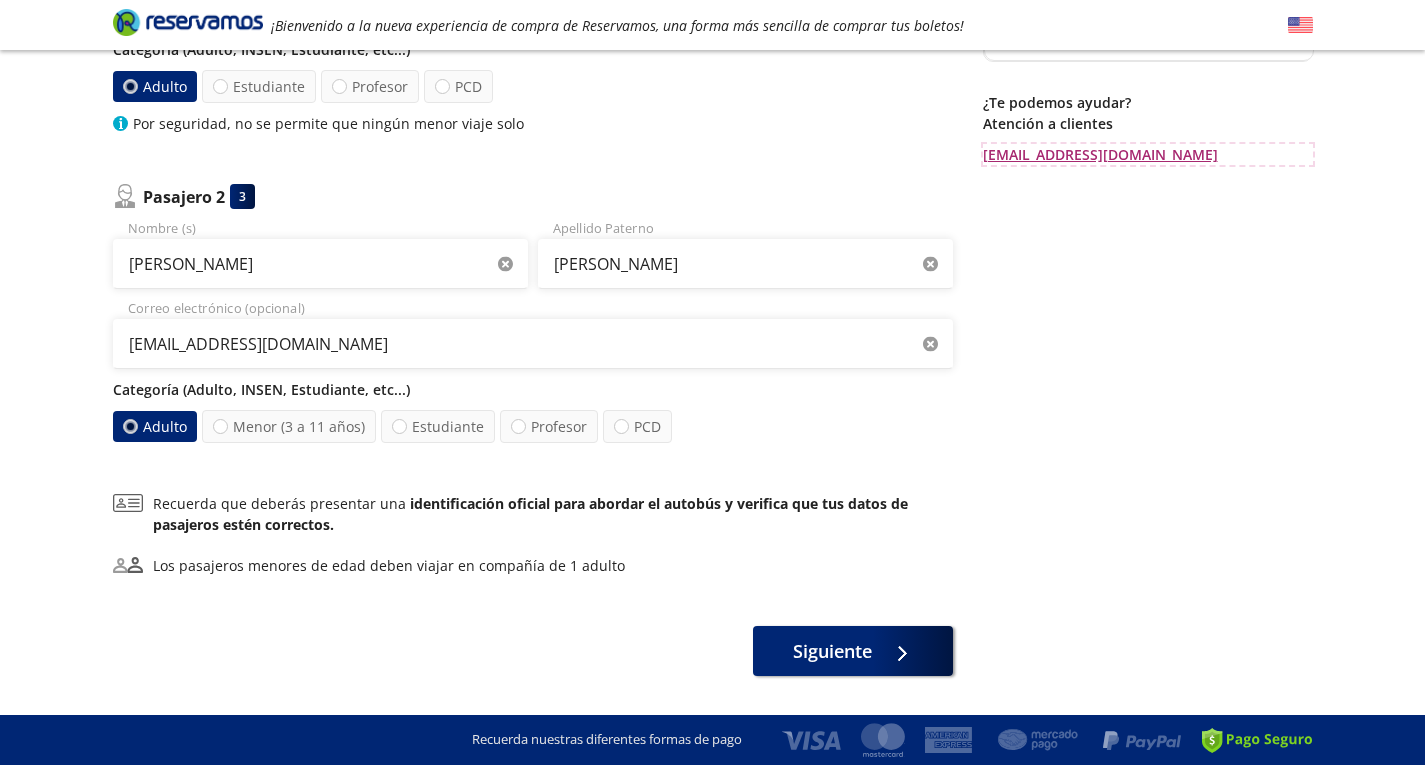 click on "[EMAIL_ADDRESS][DOMAIN_NAME]" at bounding box center (1148, 154) 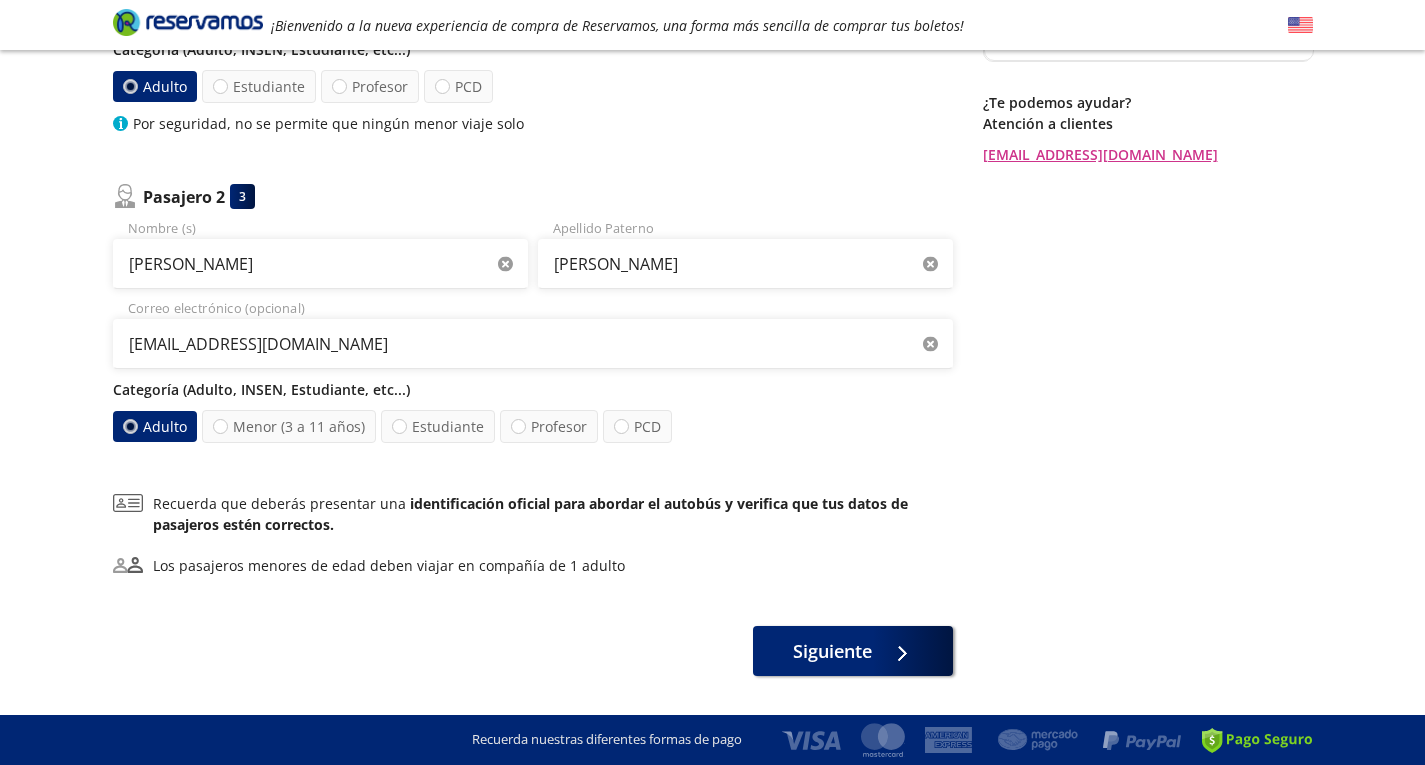 click on "Regresar a Horarios Completa tu compra en : 07:34 Pago total $ 1,216.00  MXN Tu viaje  $ 2,432  MXN Cargo por servicio  Esto nos permite seguir trabajando para ofrecerte la mayor cobertura de rutas y brindarte una experiencia de compra segura y garantizada. $ 146  MXN Cobertura Reservamos  Sólo 1 cambio (mínimo con solicitud 6 horas previas a la salida del viaje). Válido con la misma línea que realizaste la compra. $ 40  MXN Adicionales  $ 186  MXN ¿Te podemos ayudar? Atención a clientes [EMAIL_ADDRESS][DOMAIN_NAME]" at bounding box center [1148, 201] 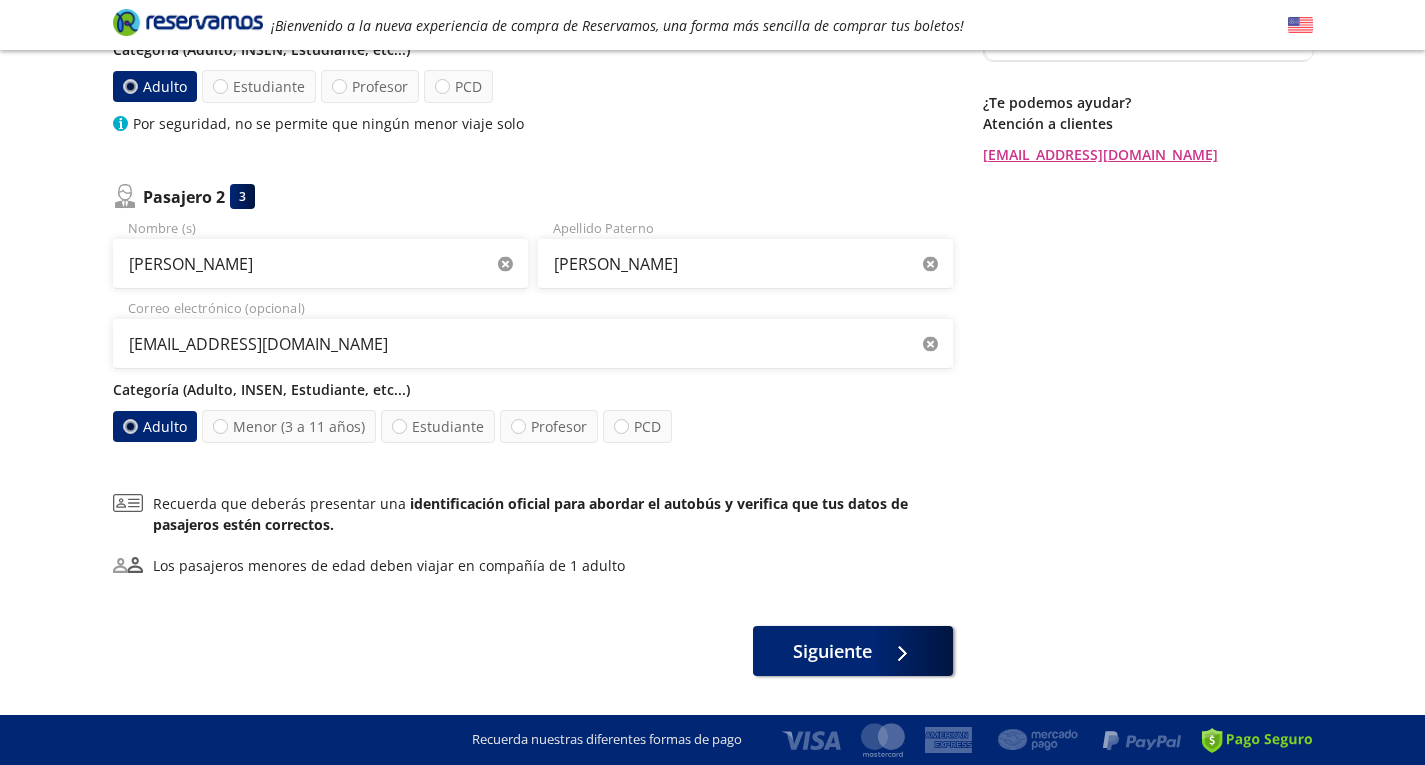scroll, scrollTop: 452, scrollLeft: 0, axis: vertical 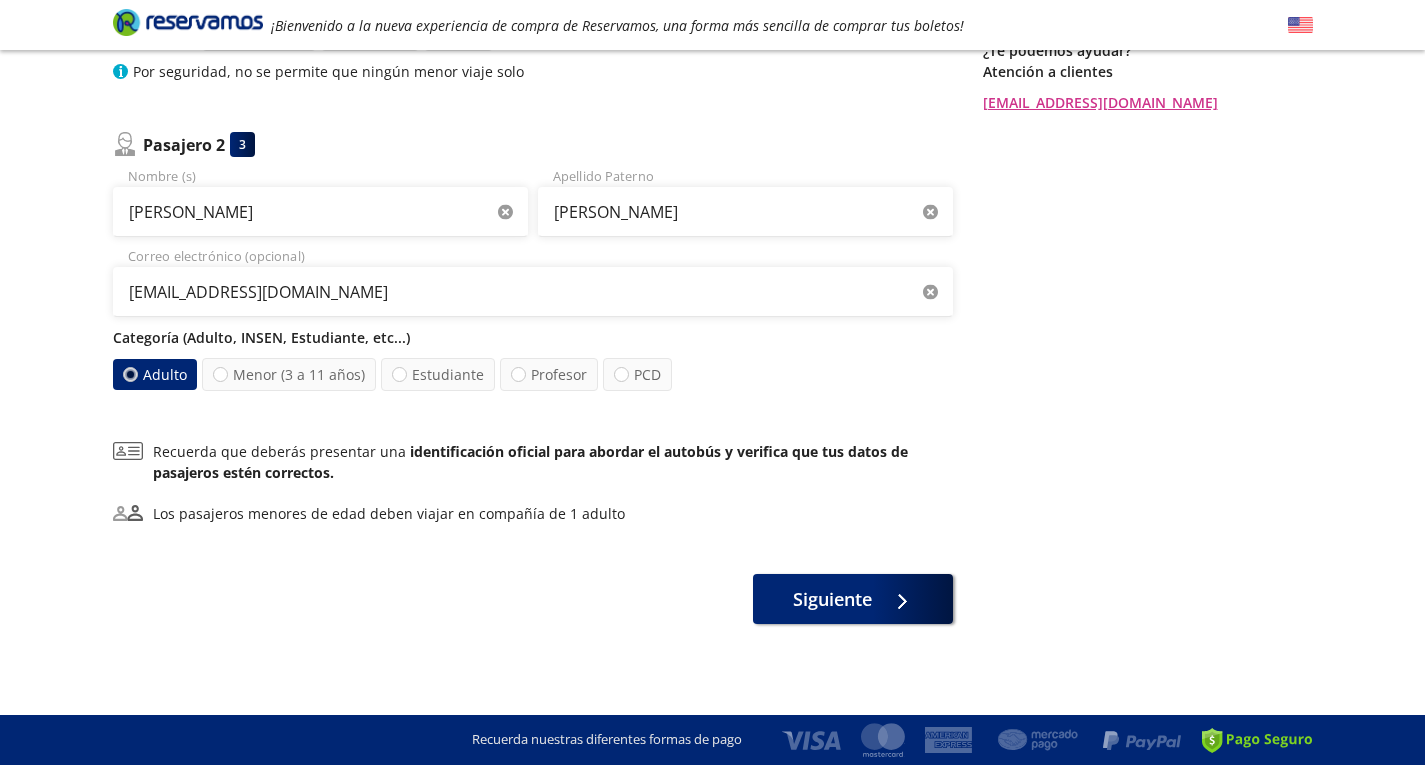 click on "identificación oficial para abordar el autobús y verifica que tus datos de pasajeros estén correctos." at bounding box center [530, 462] 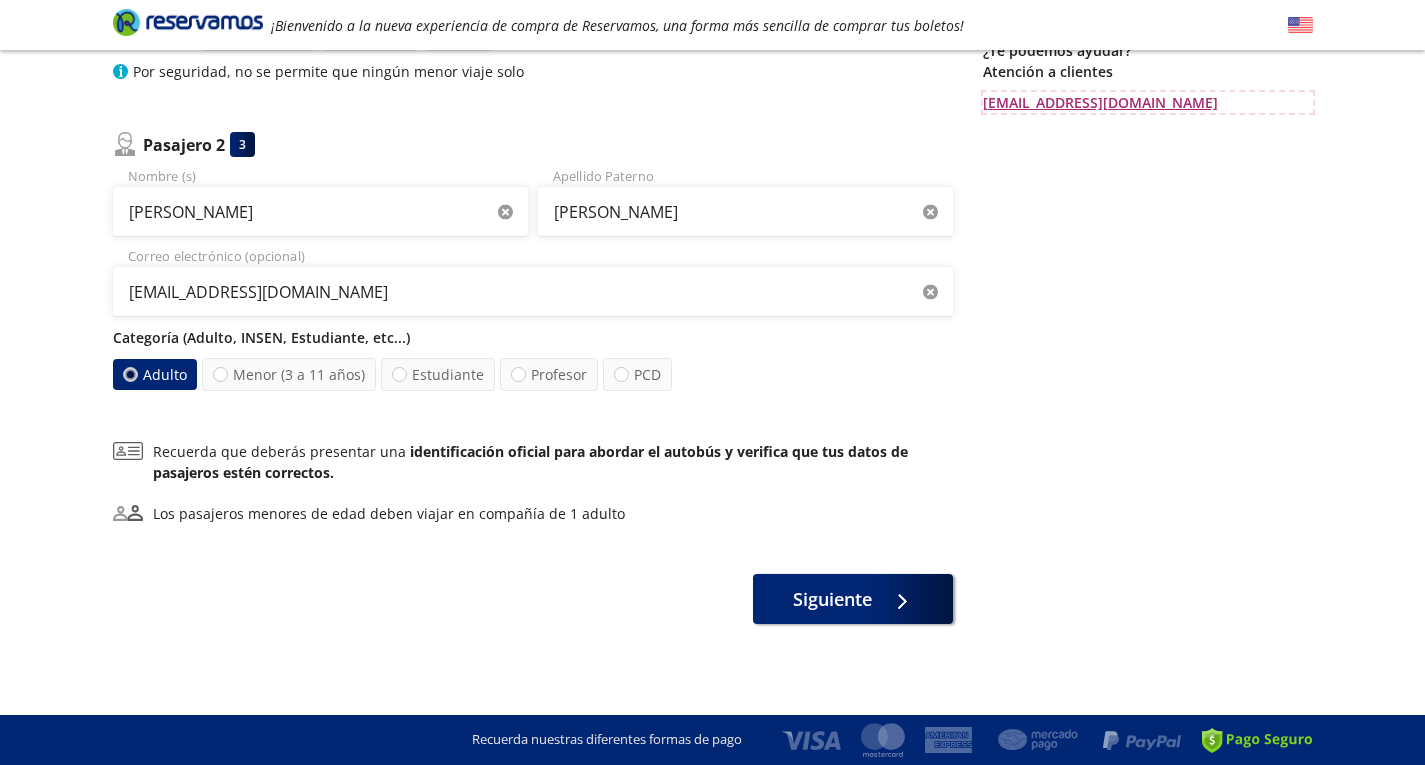 click on "[EMAIL_ADDRESS][DOMAIN_NAME]" at bounding box center (1148, 102) 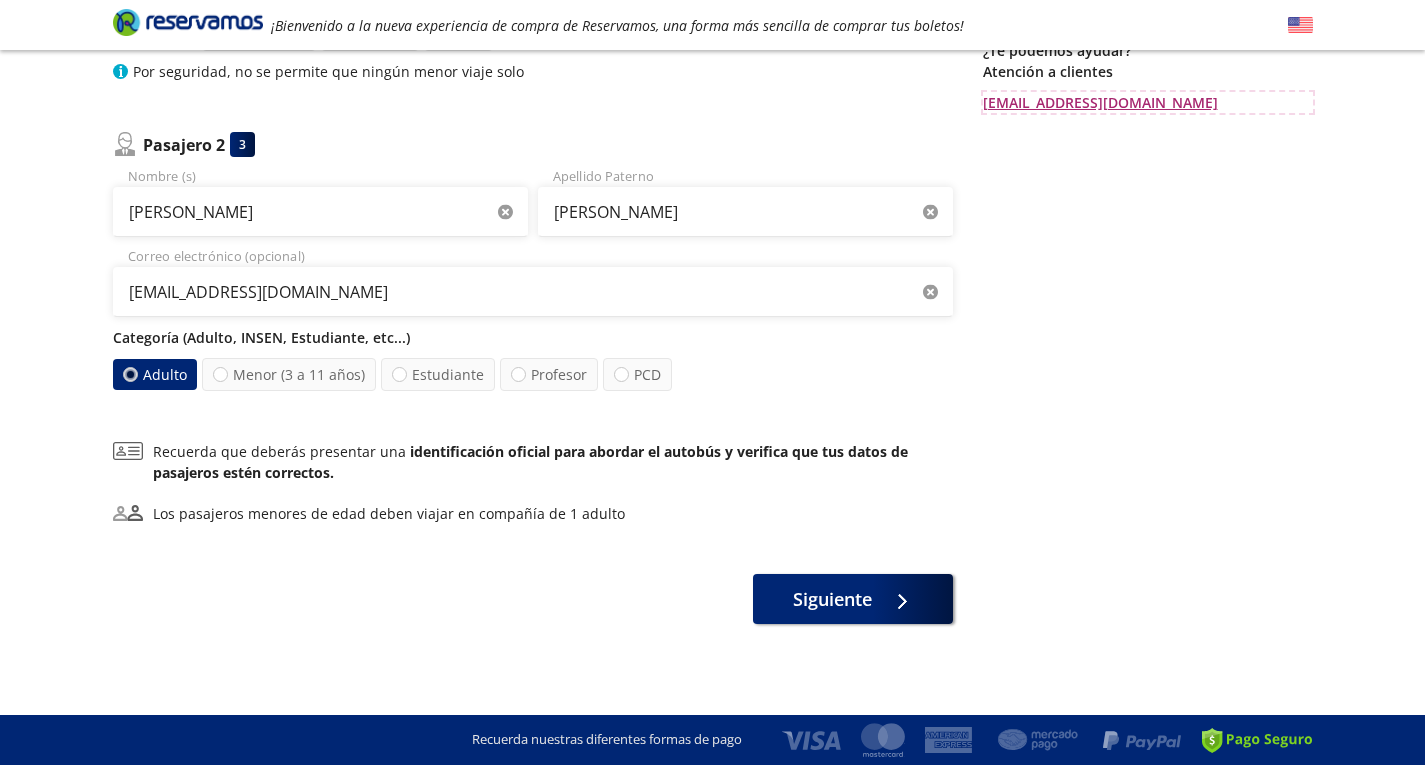 click on "[EMAIL_ADDRESS][DOMAIN_NAME]" at bounding box center (1148, 102) 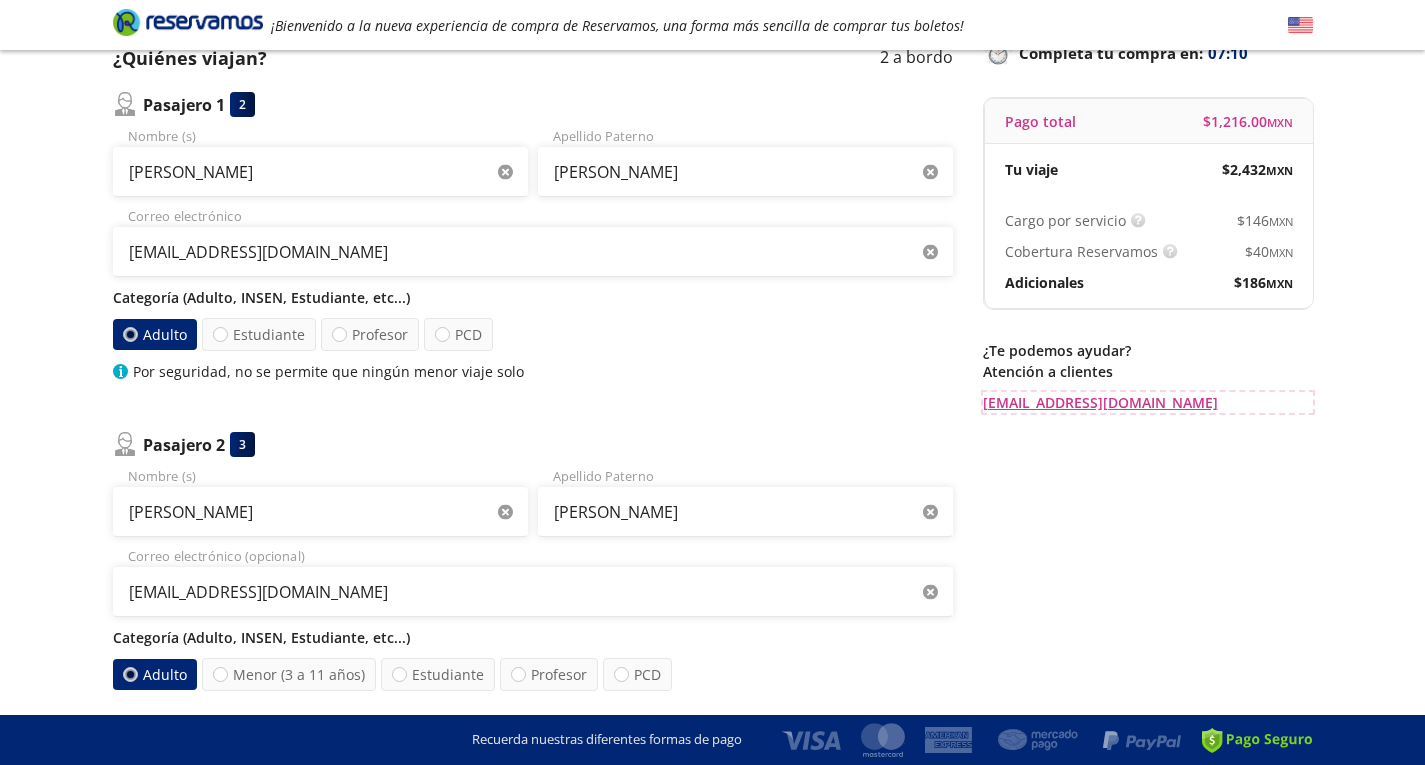 scroll, scrollTop: 52, scrollLeft: 0, axis: vertical 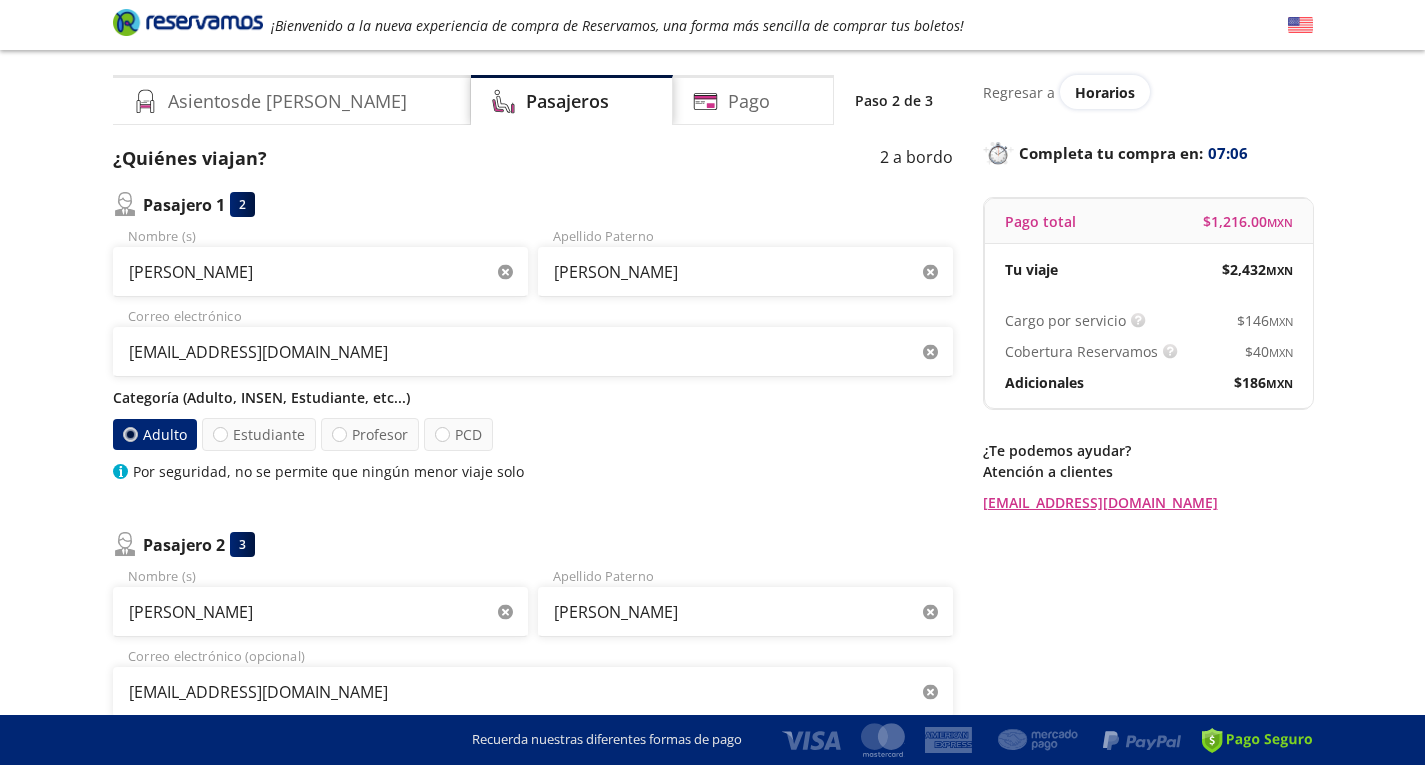 click on "Asientos  de [PERSON_NAME] Pago Paso 2 de 3" at bounding box center [533, 100] 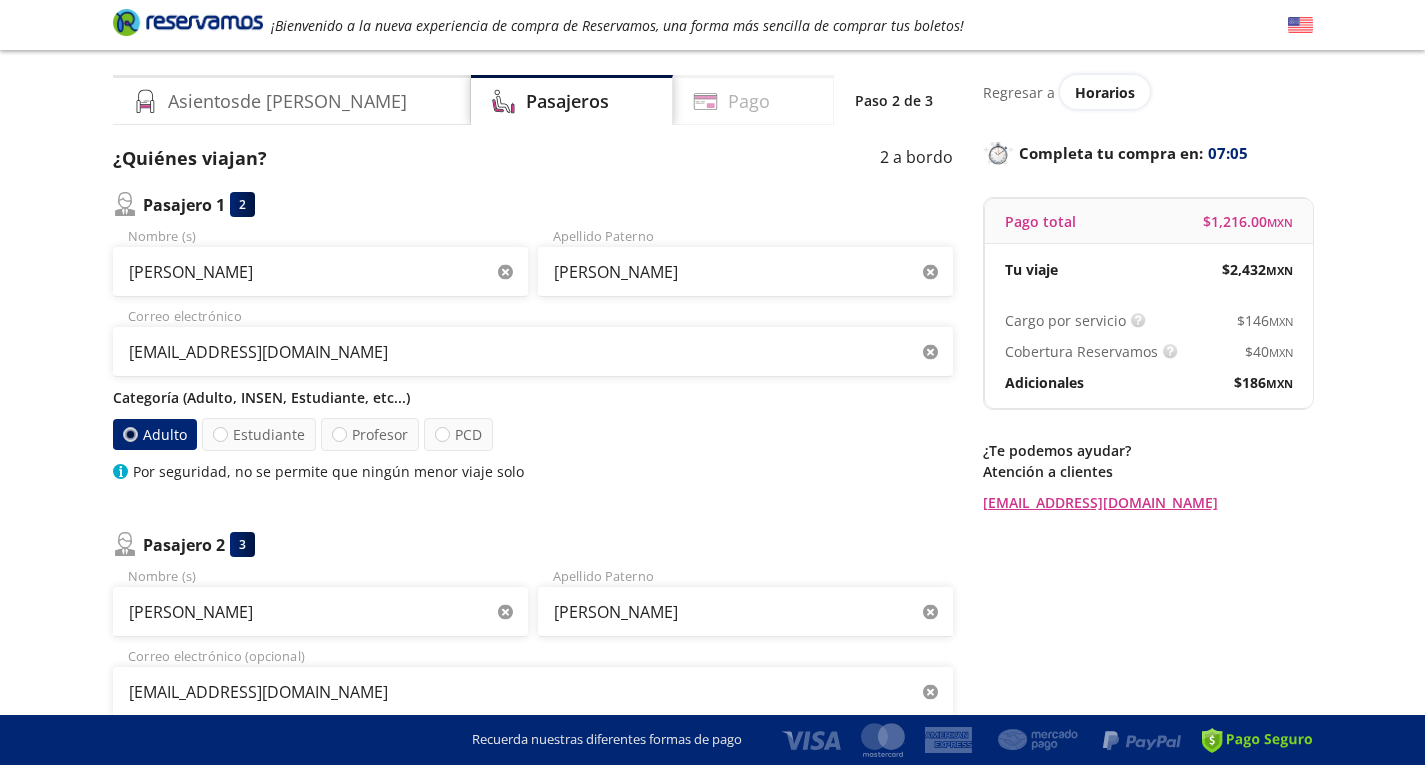 click on "Pago" at bounding box center (753, 100) 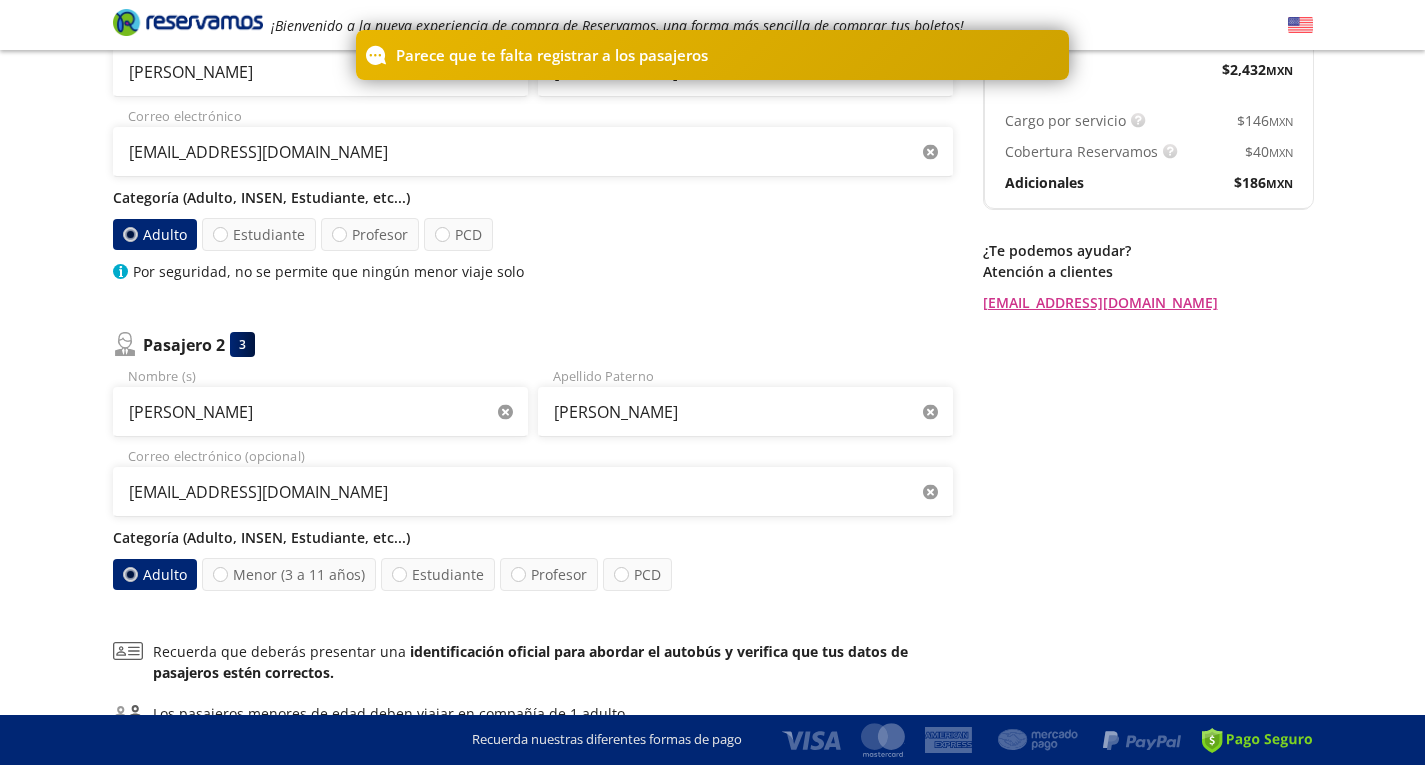 scroll, scrollTop: 452, scrollLeft: 0, axis: vertical 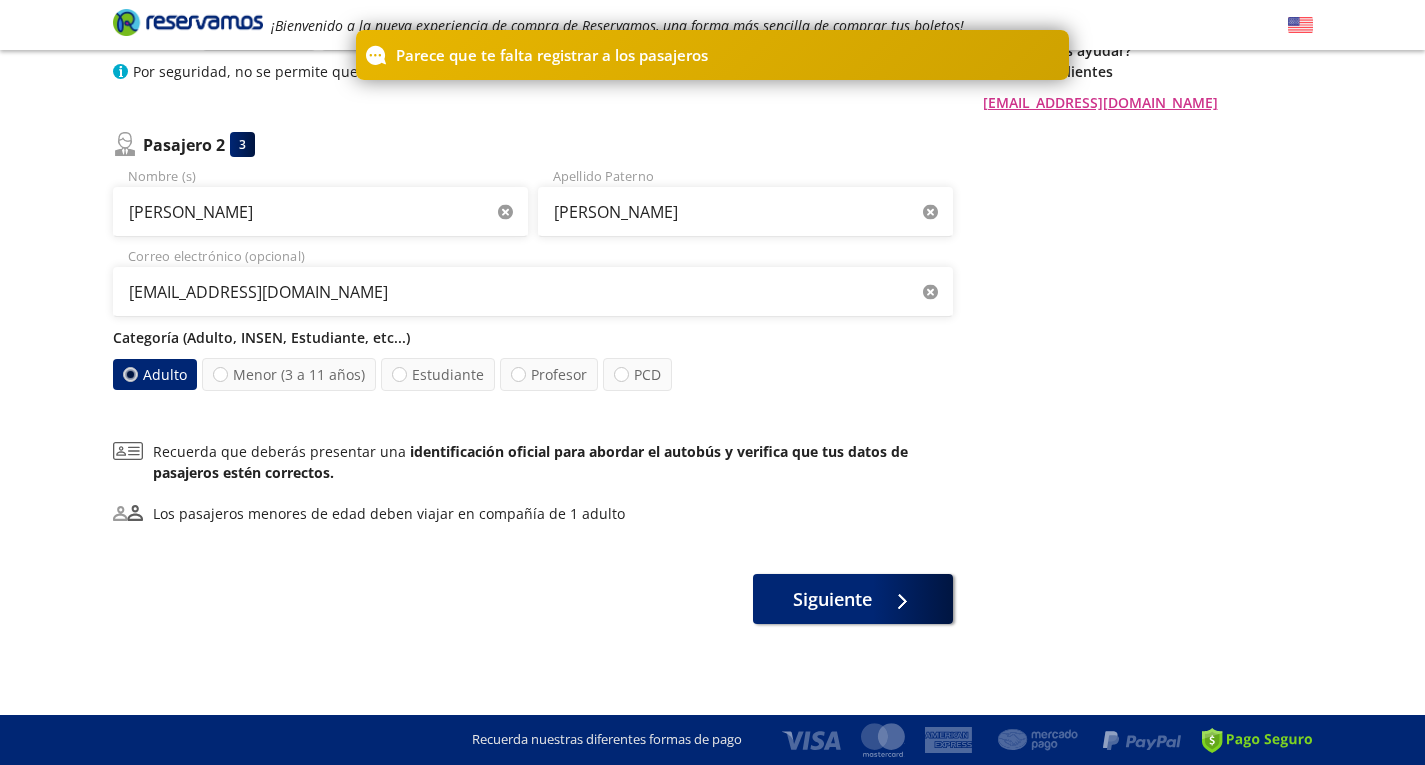 click on "Adulto" at bounding box center (155, 375) 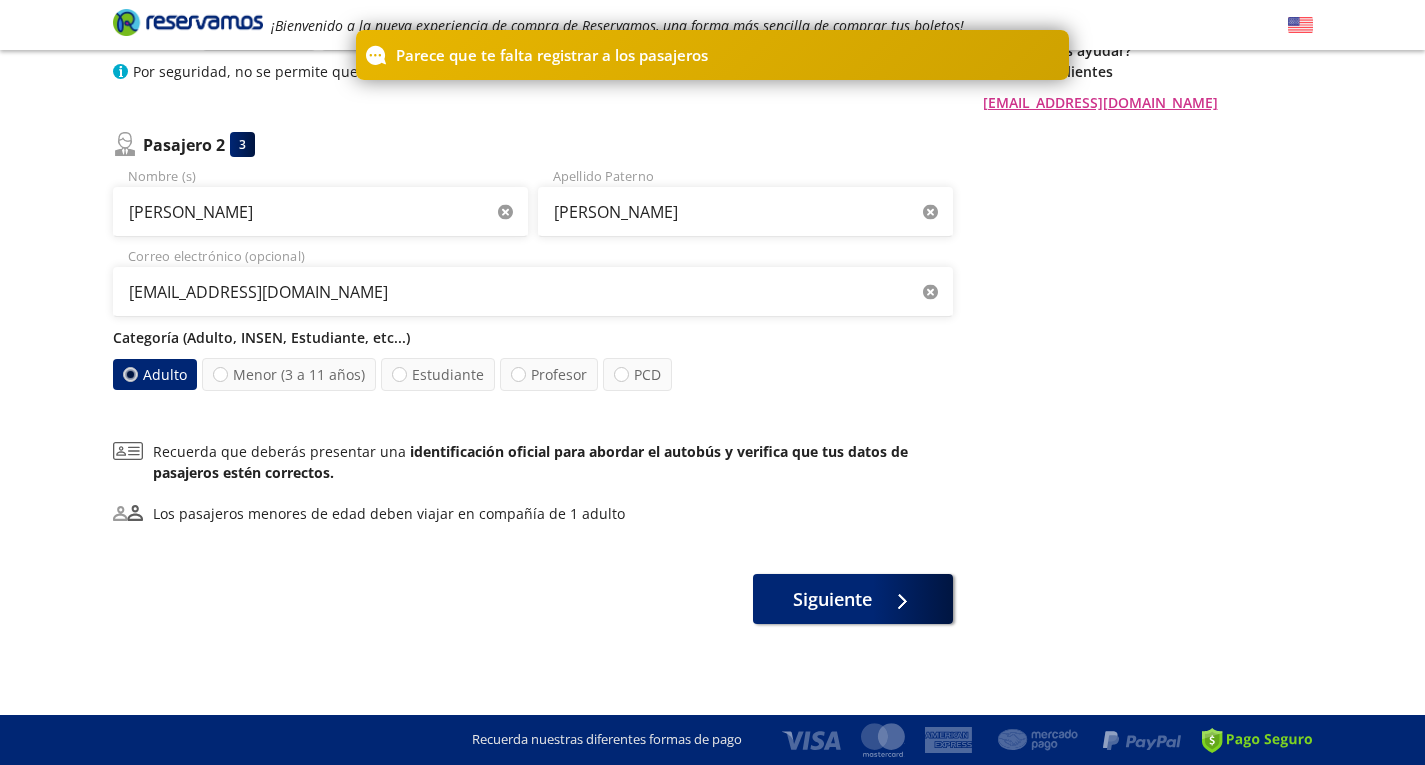 click on "Adulto" at bounding box center (130, 374) 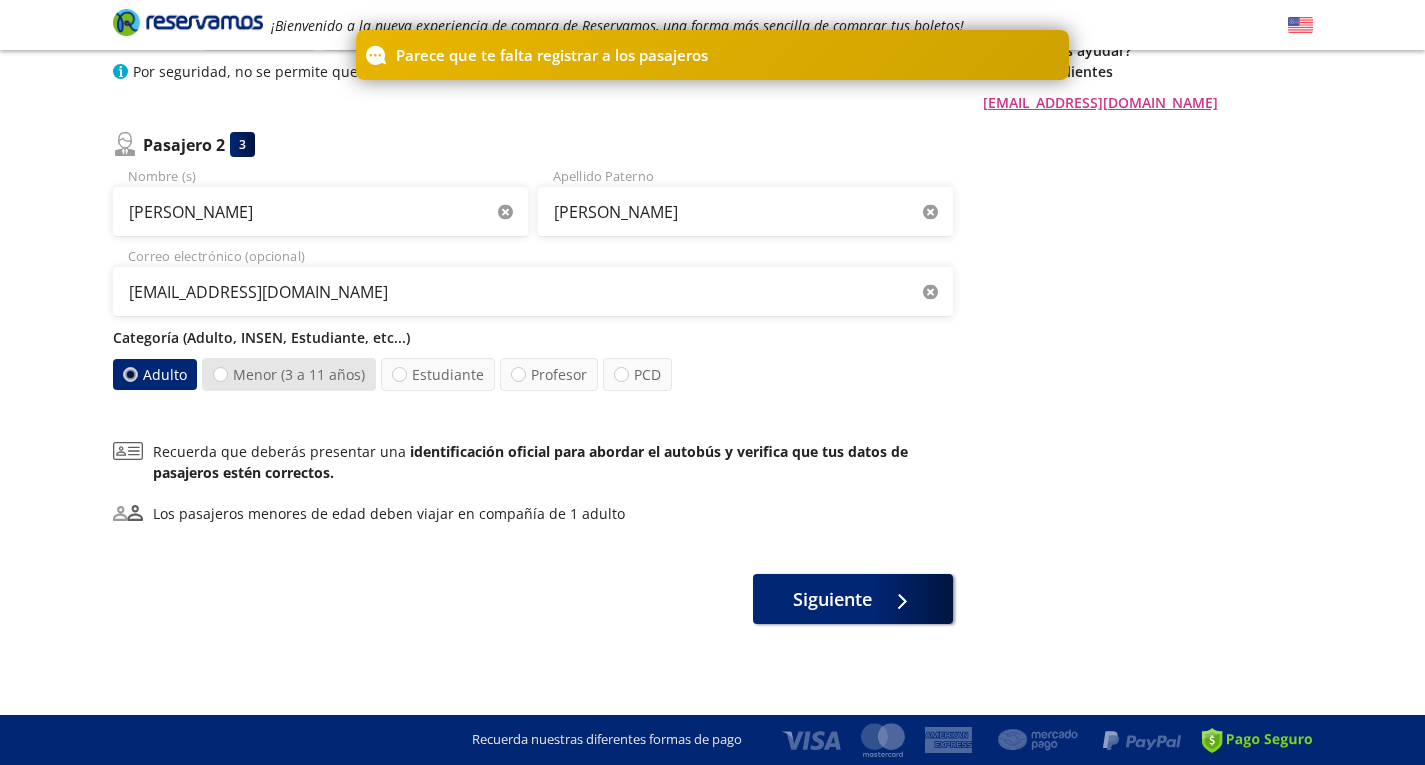 click on "Menor (3 a 11 años)" at bounding box center [289, 374] 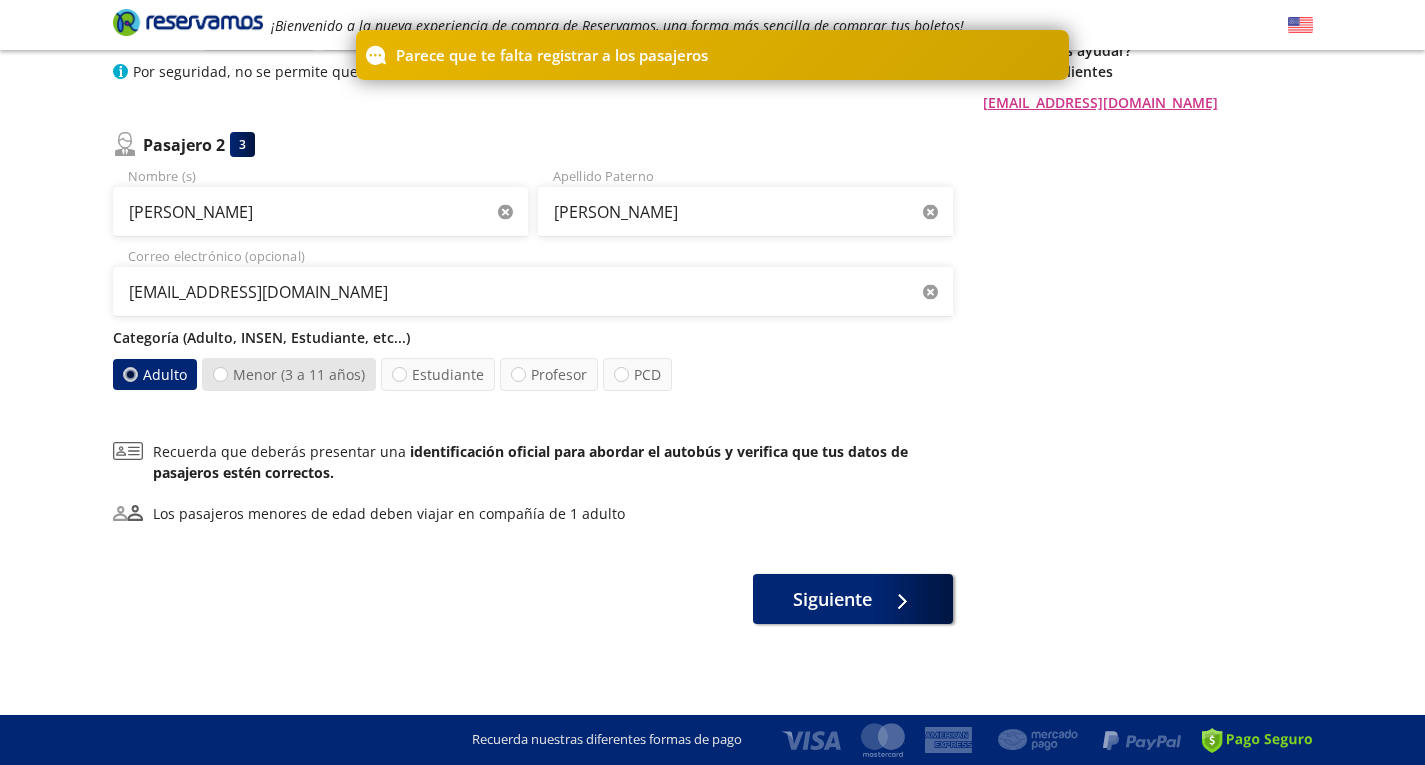 radio on "false" 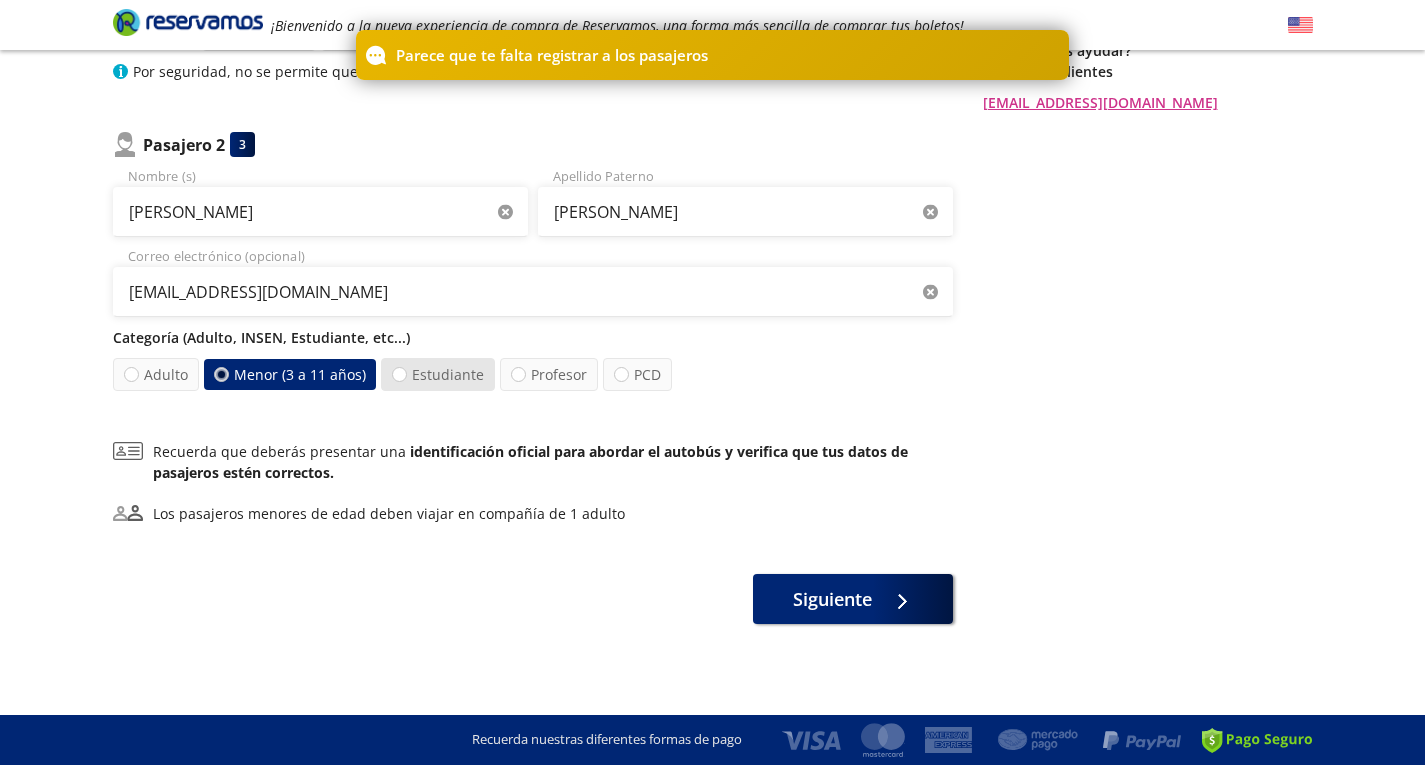 click on "Estudiante" at bounding box center (438, 374) 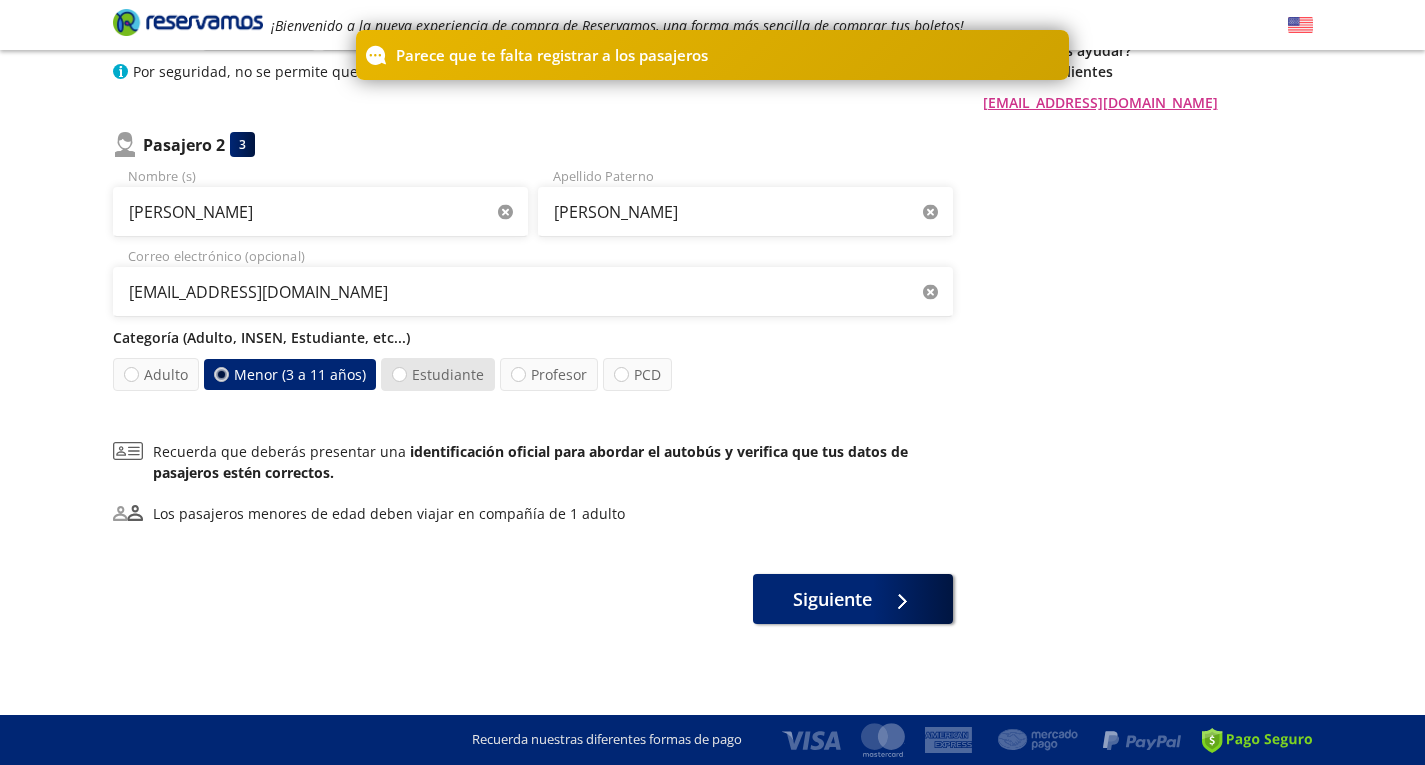 radio on "true" 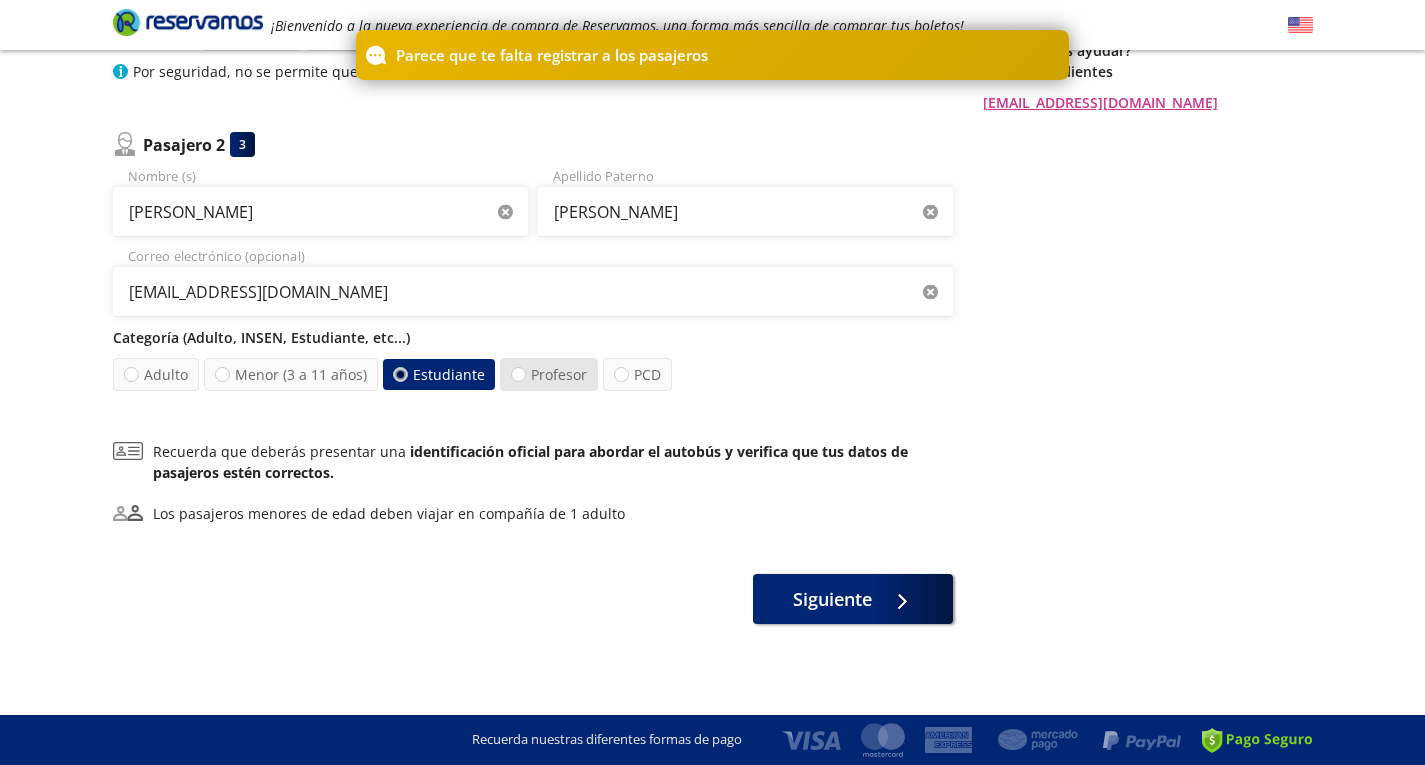 click on "Profesor" at bounding box center (549, 374) 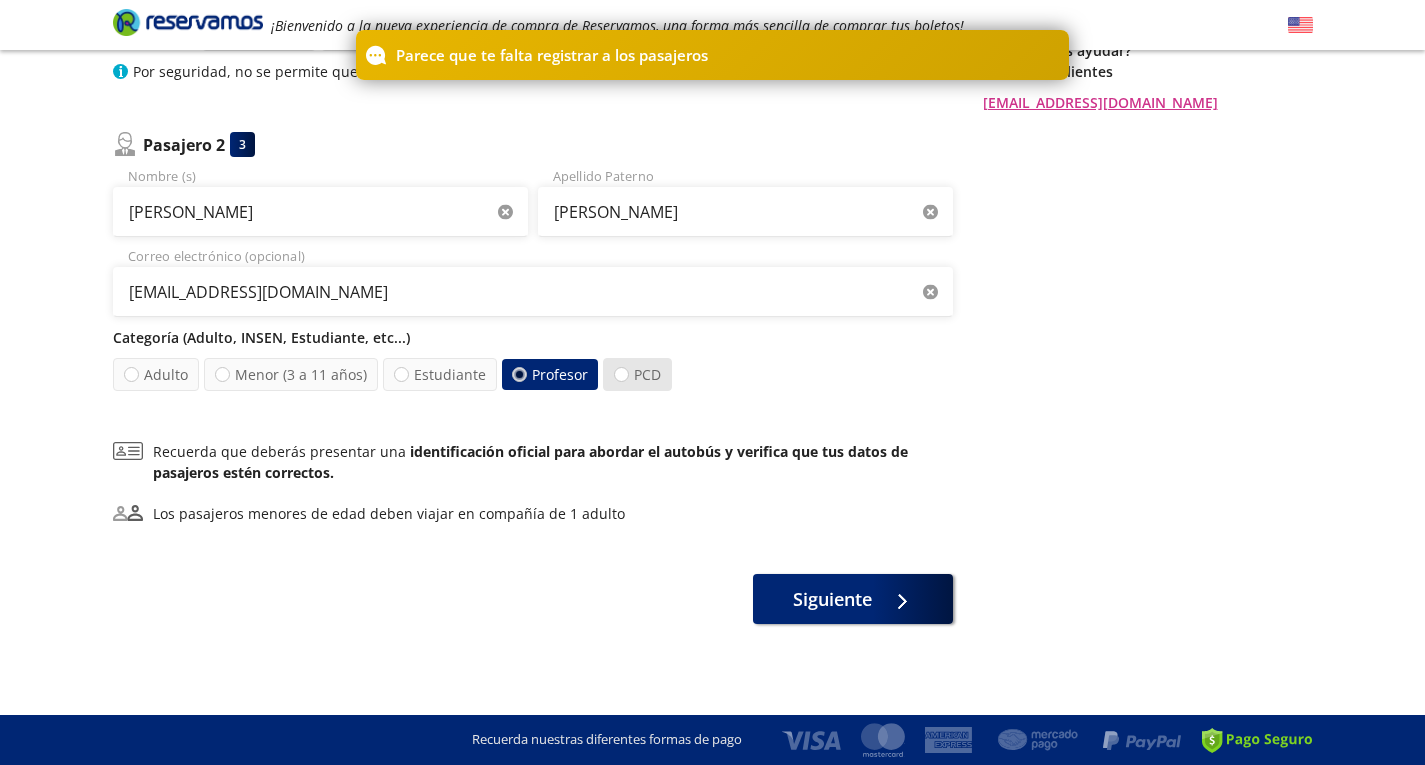 click on "PCD" at bounding box center [637, 374] 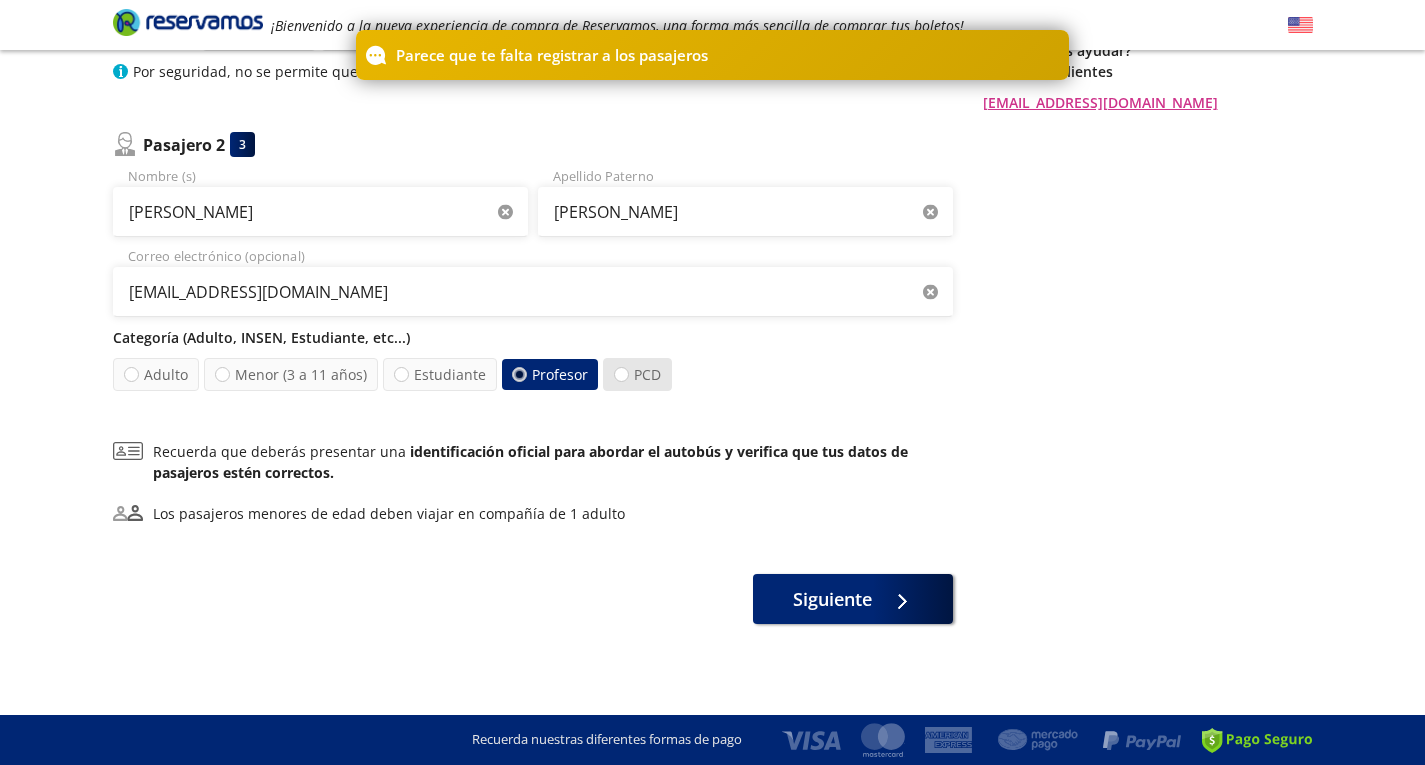 radio on "true" 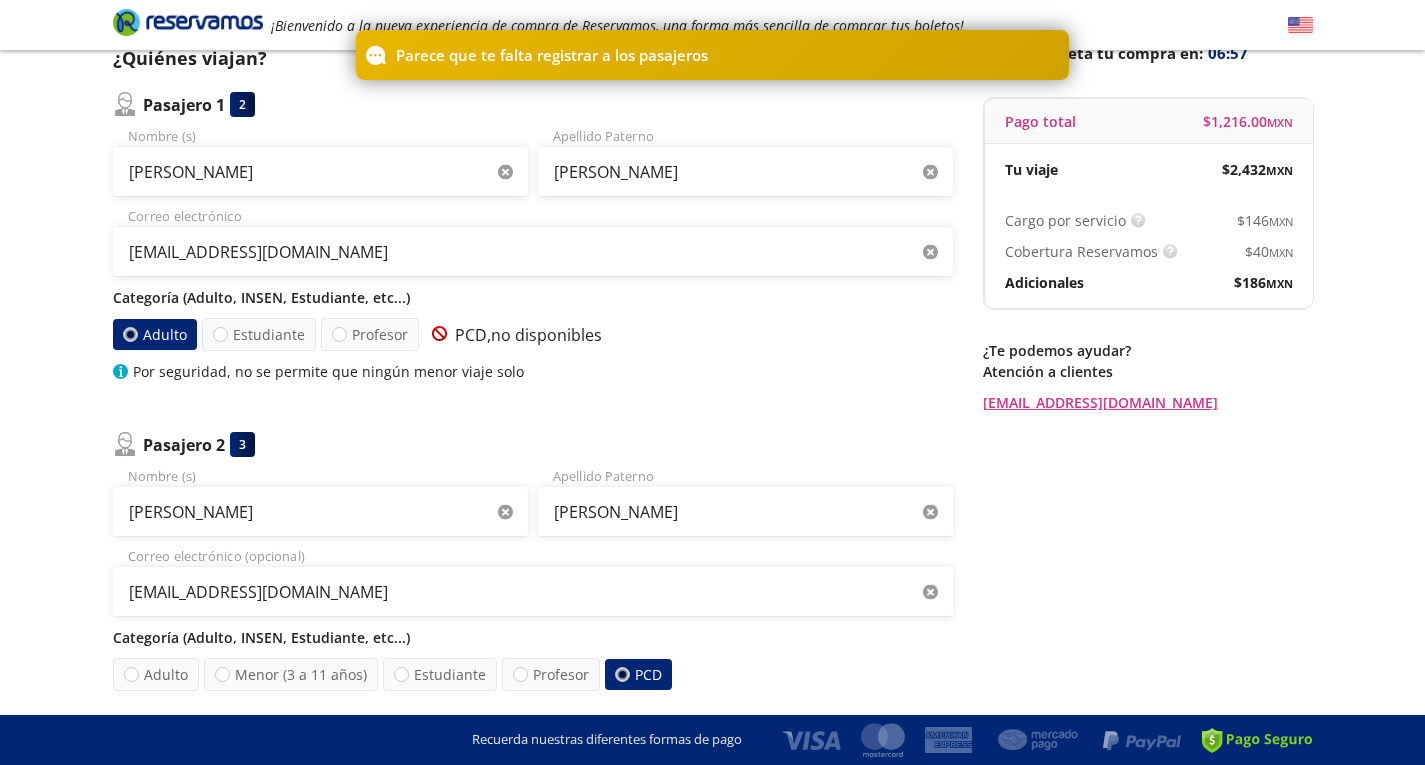 scroll, scrollTop: 252, scrollLeft: 0, axis: vertical 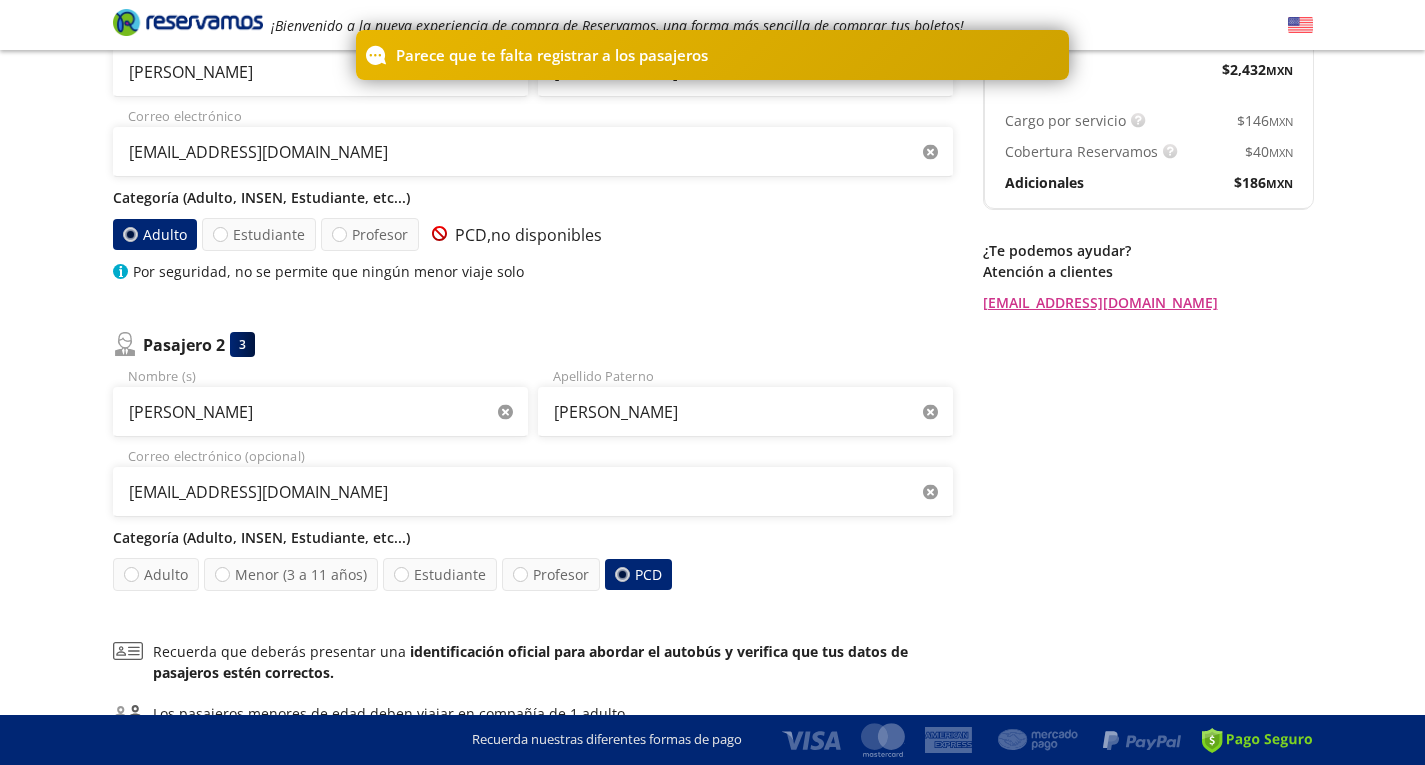 click on "PCD,  no disponibles" at bounding box center (513, 235) 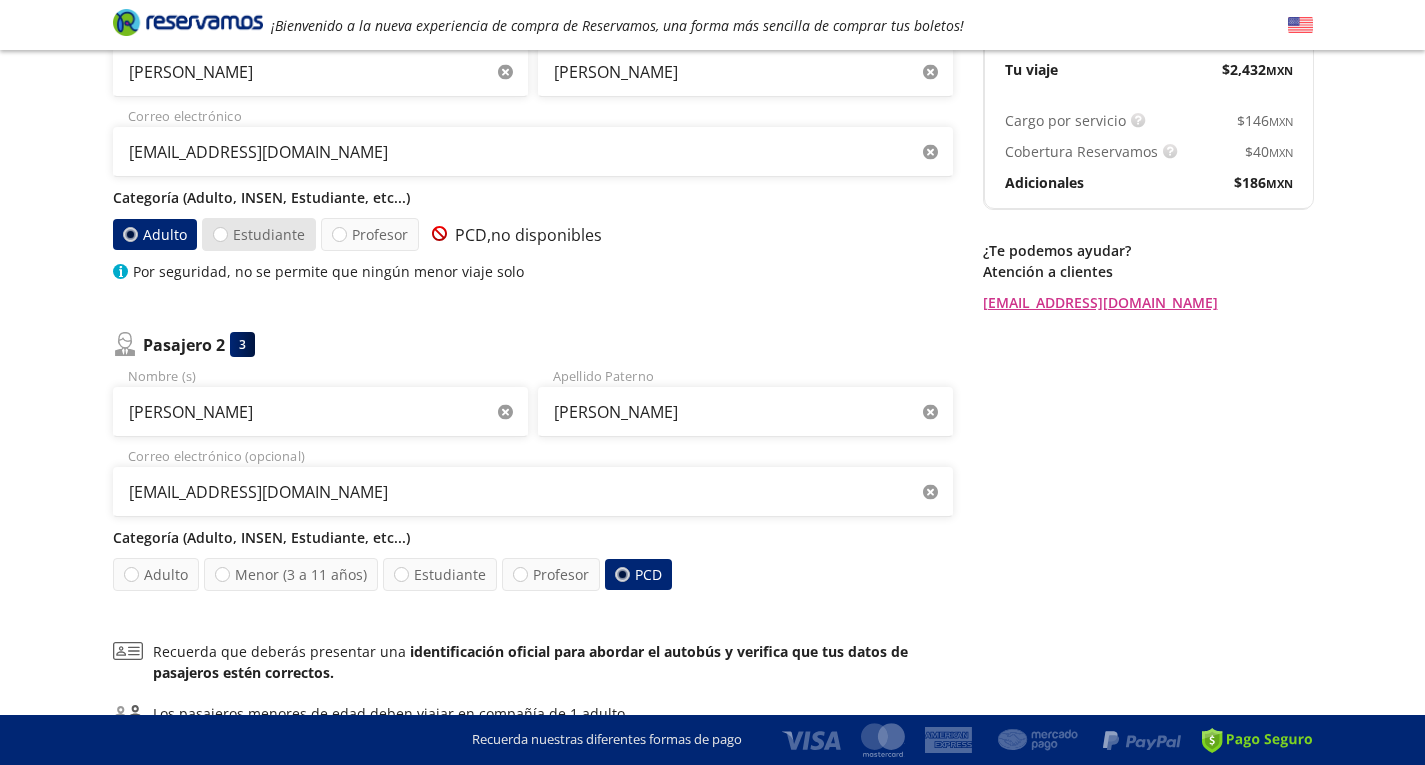 click on "Adulto Estudiante Profesor       PCD,  no disponibles" at bounding box center [533, 234] 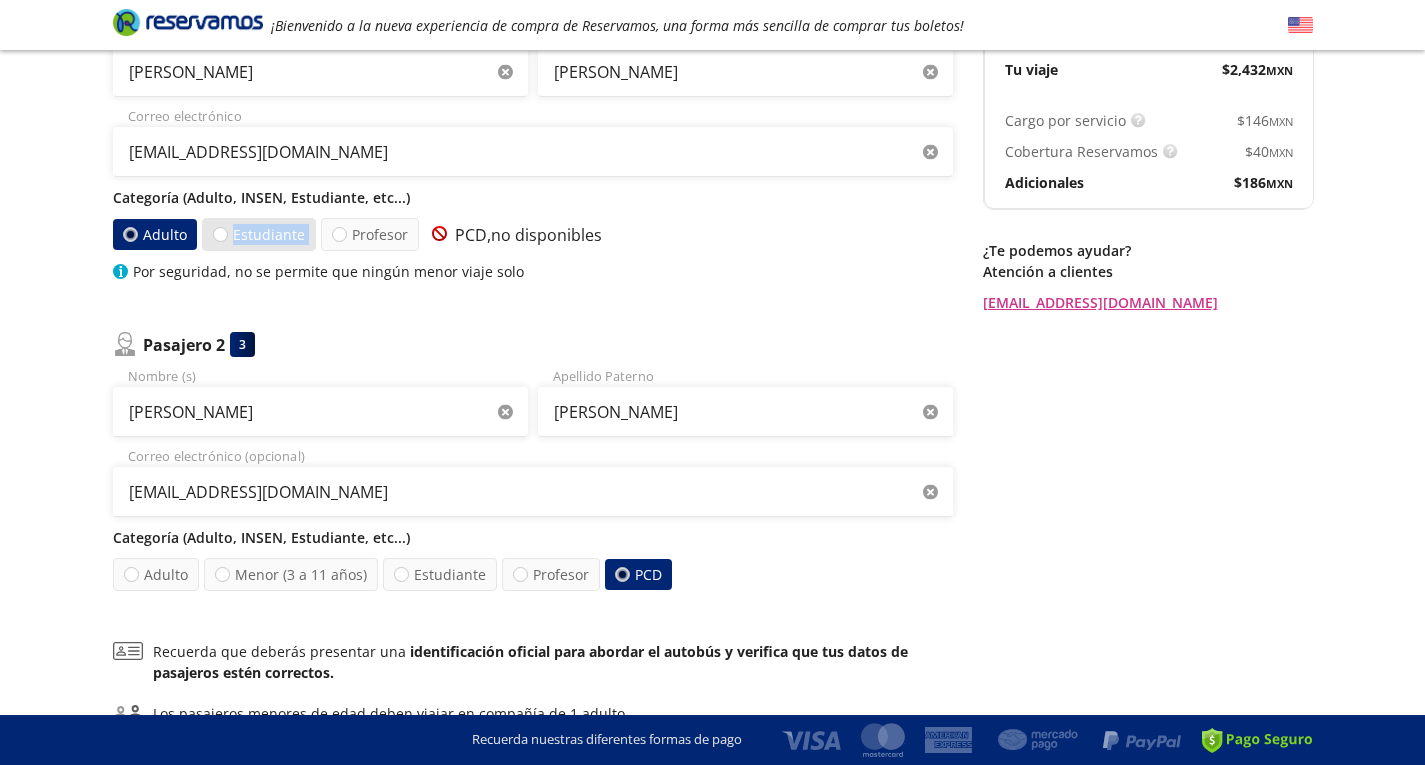 click on "Estudiante" at bounding box center (259, 234) 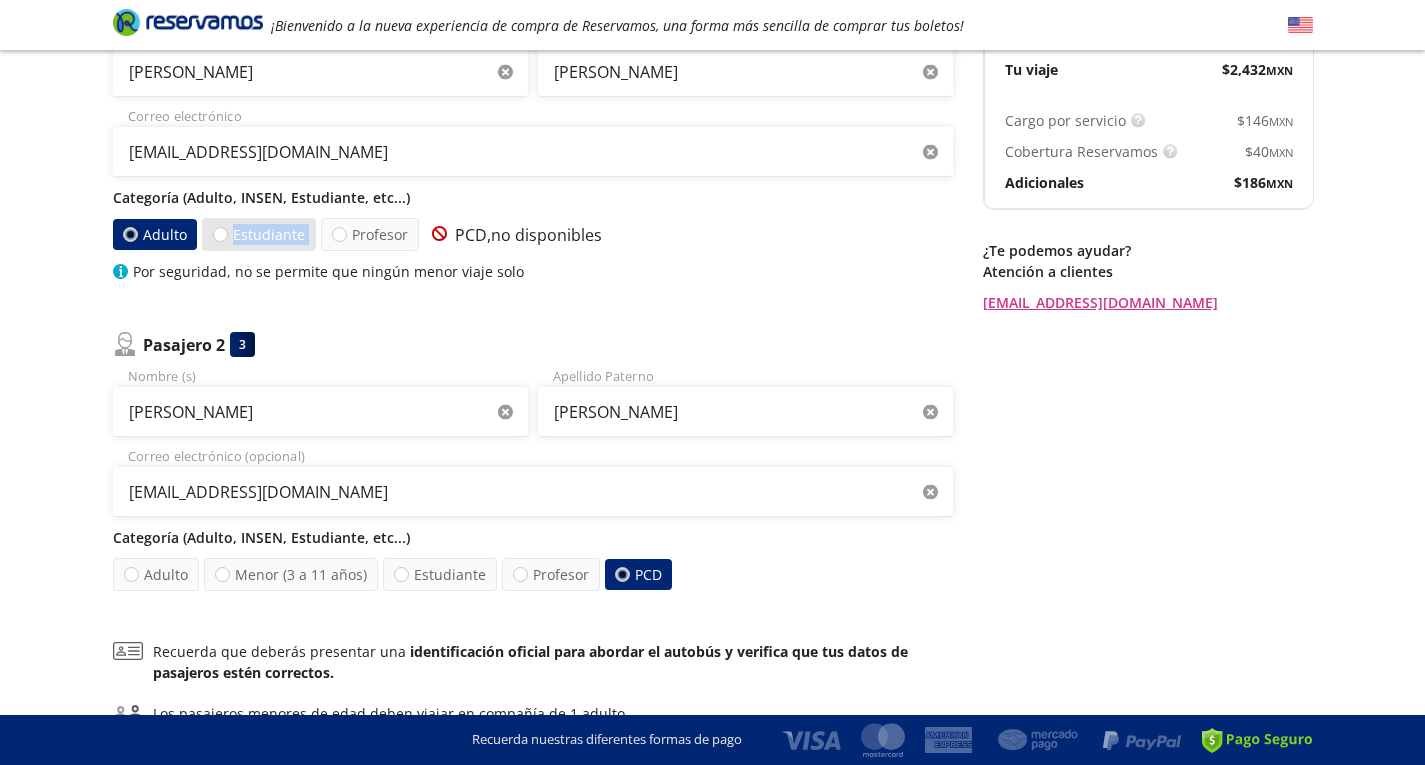 click on "Estudiante" at bounding box center [220, 234] 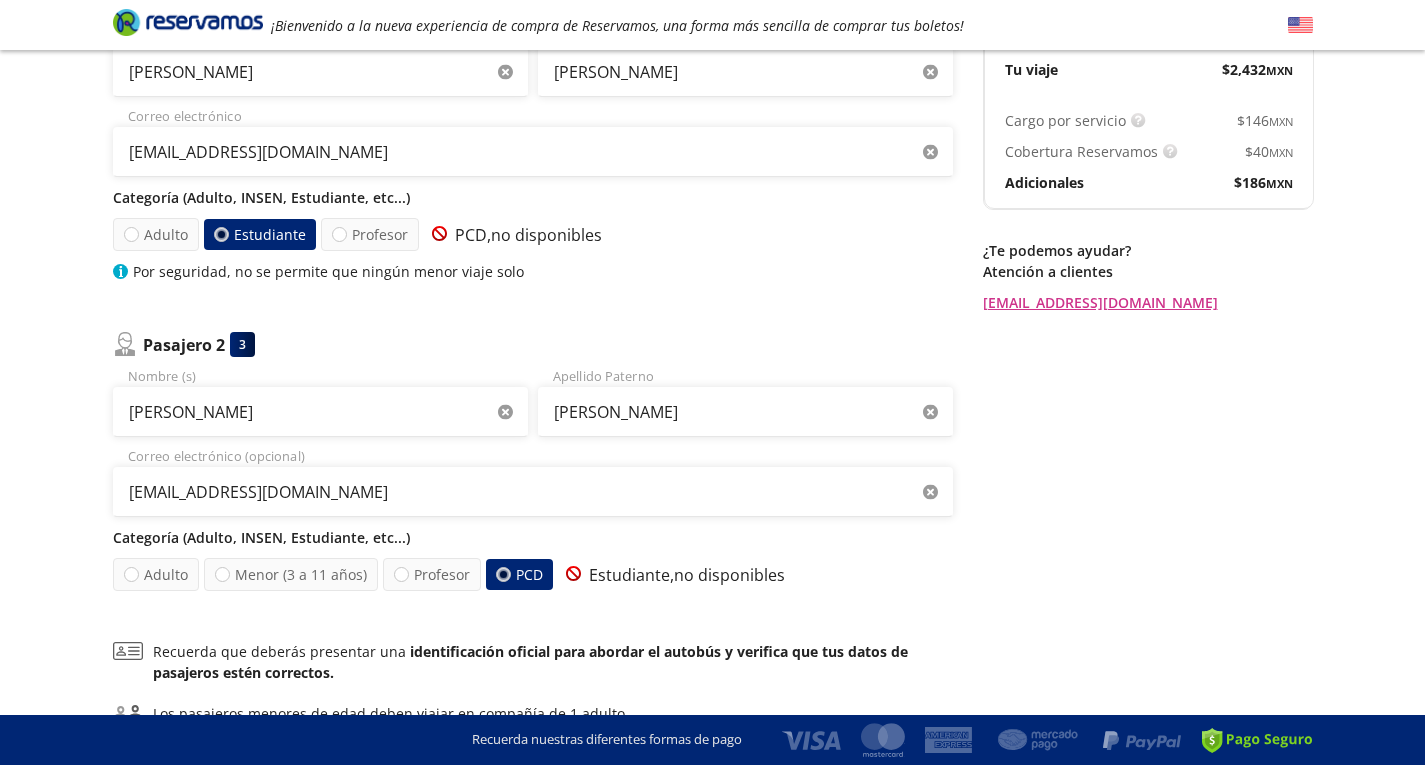 click on "PCD" at bounding box center (519, 574) 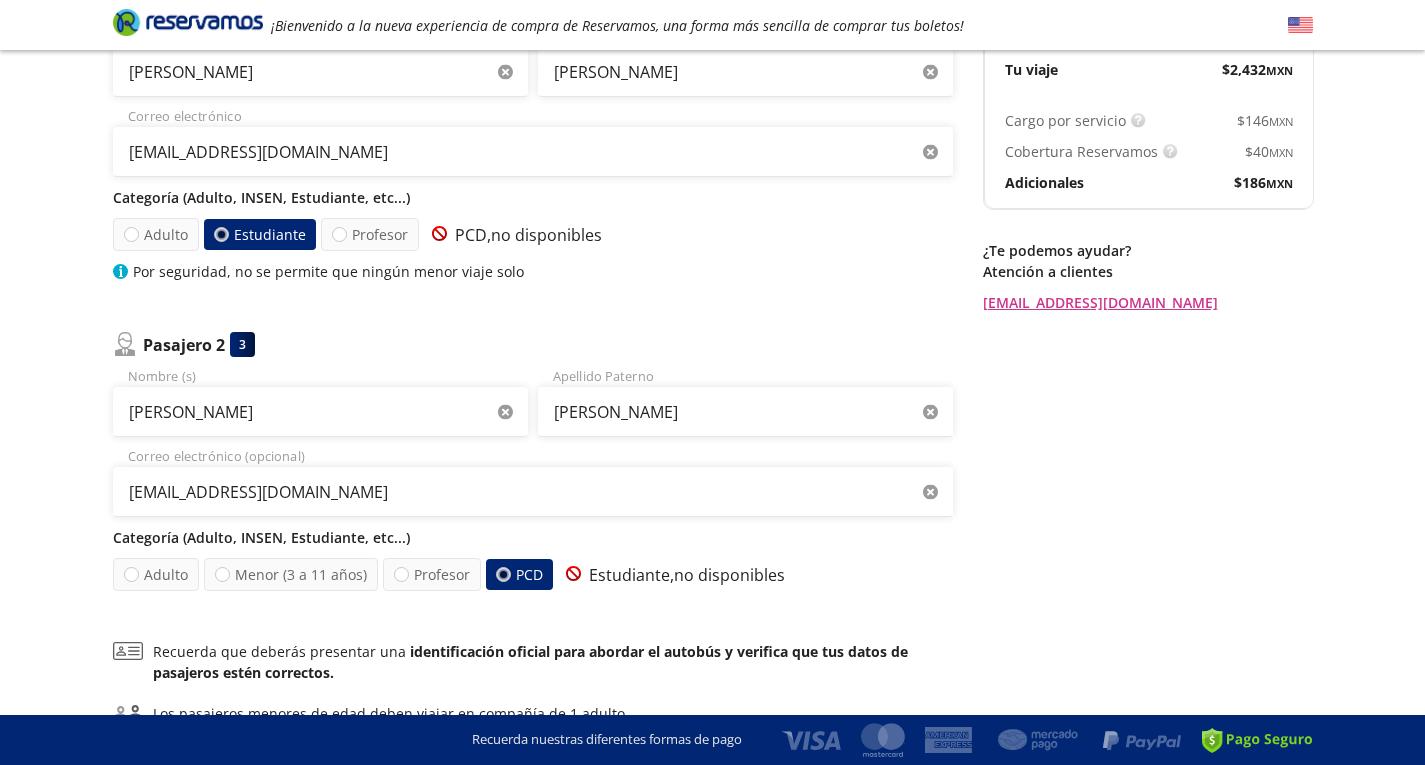 click on "PCD" at bounding box center [502, 574] 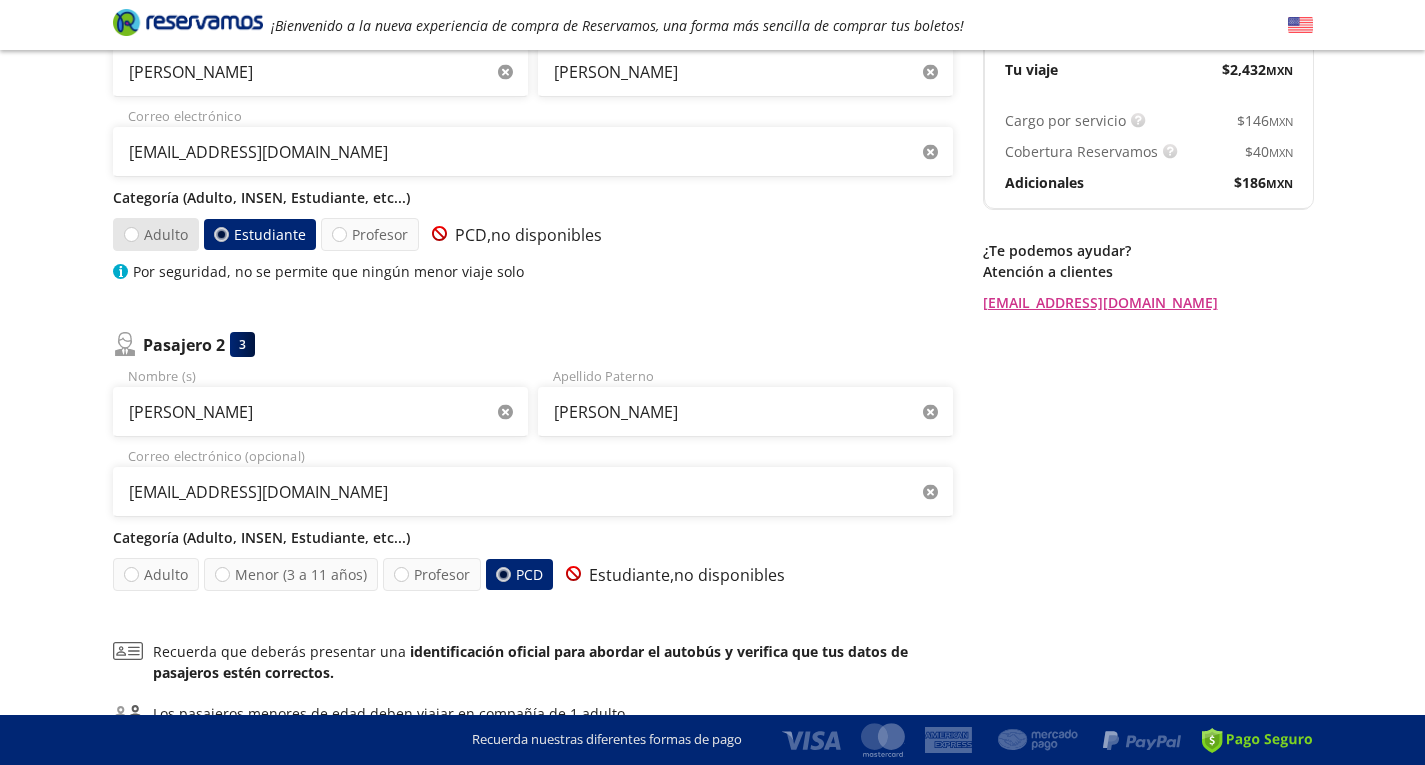 click on "Adulto" at bounding box center (155, 234) 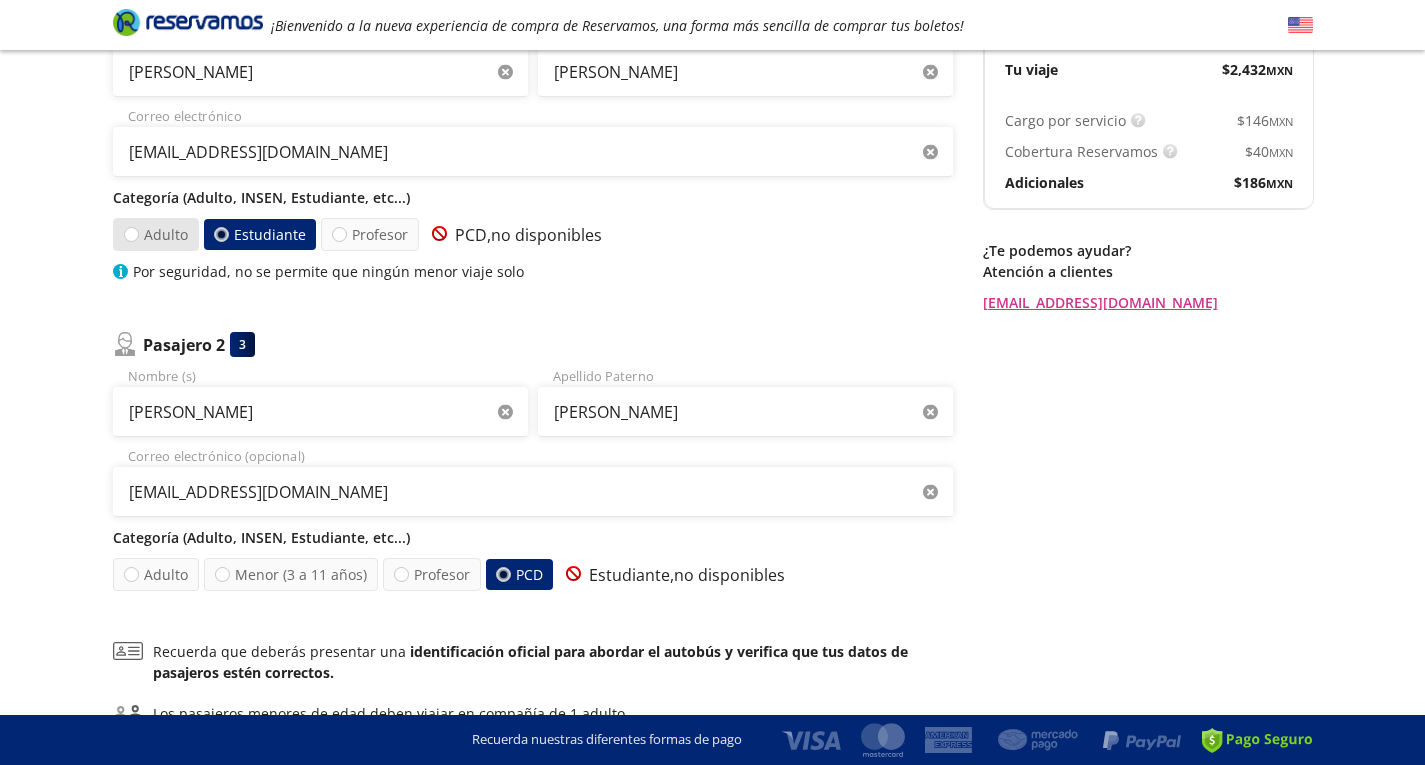 click on "Adulto" at bounding box center [130, 234] 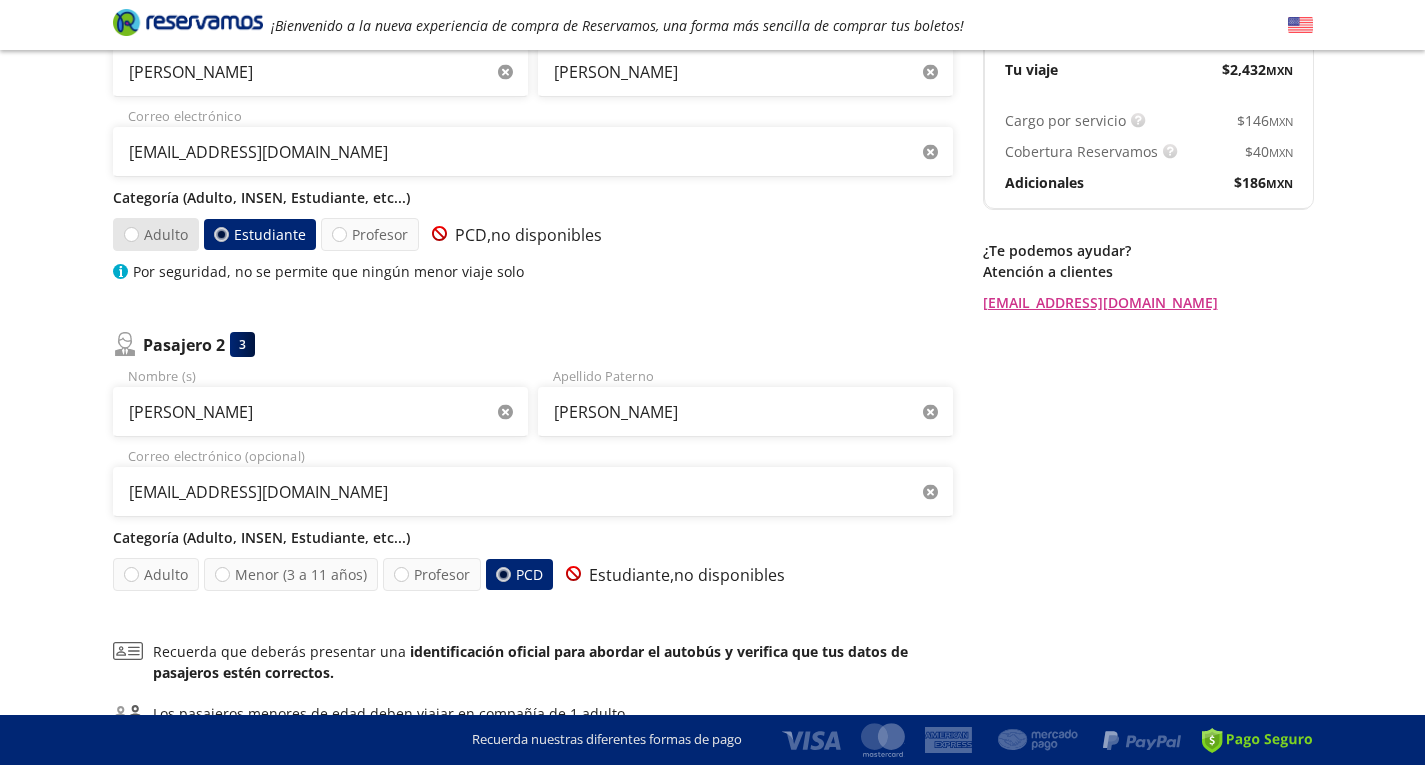 radio on "true" 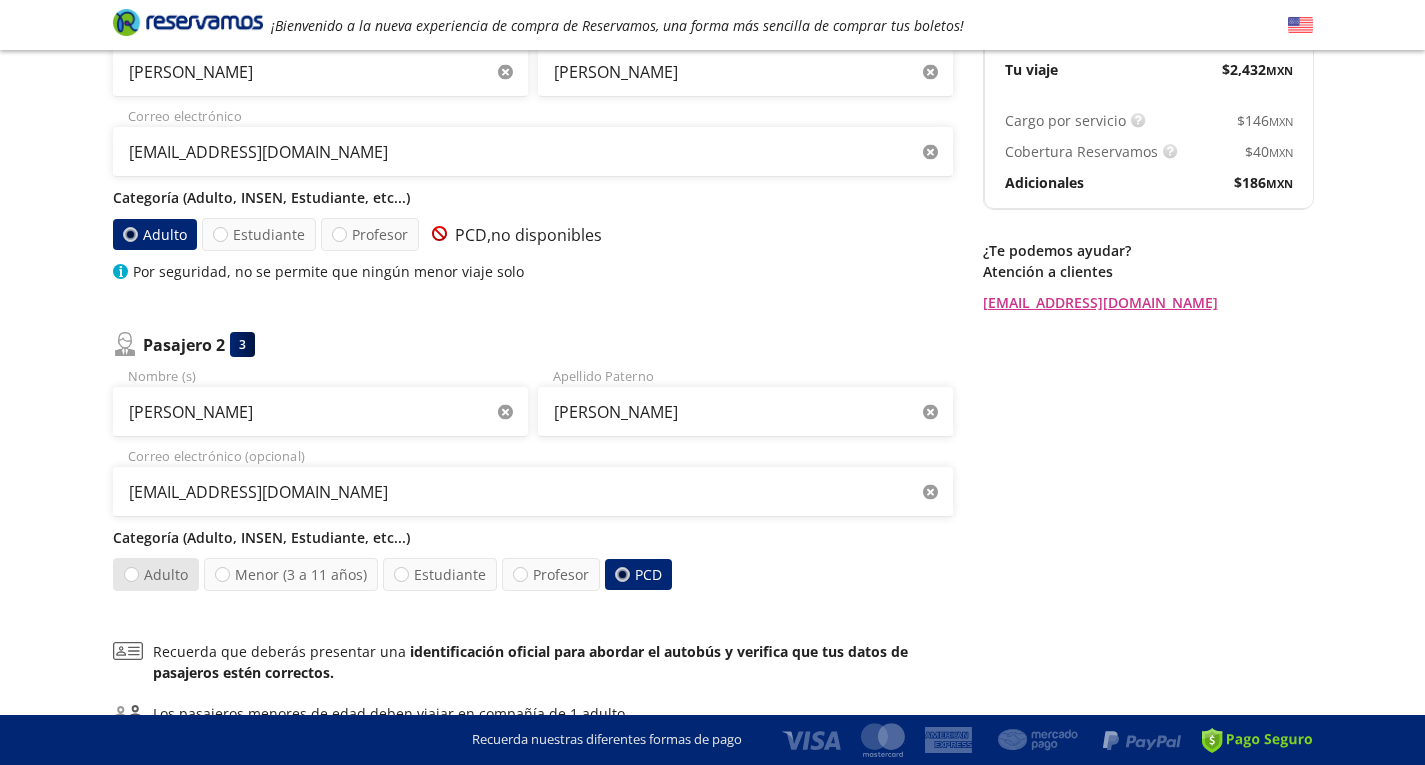 click on "Adulto" at bounding box center [155, 574] 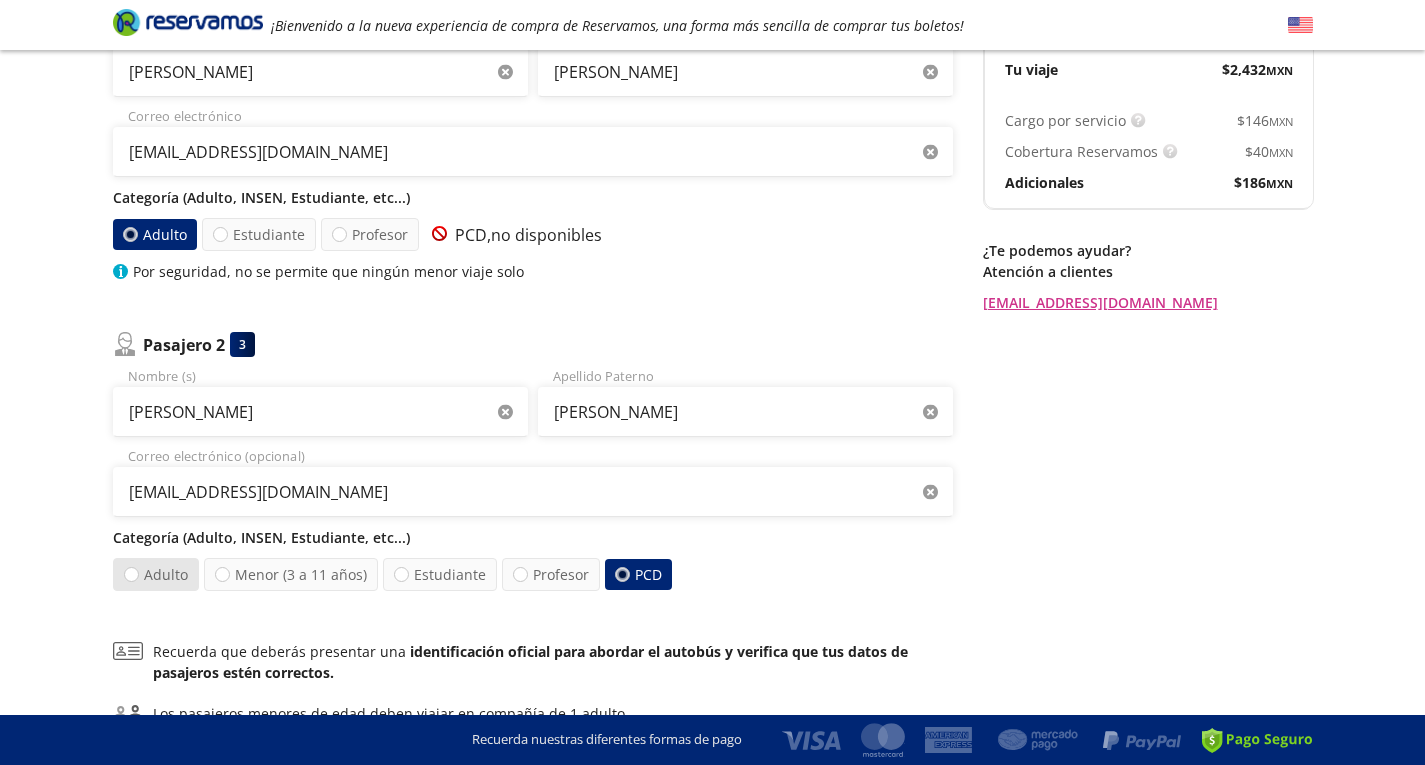 click on "Adulto" at bounding box center (130, 574) 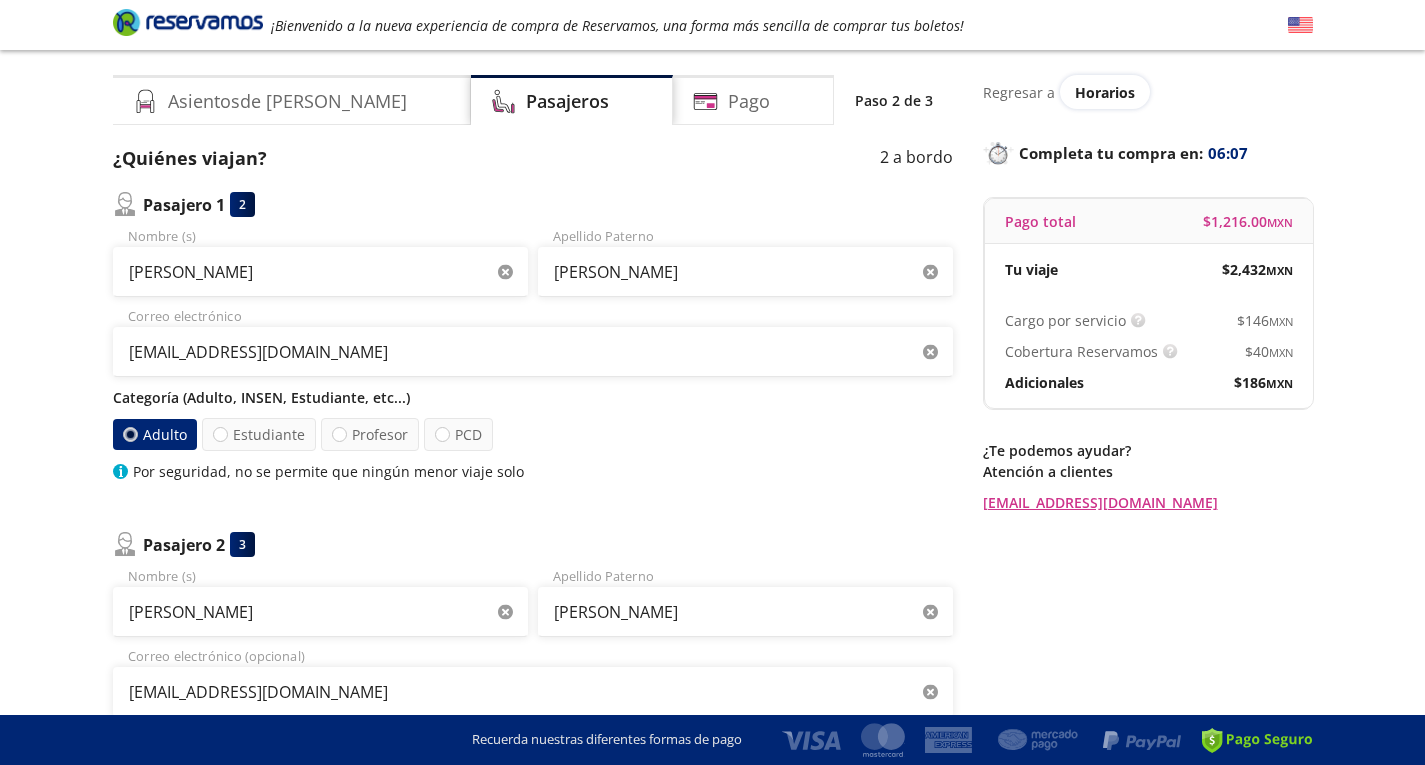 scroll, scrollTop: 0, scrollLeft: 0, axis: both 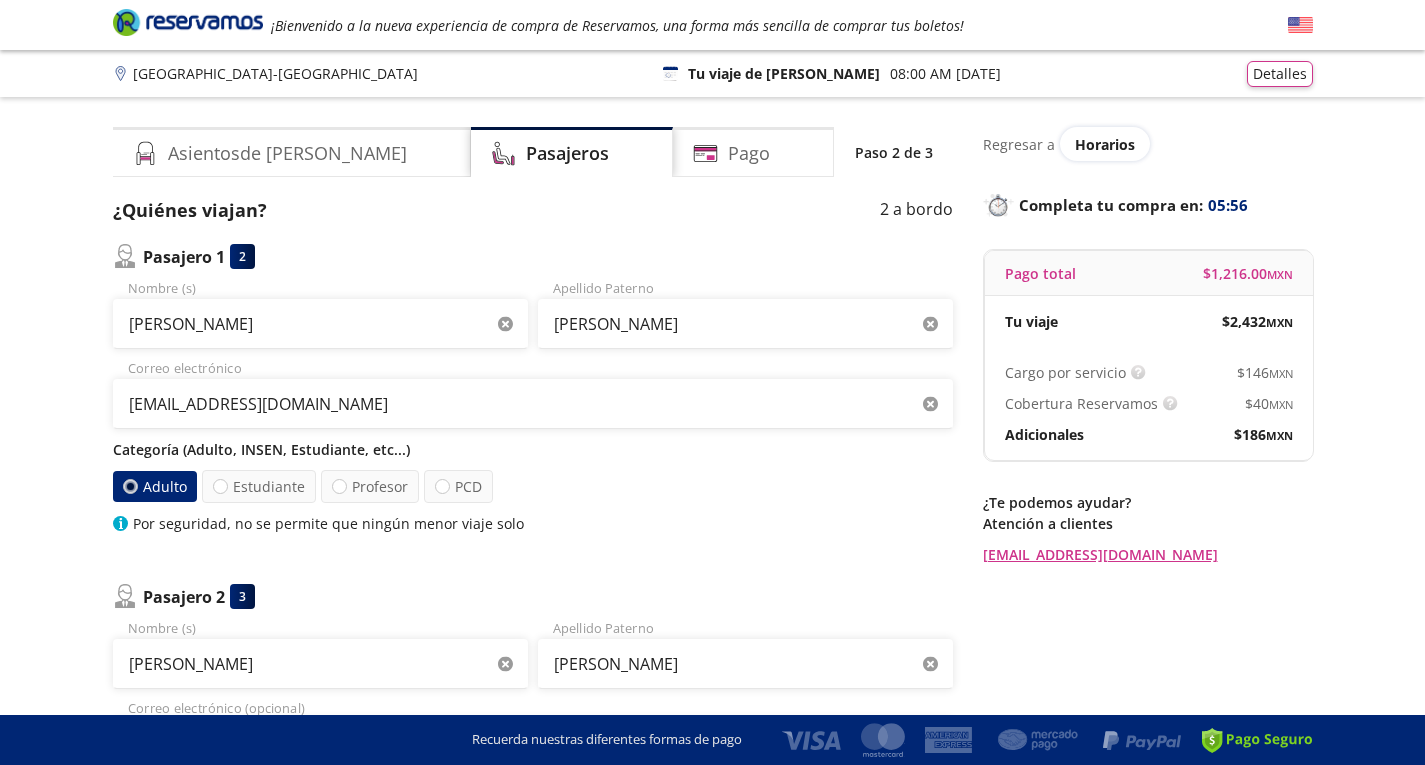 click on "Categoría (Adulto, INSEN, Estudiante, etc...)" at bounding box center [533, 449] 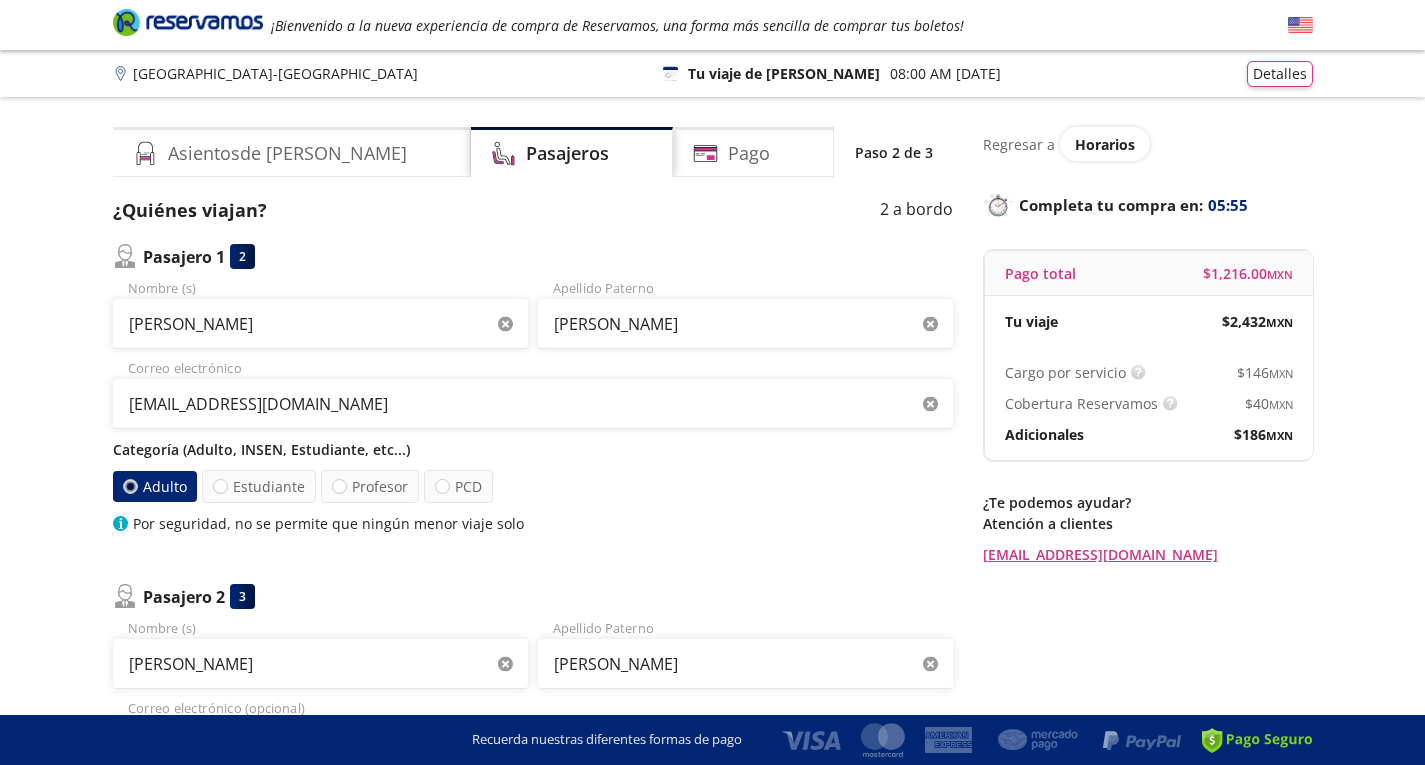 click on "Categoría (Adulto, INSEN, Estudiante, etc...)" at bounding box center [533, 449] 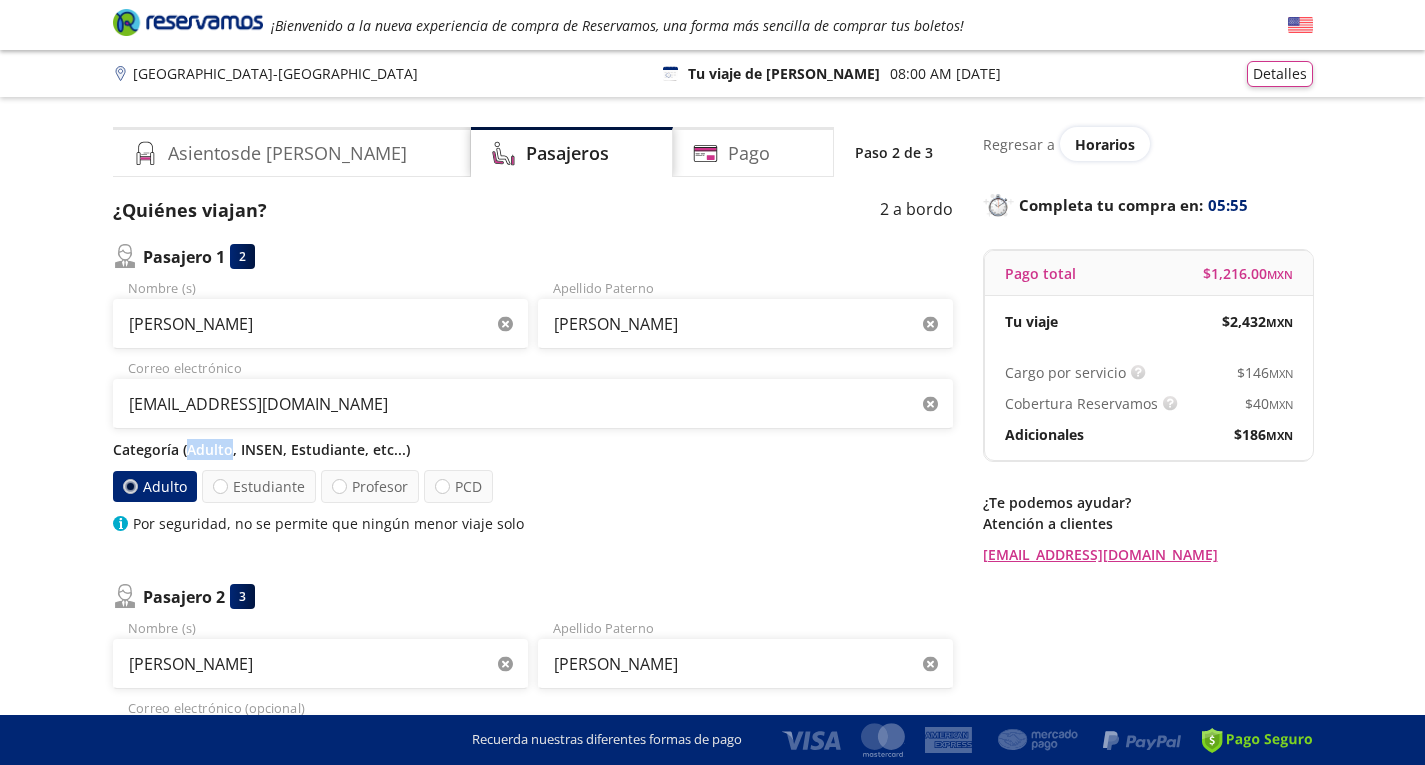 click on "Categoría (Adulto, INSEN, Estudiante, etc...)" at bounding box center [533, 449] 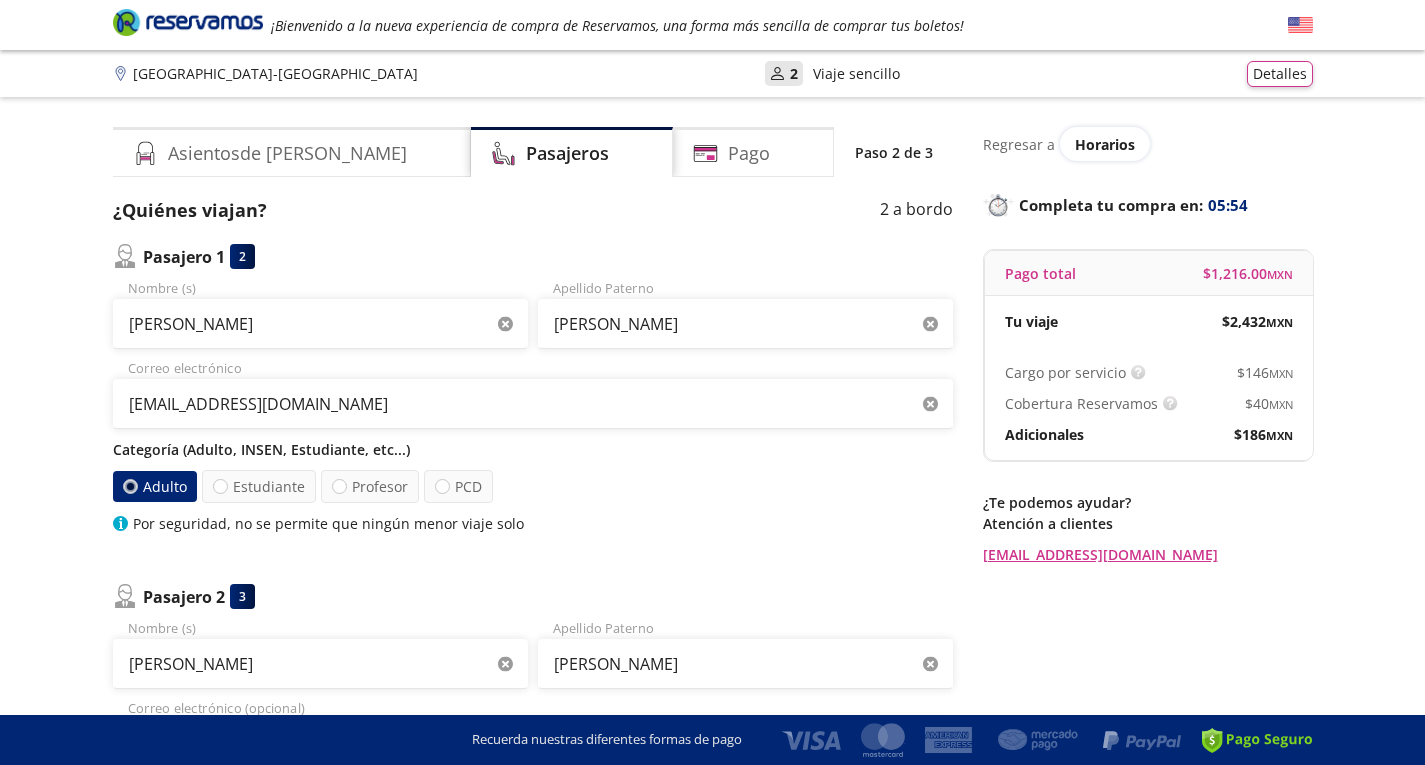 click on "Categoría (Adulto, INSEN, Estudiante, etc...)" at bounding box center (533, 449) 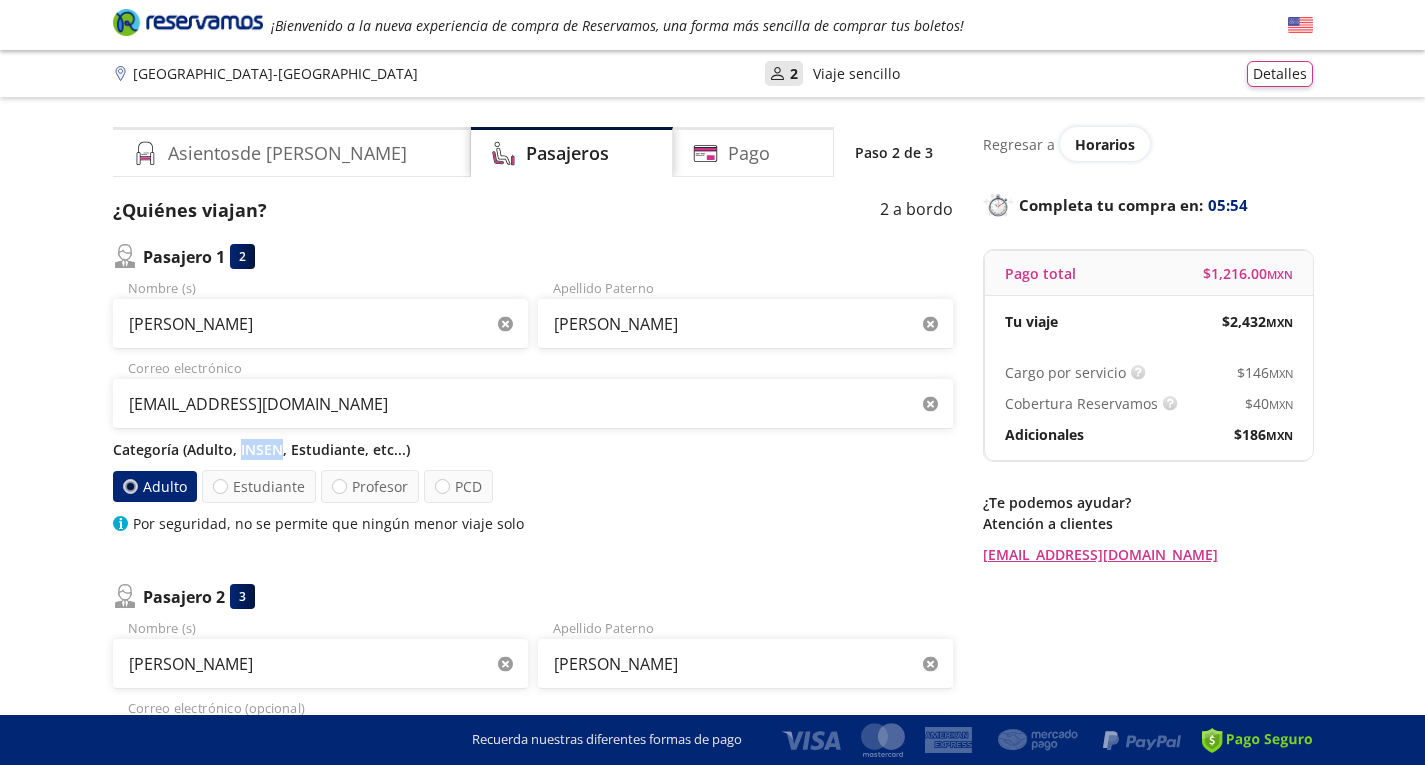 click on "Categoría (Adulto, INSEN, Estudiante, etc...)" at bounding box center (533, 449) 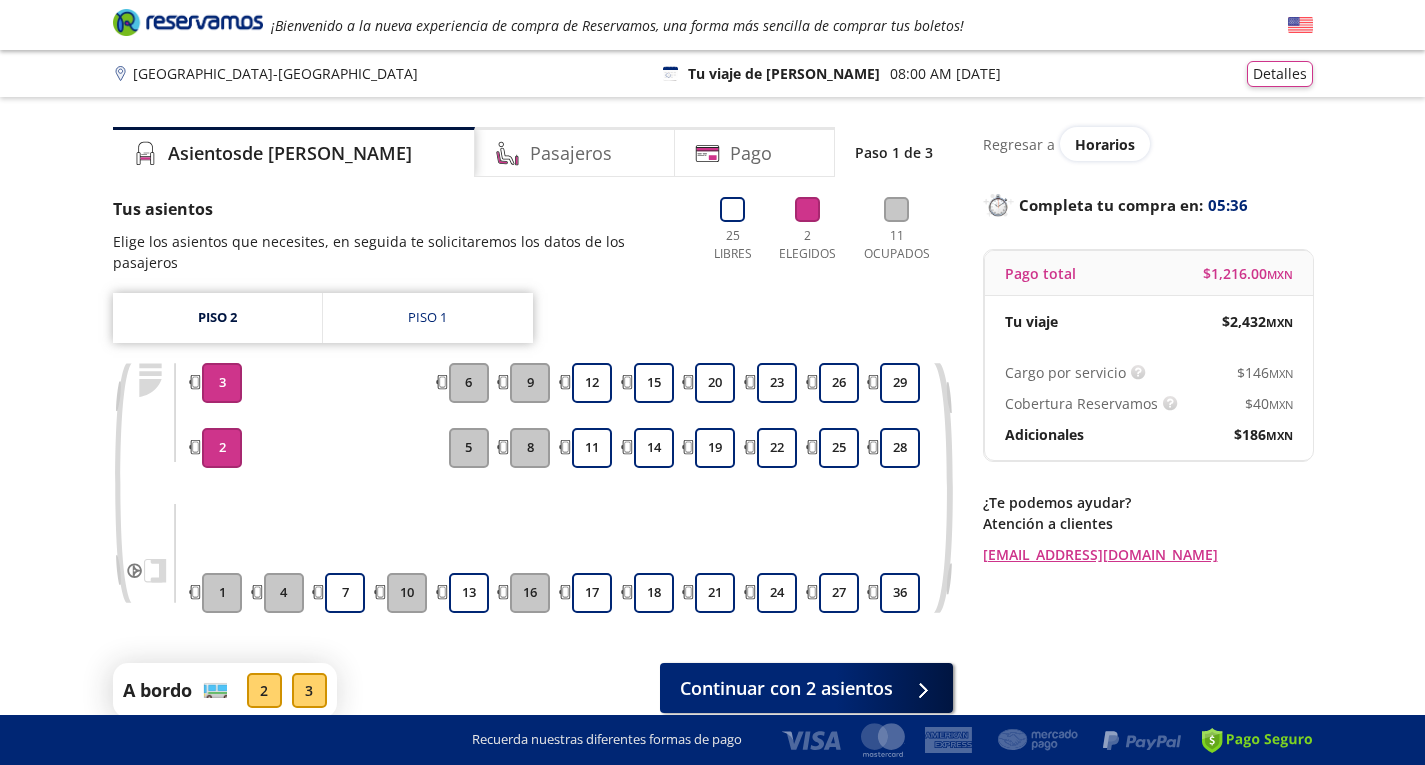 scroll, scrollTop: 73, scrollLeft: 0, axis: vertical 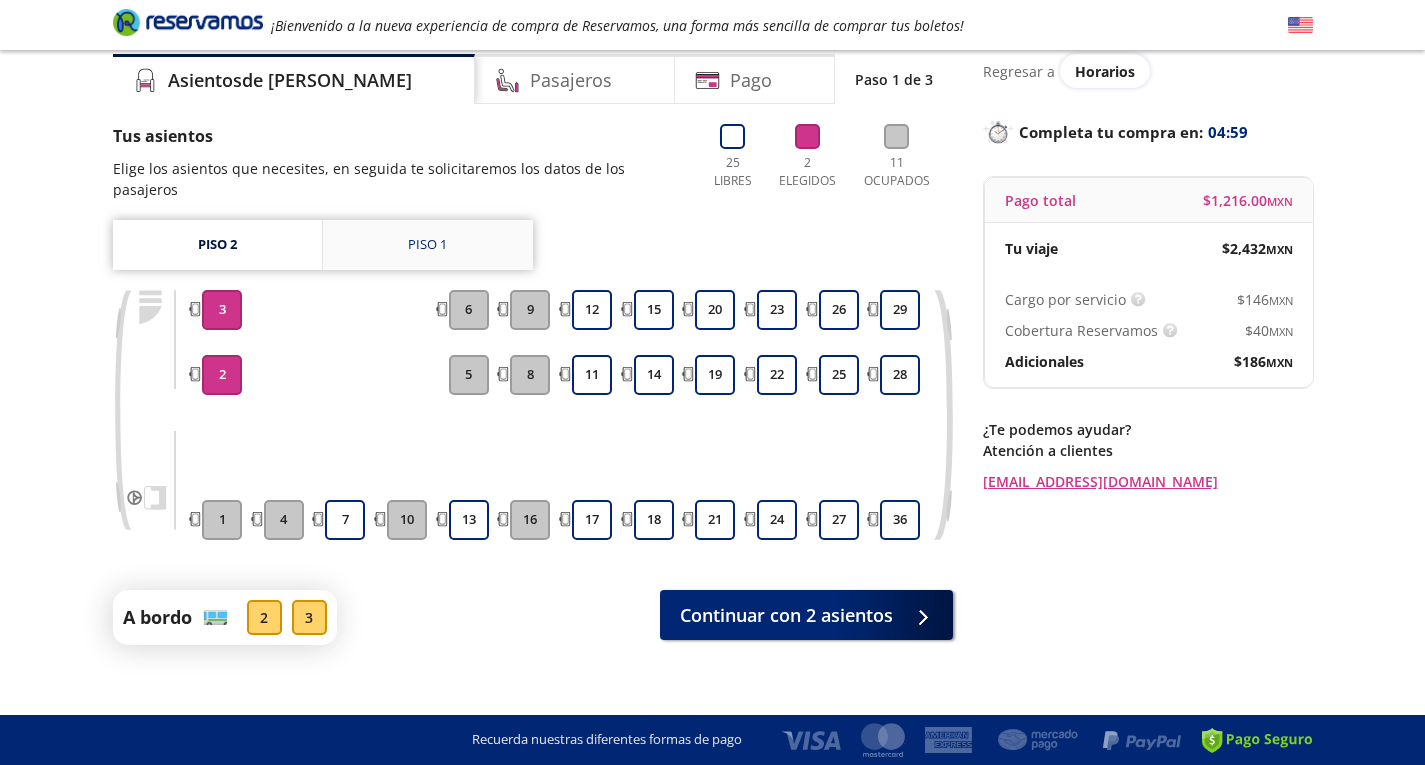 click on "Piso 1" at bounding box center (428, 245) 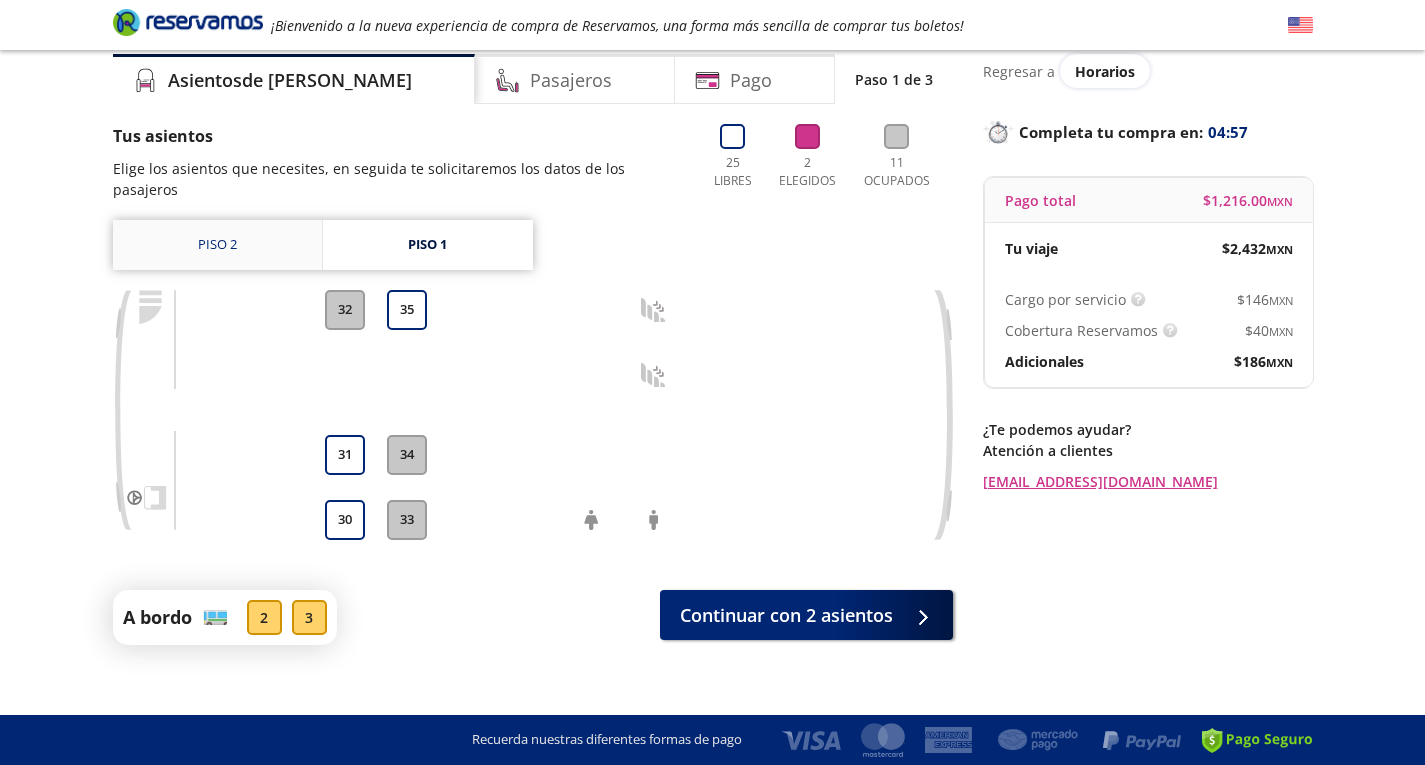 click on "Piso 2" at bounding box center [217, 245] 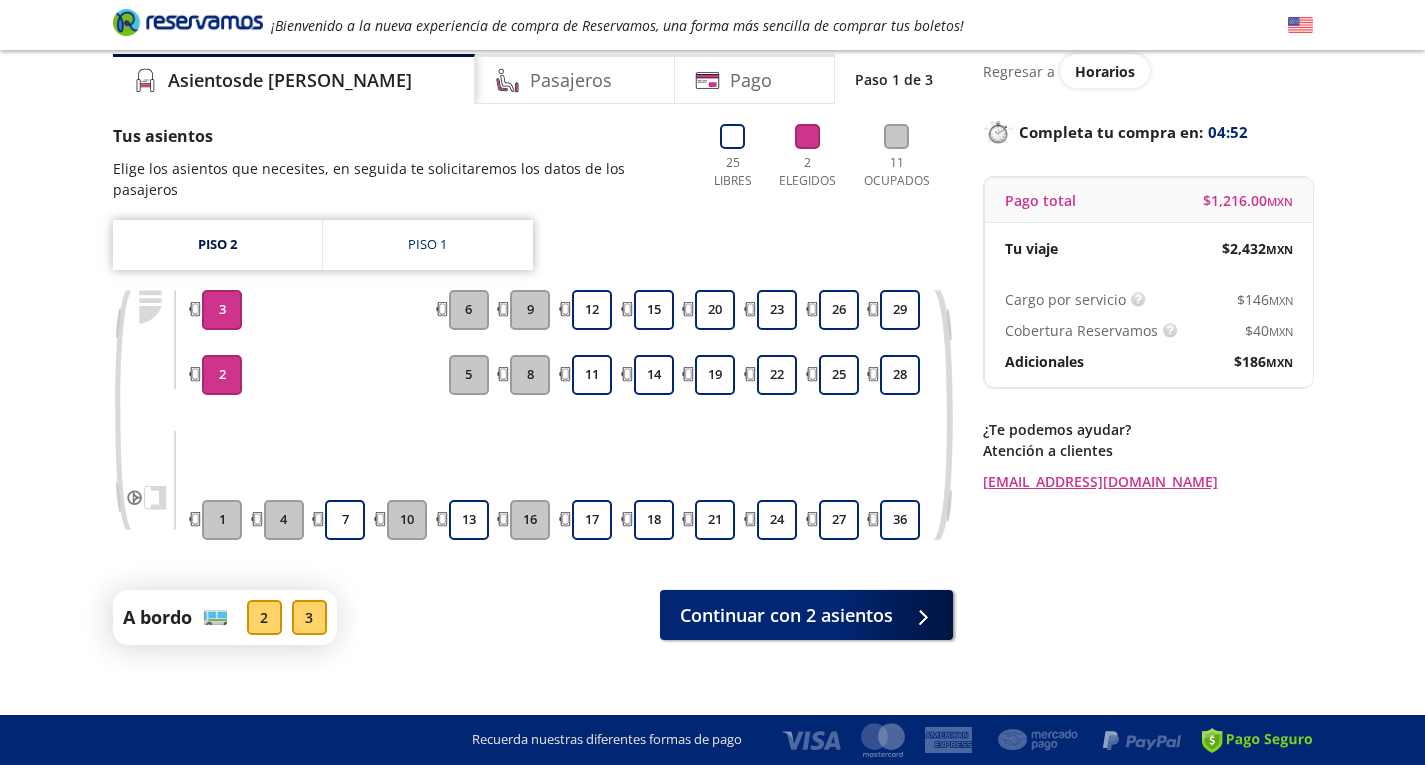 scroll, scrollTop: 0, scrollLeft: 0, axis: both 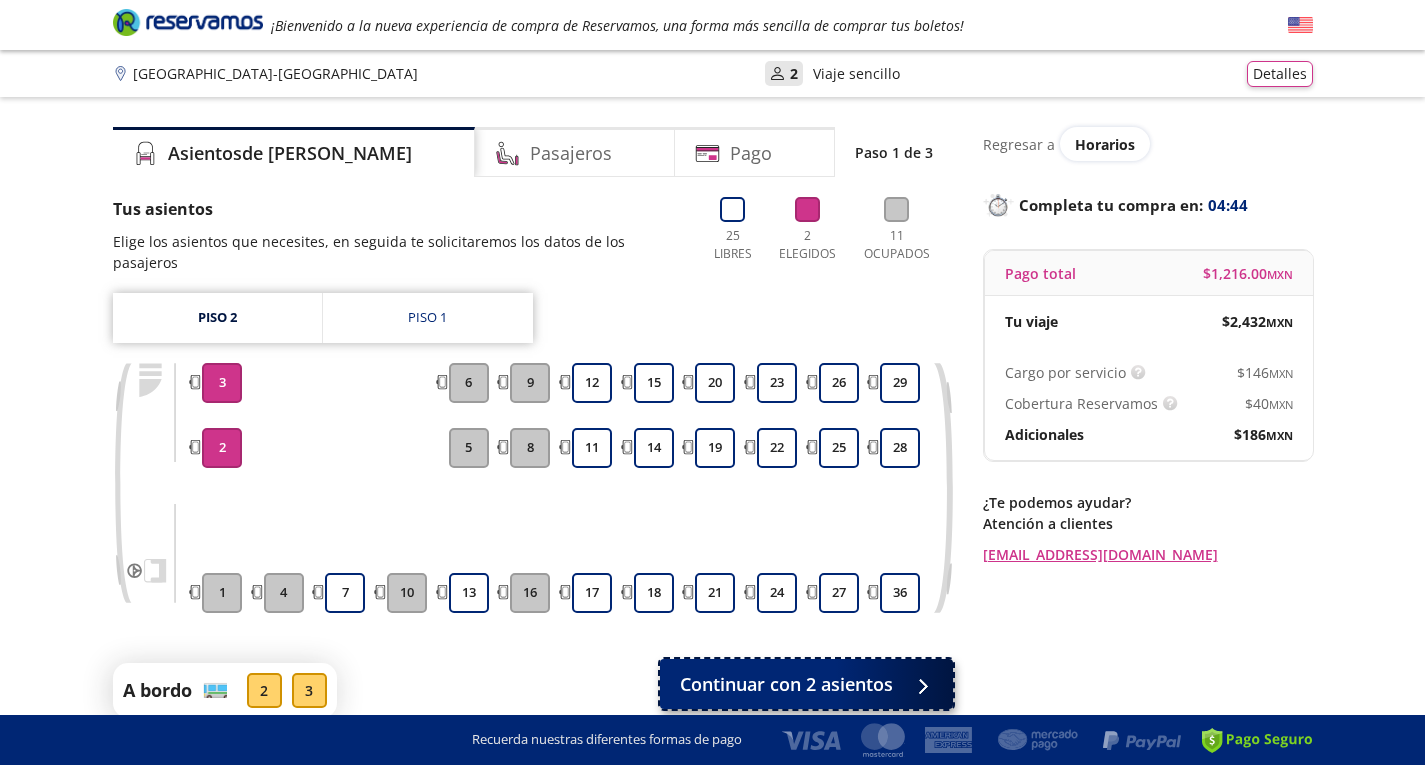 click on "Continuar con 2 asientos" at bounding box center [786, 684] 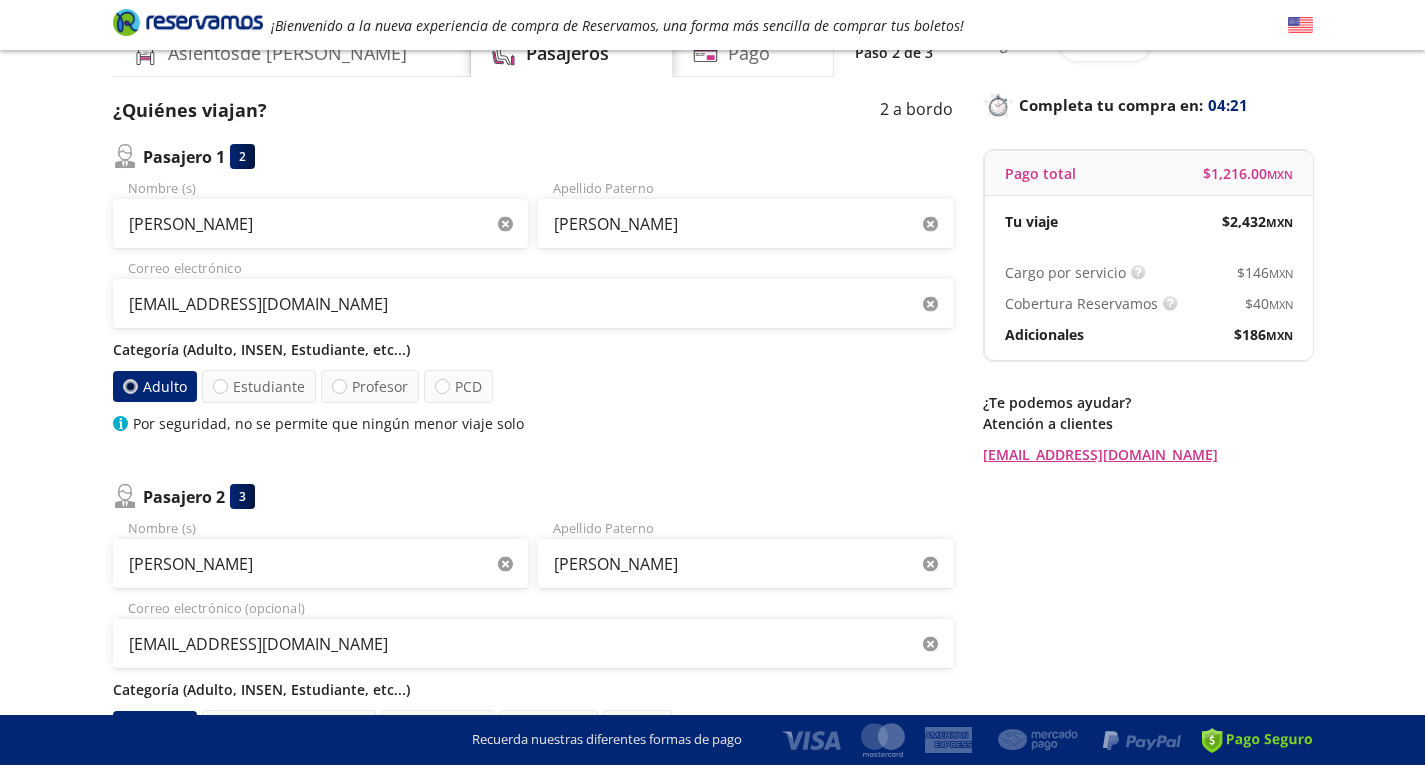 scroll, scrollTop: 0, scrollLeft: 0, axis: both 